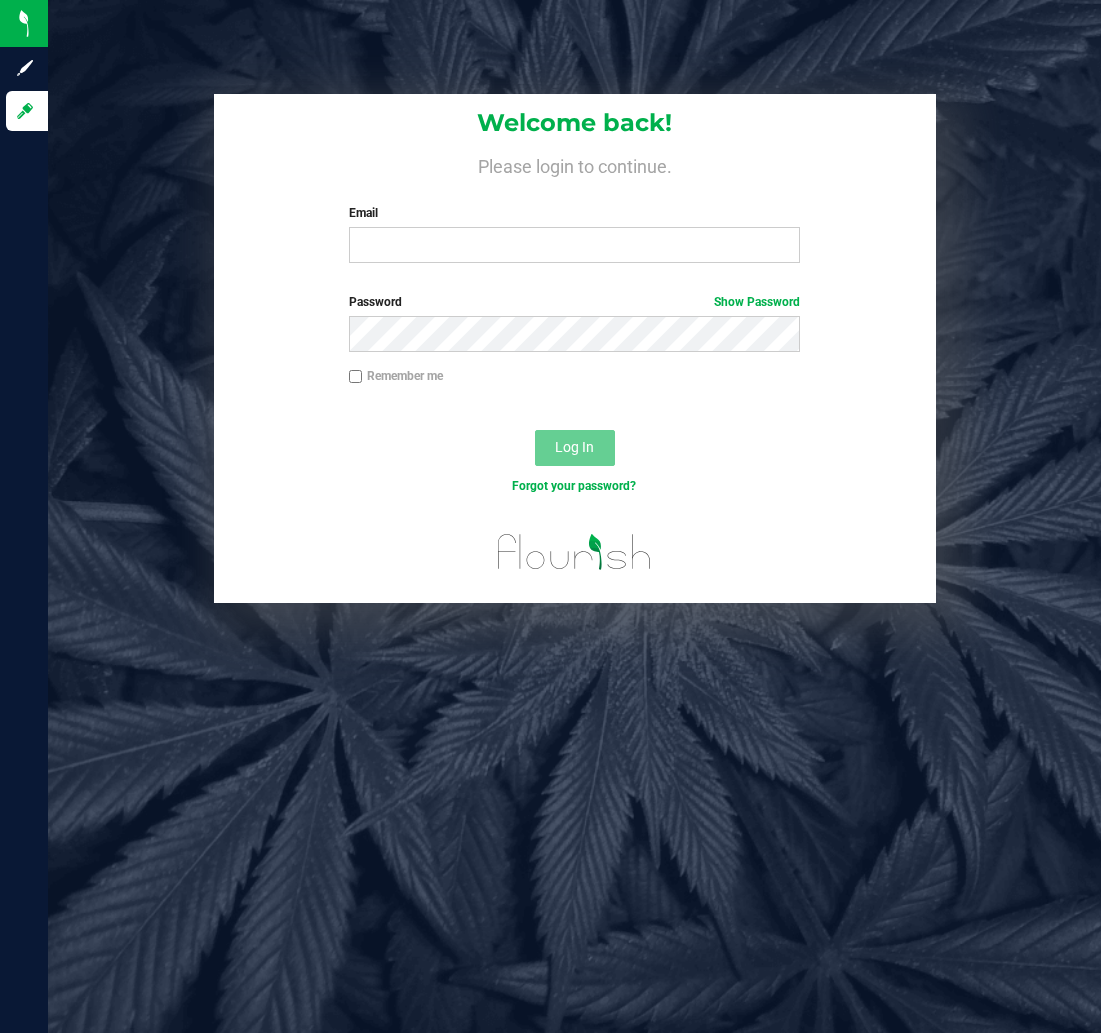 scroll, scrollTop: 0, scrollLeft: 0, axis: both 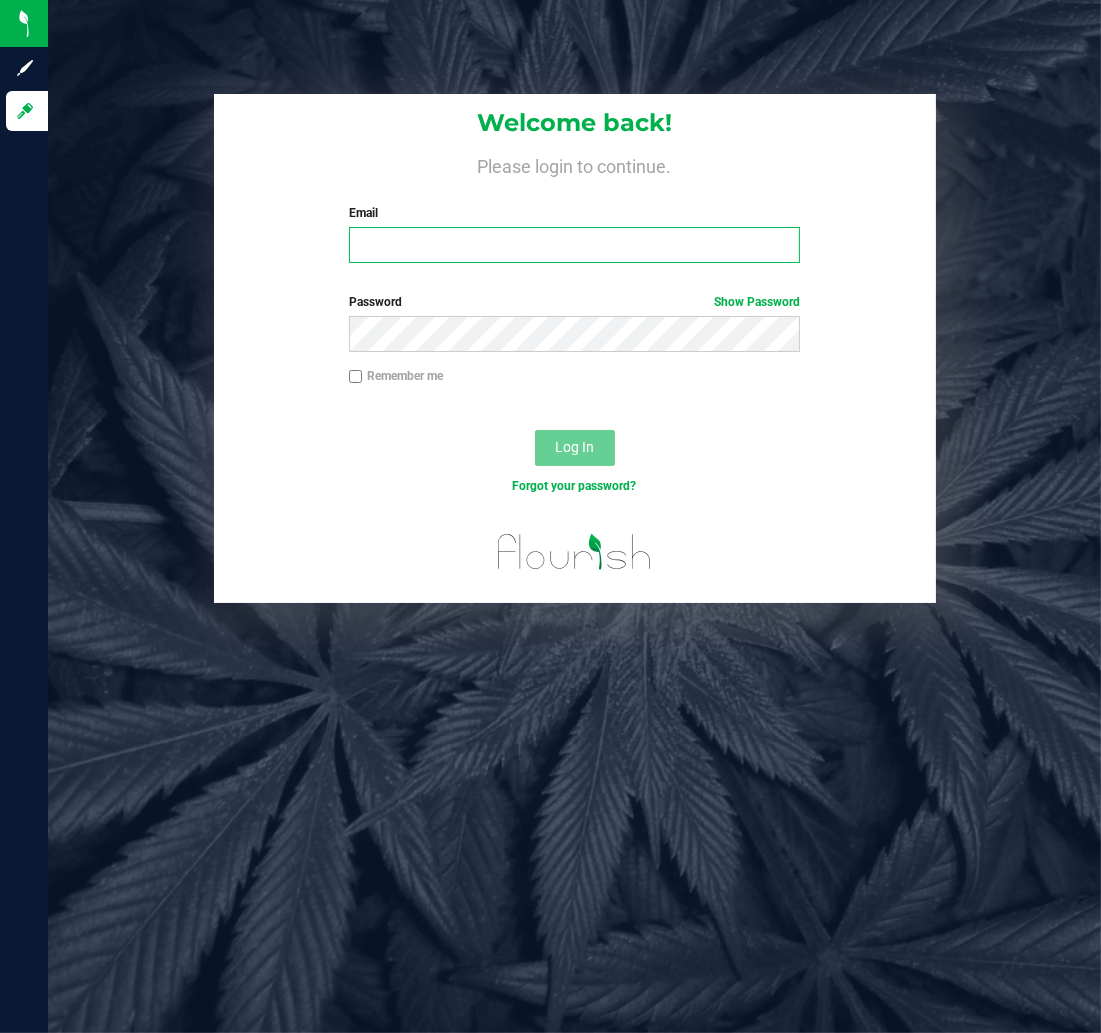 click on "Email" at bounding box center (574, 245) 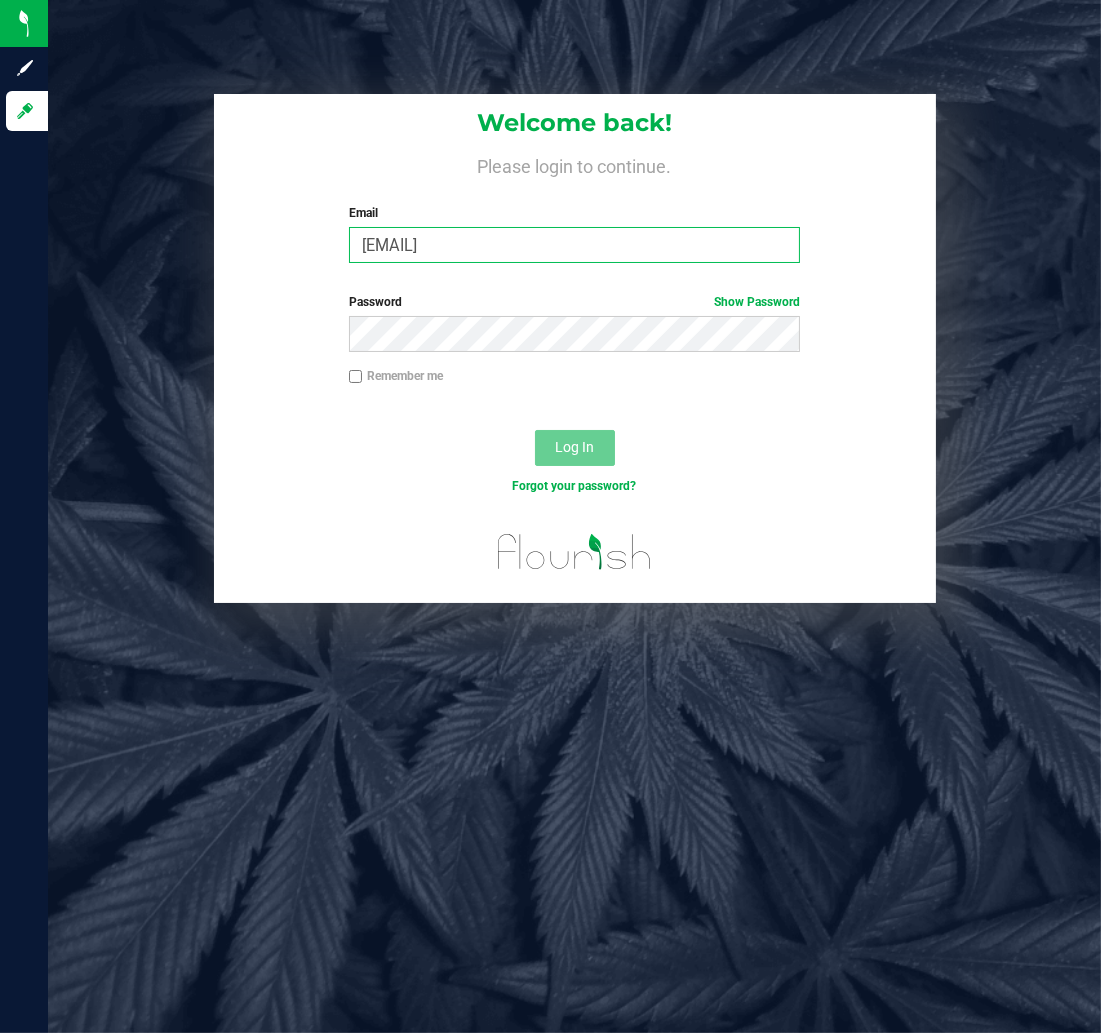 type on "[EMAIL]" 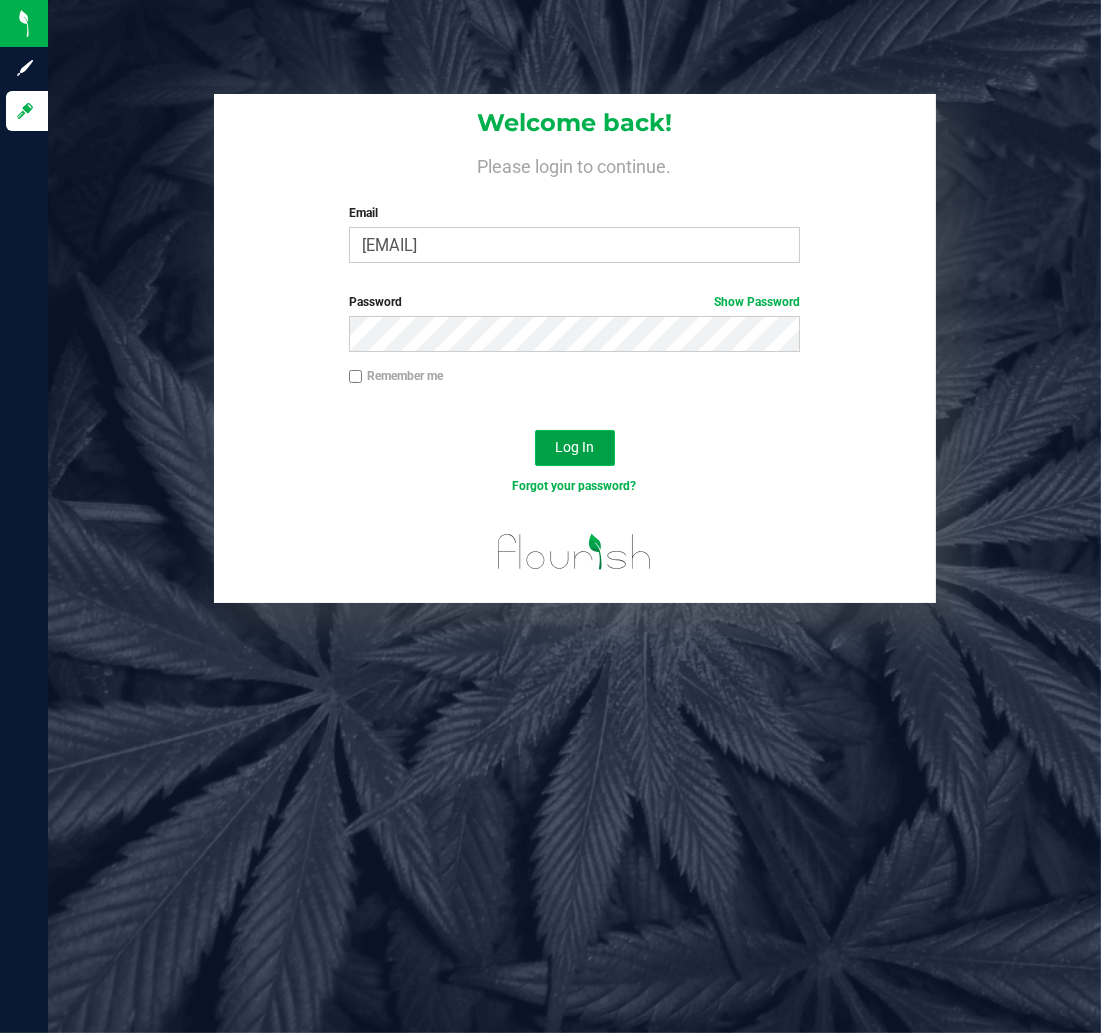 click on "Log In" at bounding box center (574, 447) 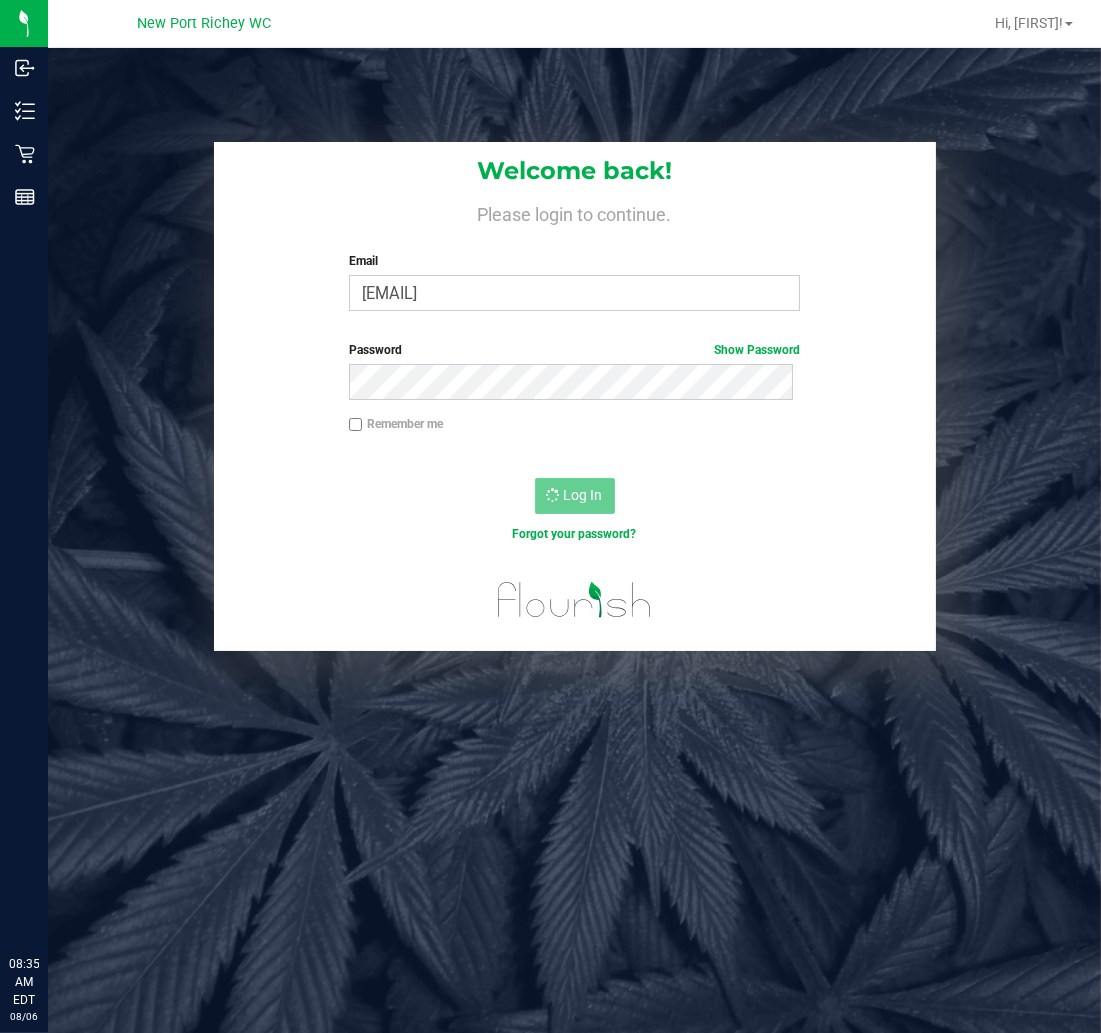 scroll, scrollTop: 0, scrollLeft: 0, axis: both 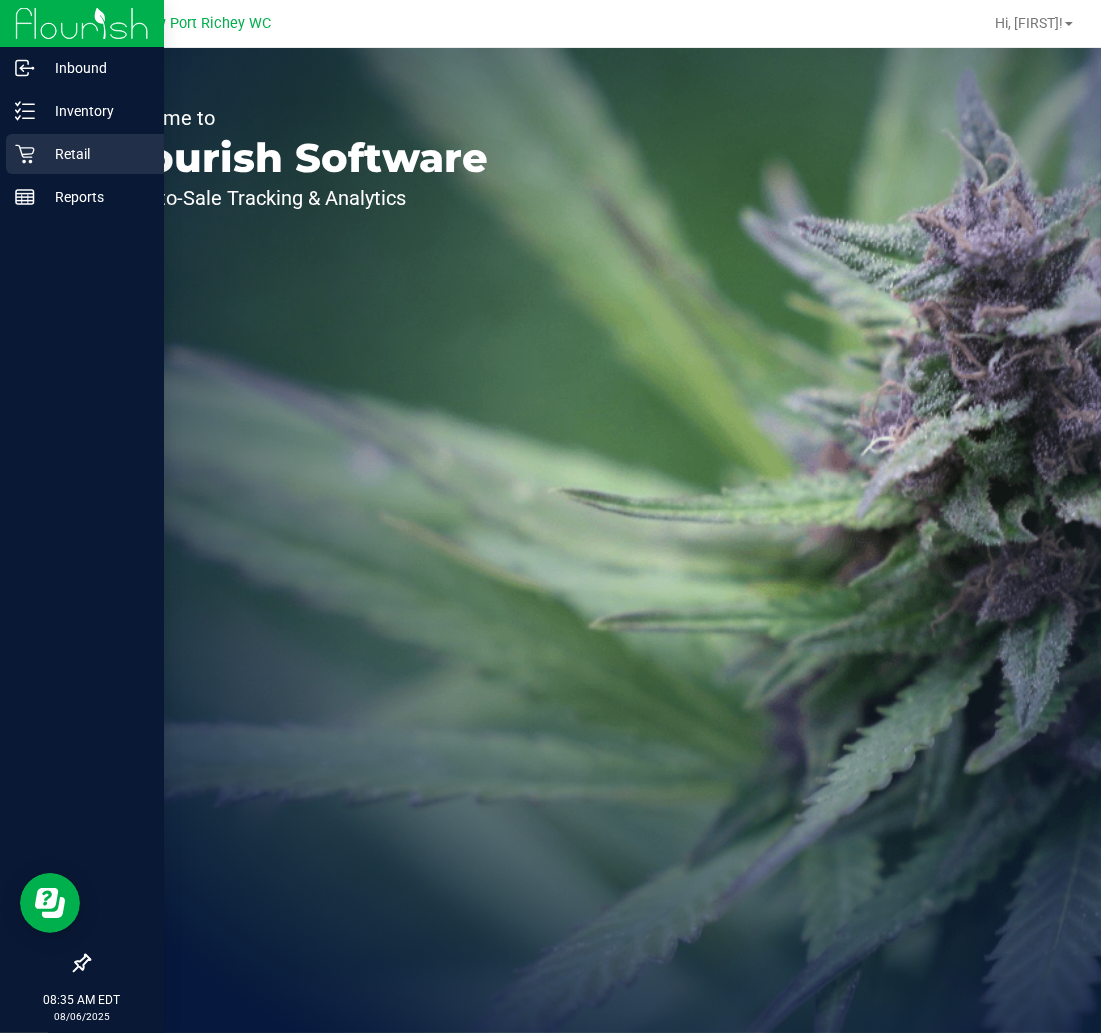 click 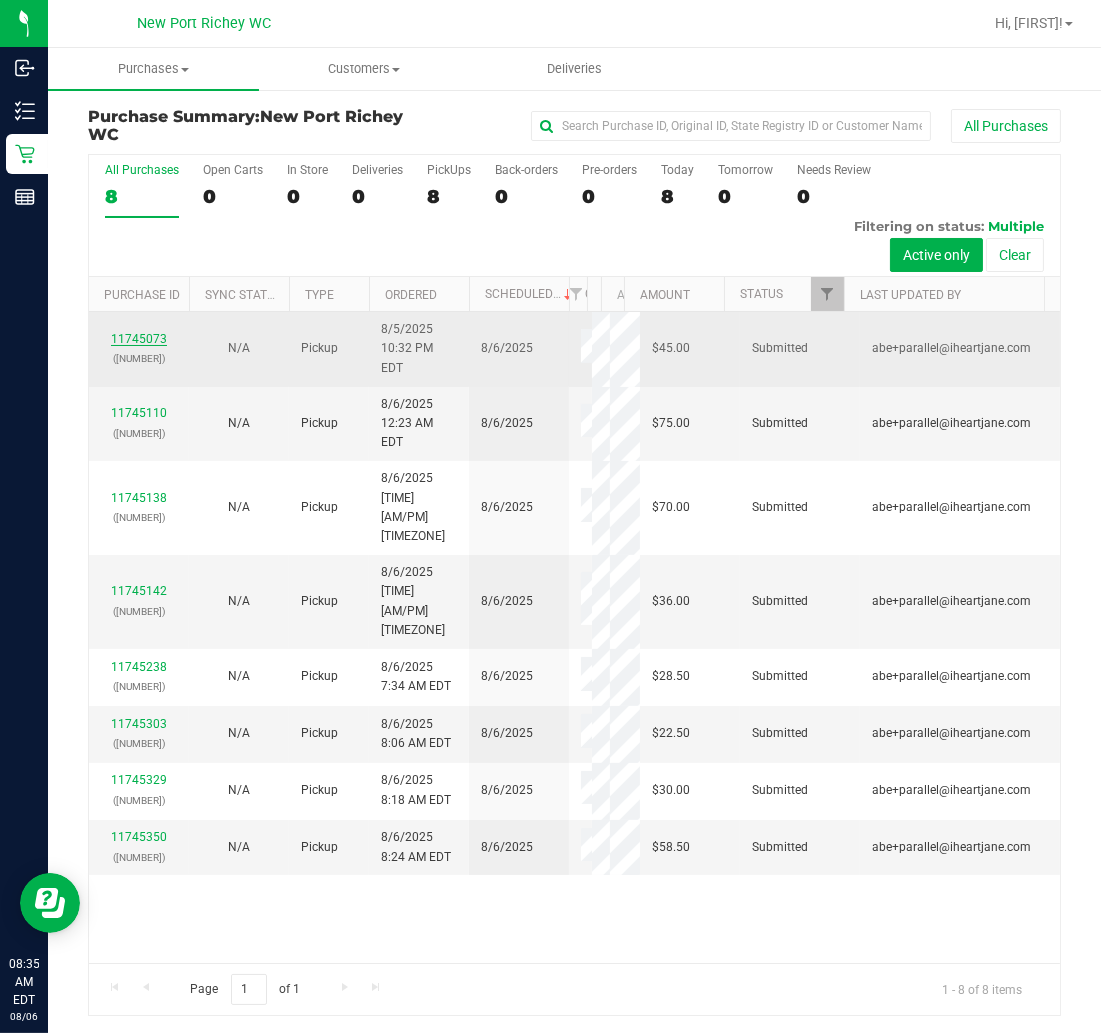 click on "11745073" at bounding box center (139, 339) 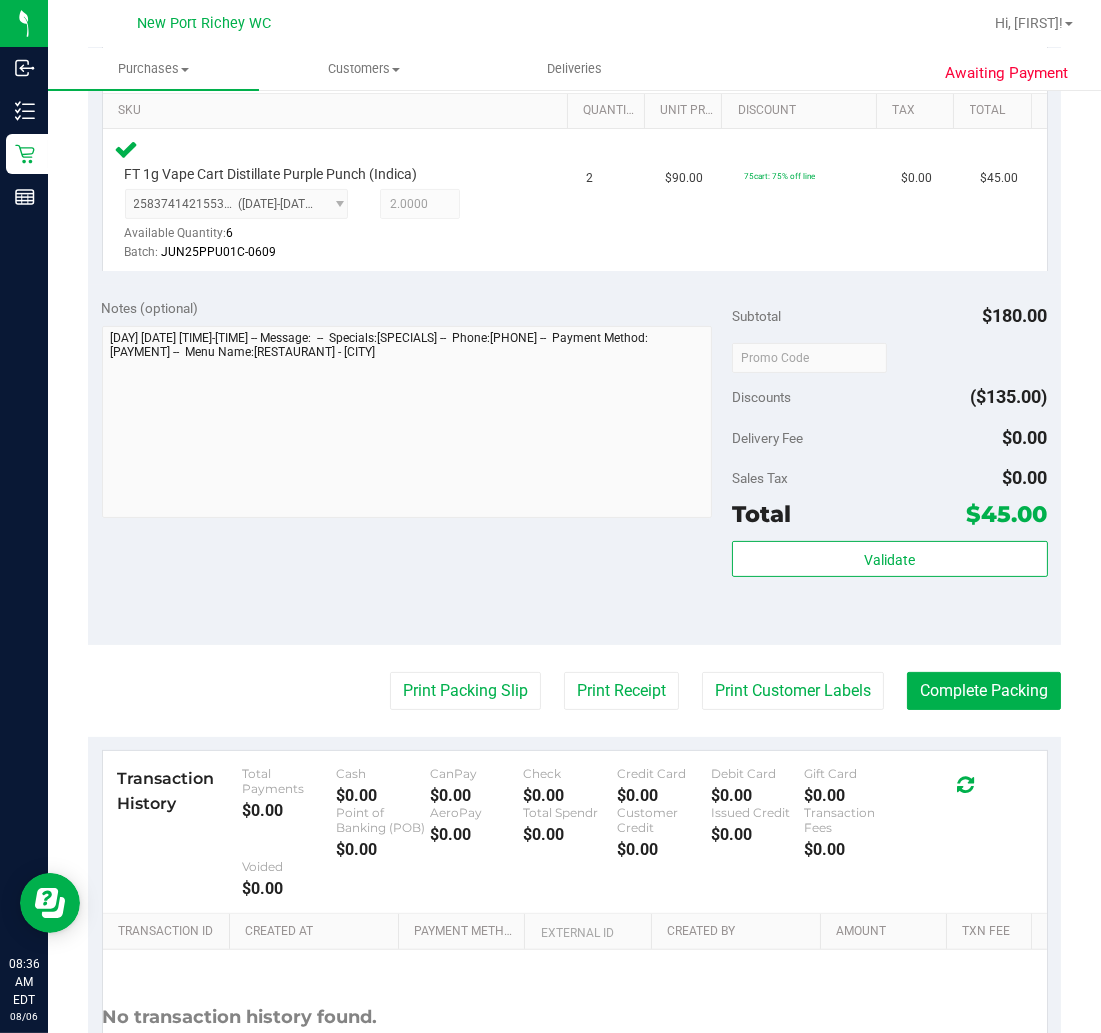 scroll, scrollTop: 555, scrollLeft: 0, axis: vertical 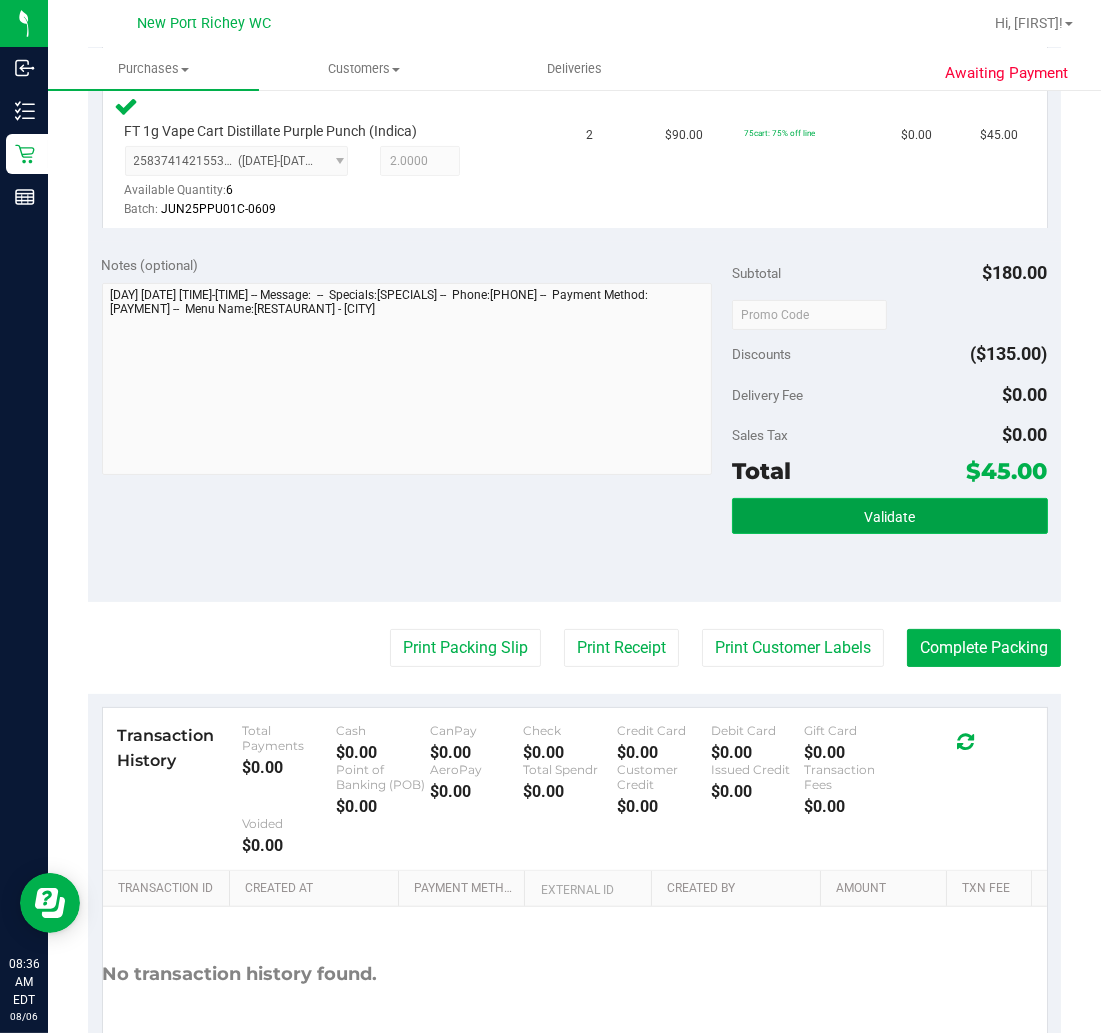 click on "Validate" at bounding box center (889, 516) 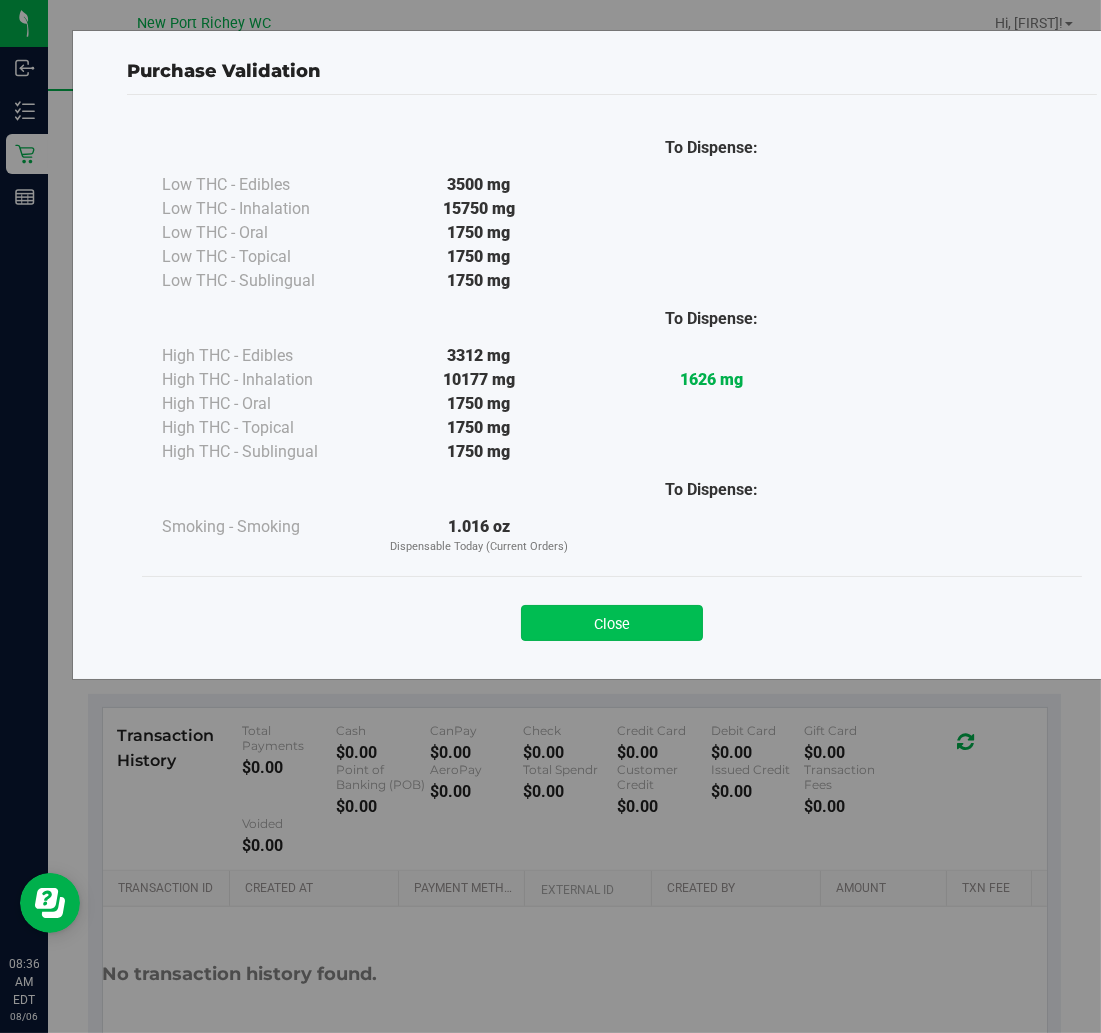 click on "Close" at bounding box center [612, 623] 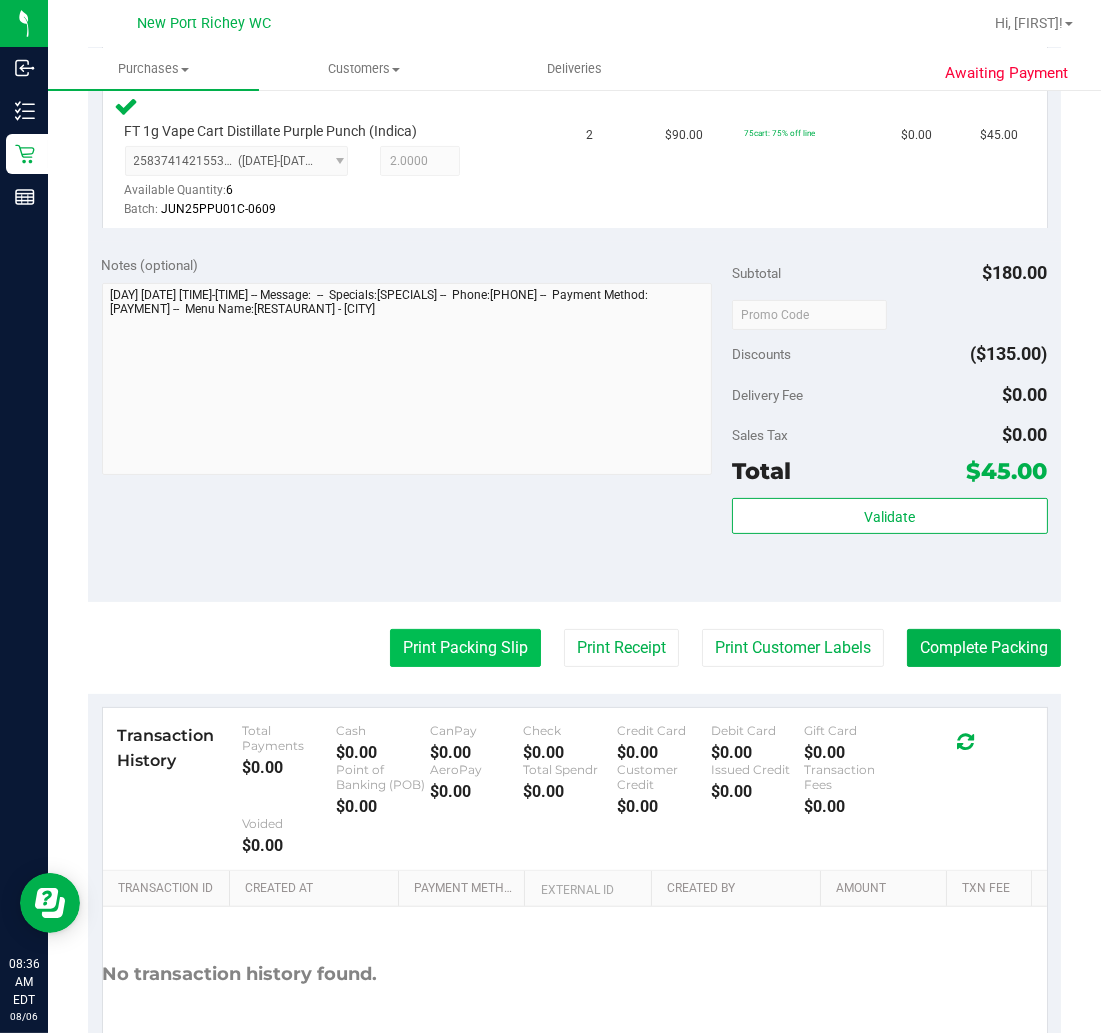 click on "Print Packing Slip" at bounding box center (465, 648) 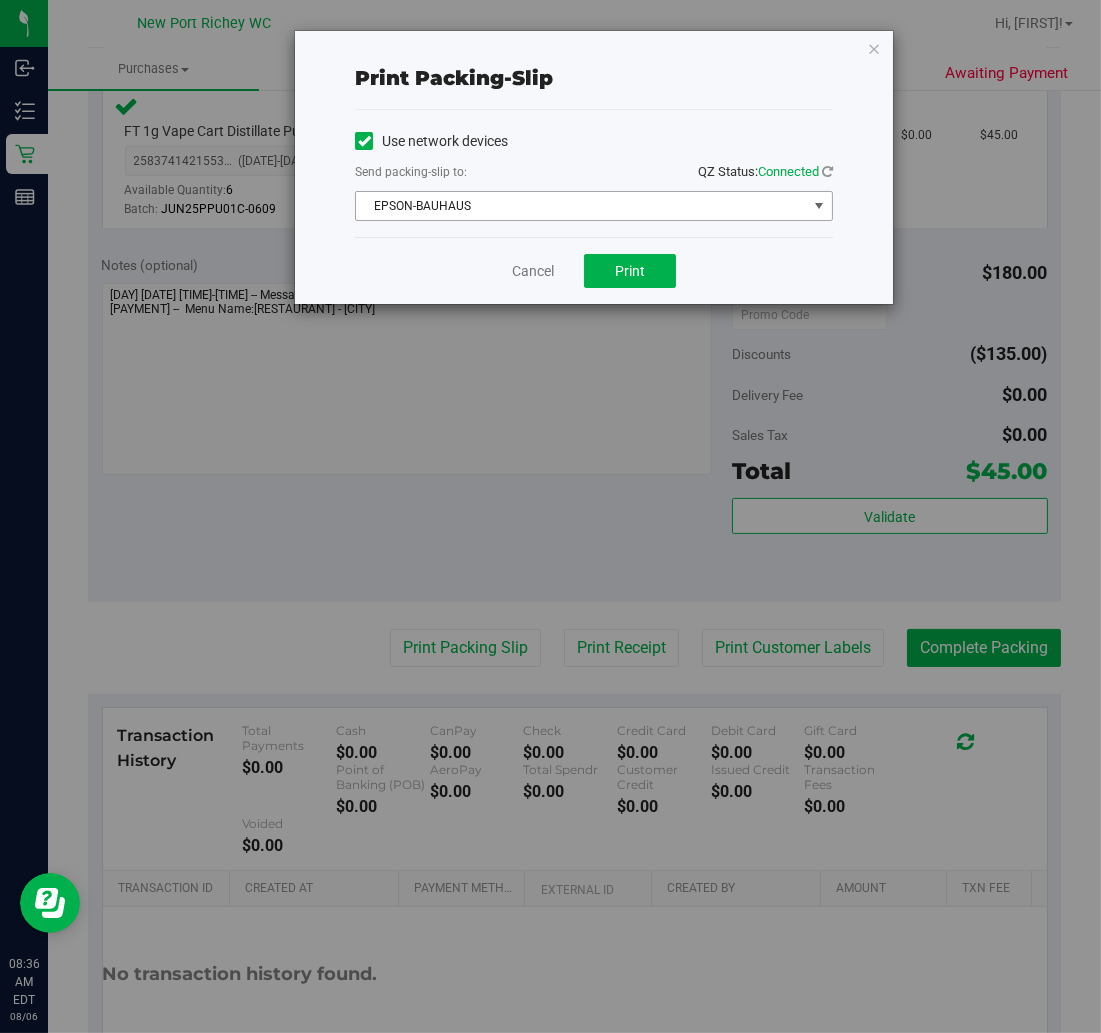 click at bounding box center [819, 206] 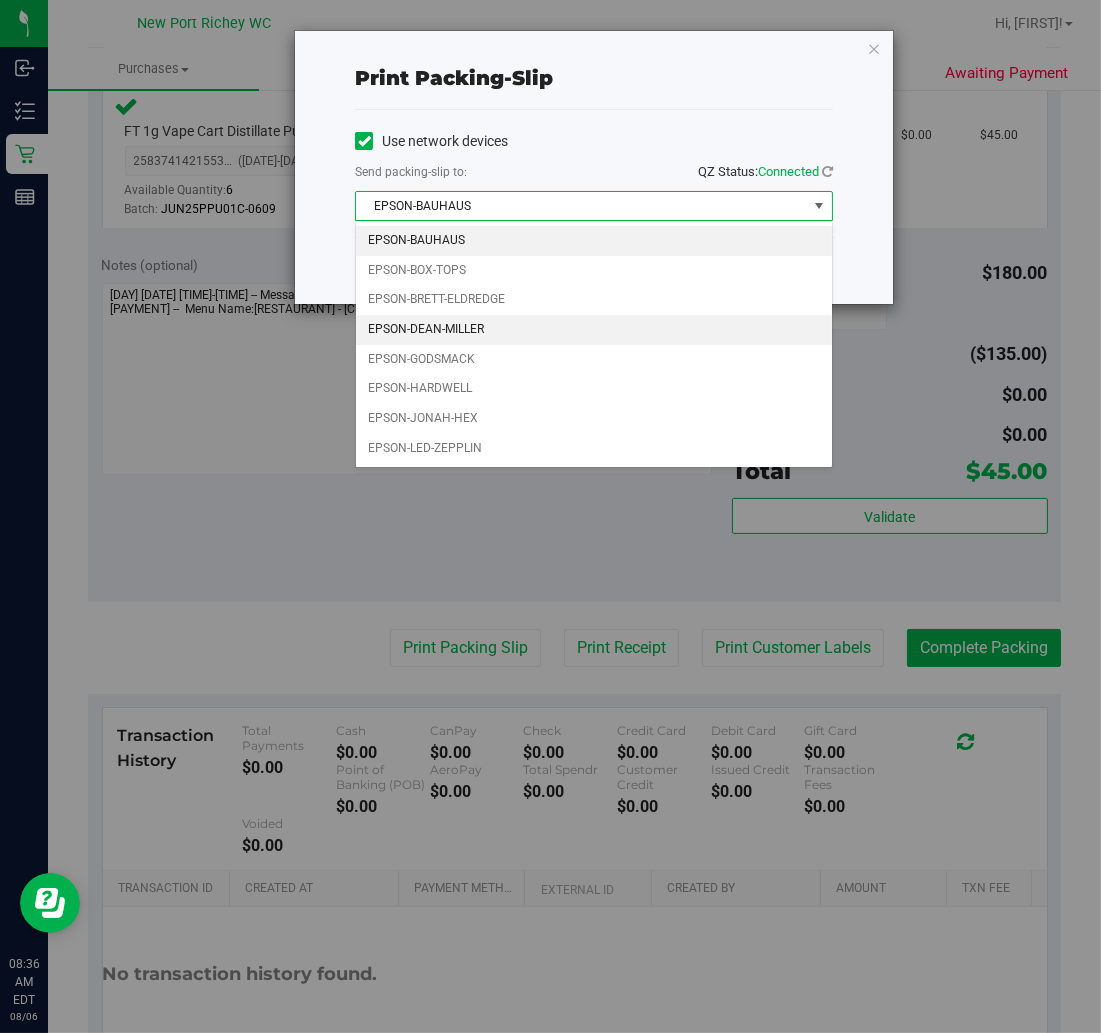 click on "EPSON-DEAN-MILLER" at bounding box center (594, 330) 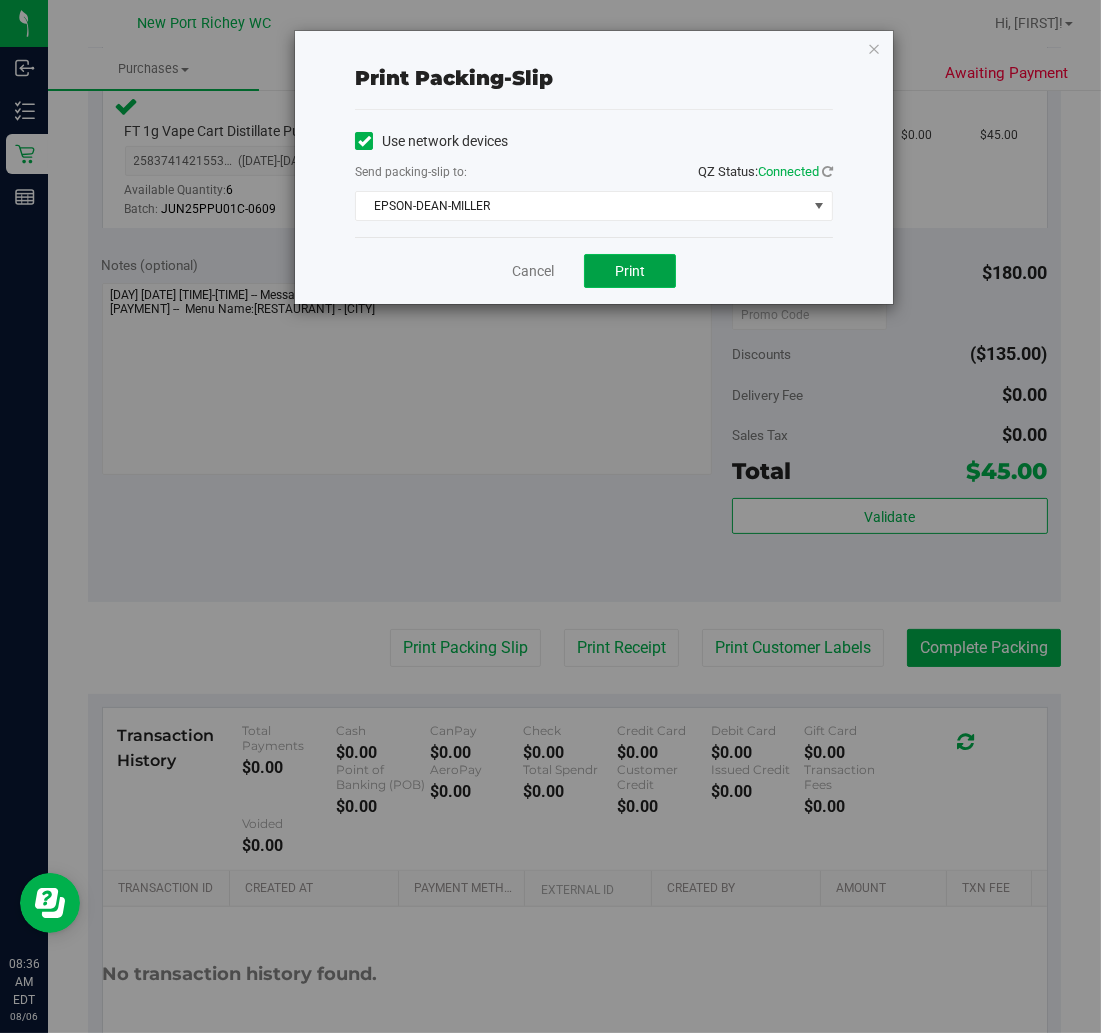 click on "Print" at bounding box center (630, 271) 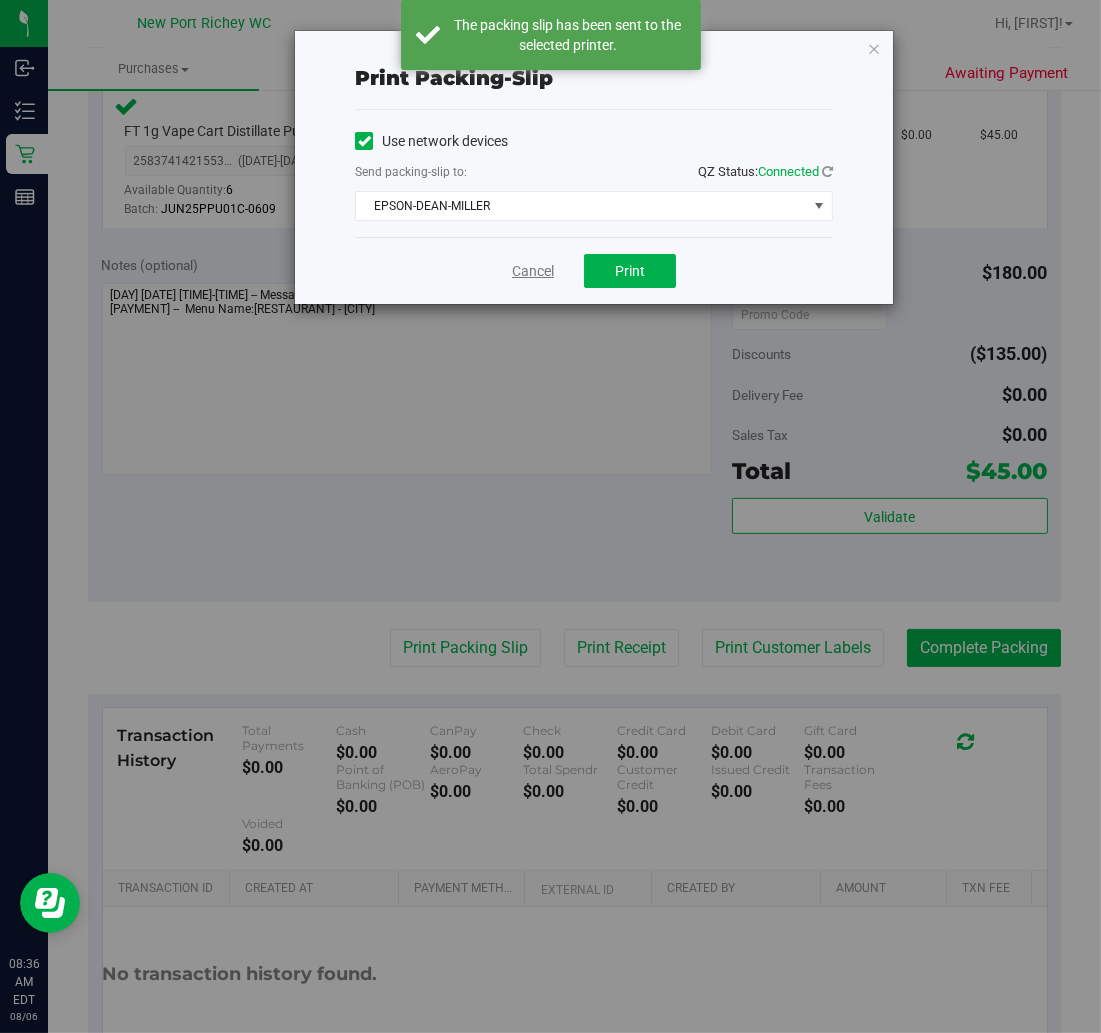 click on "Cancel" at bounding box center [533, 271] 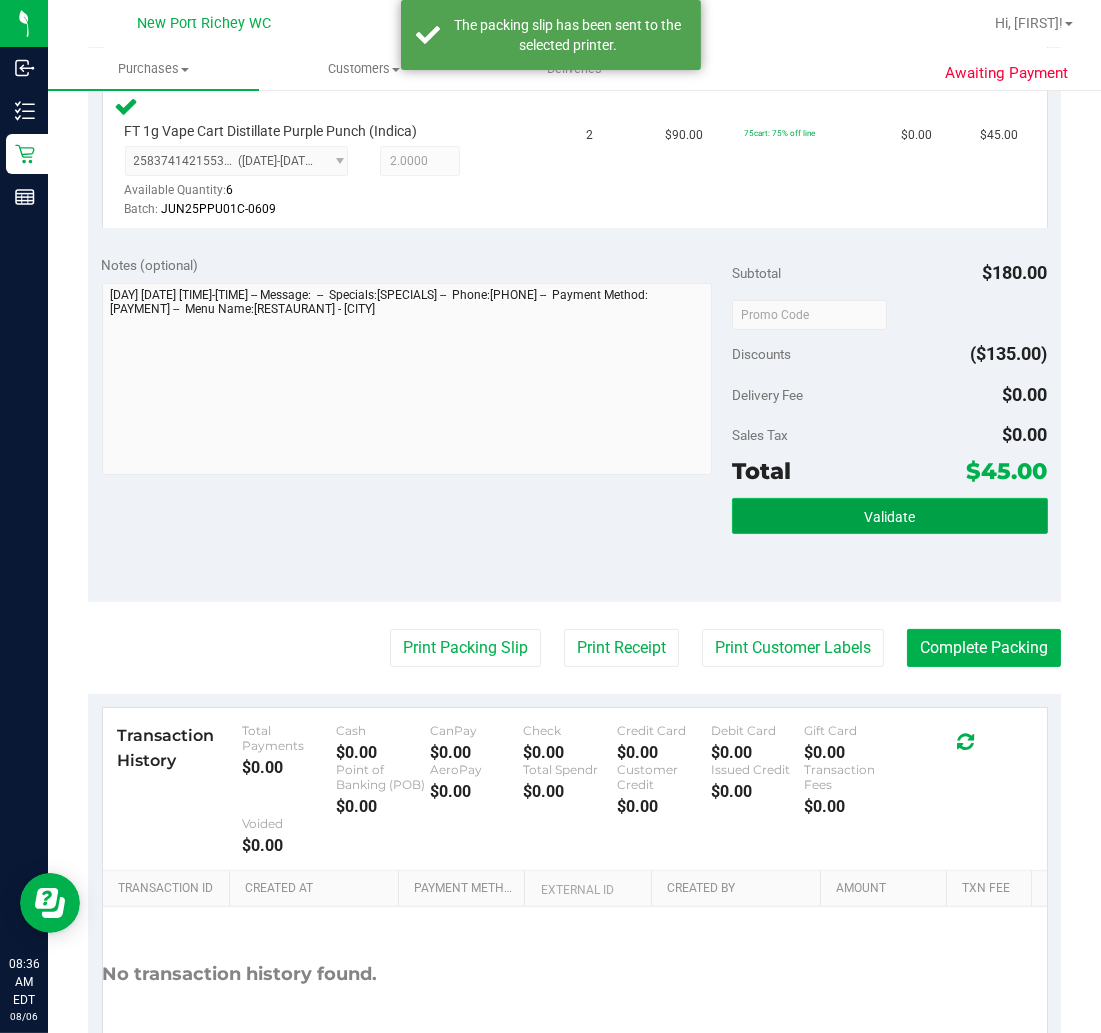 click on "Validate" at bounding box center [889, 517] 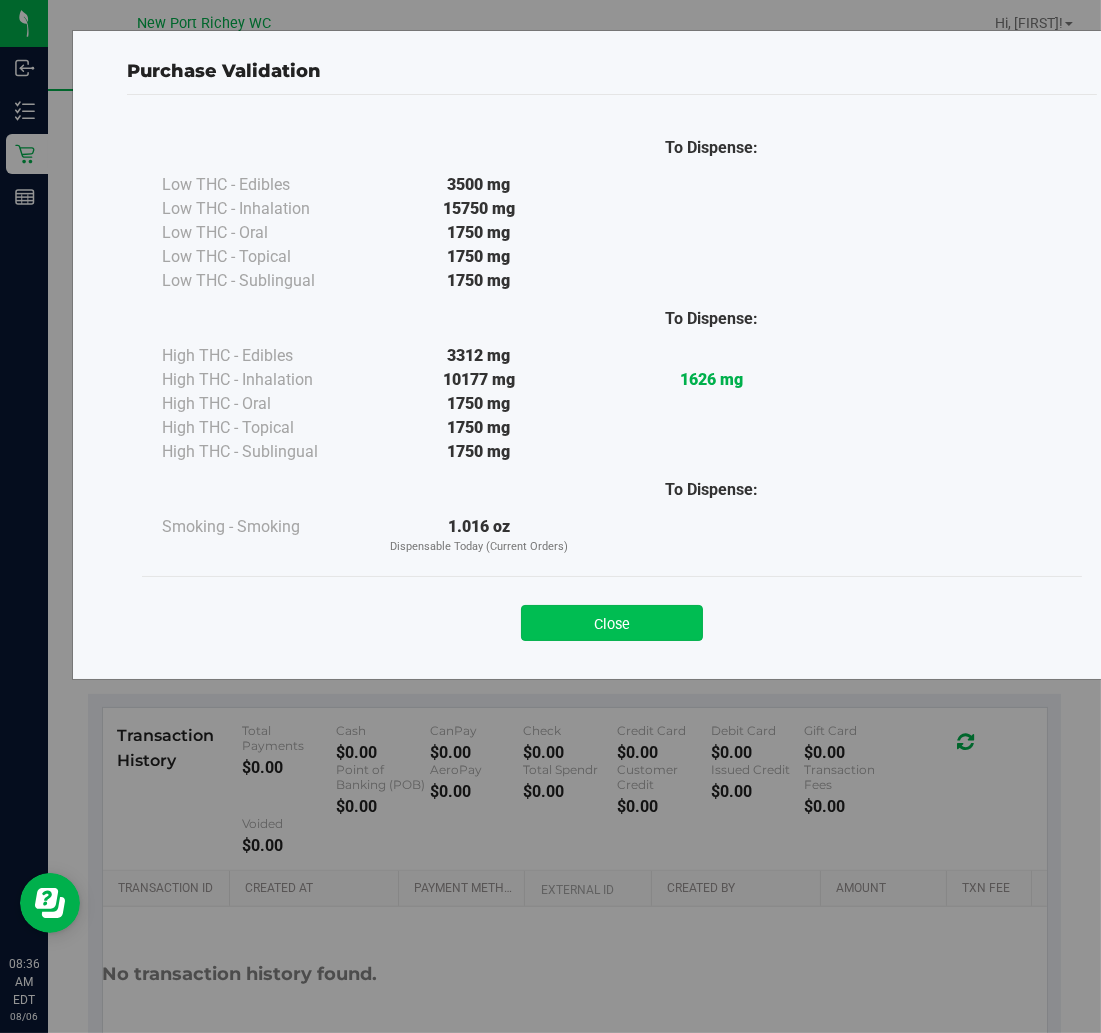 click on "Close" at bounding box center (612, 623) 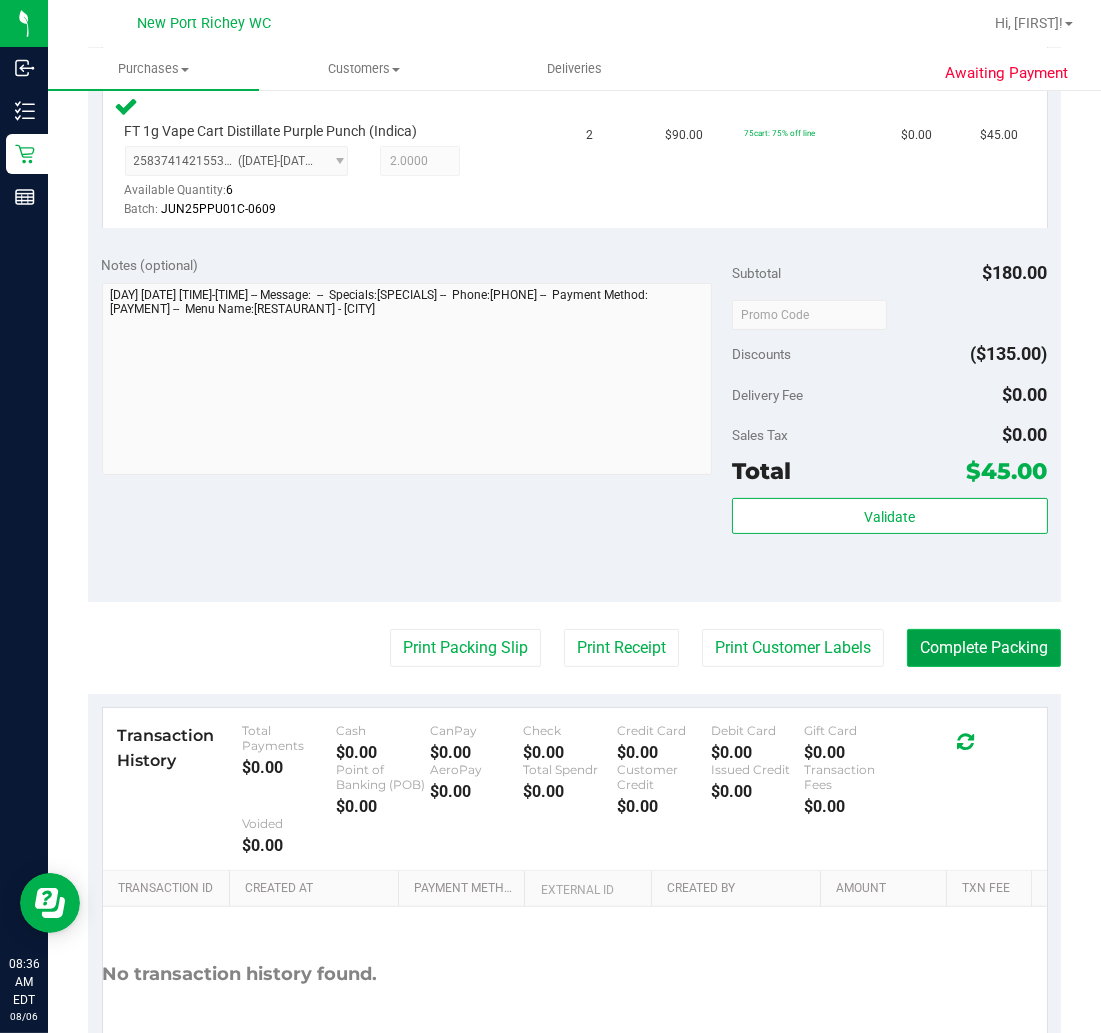 click on "Complete Packing" at bounding box center [984, 648] 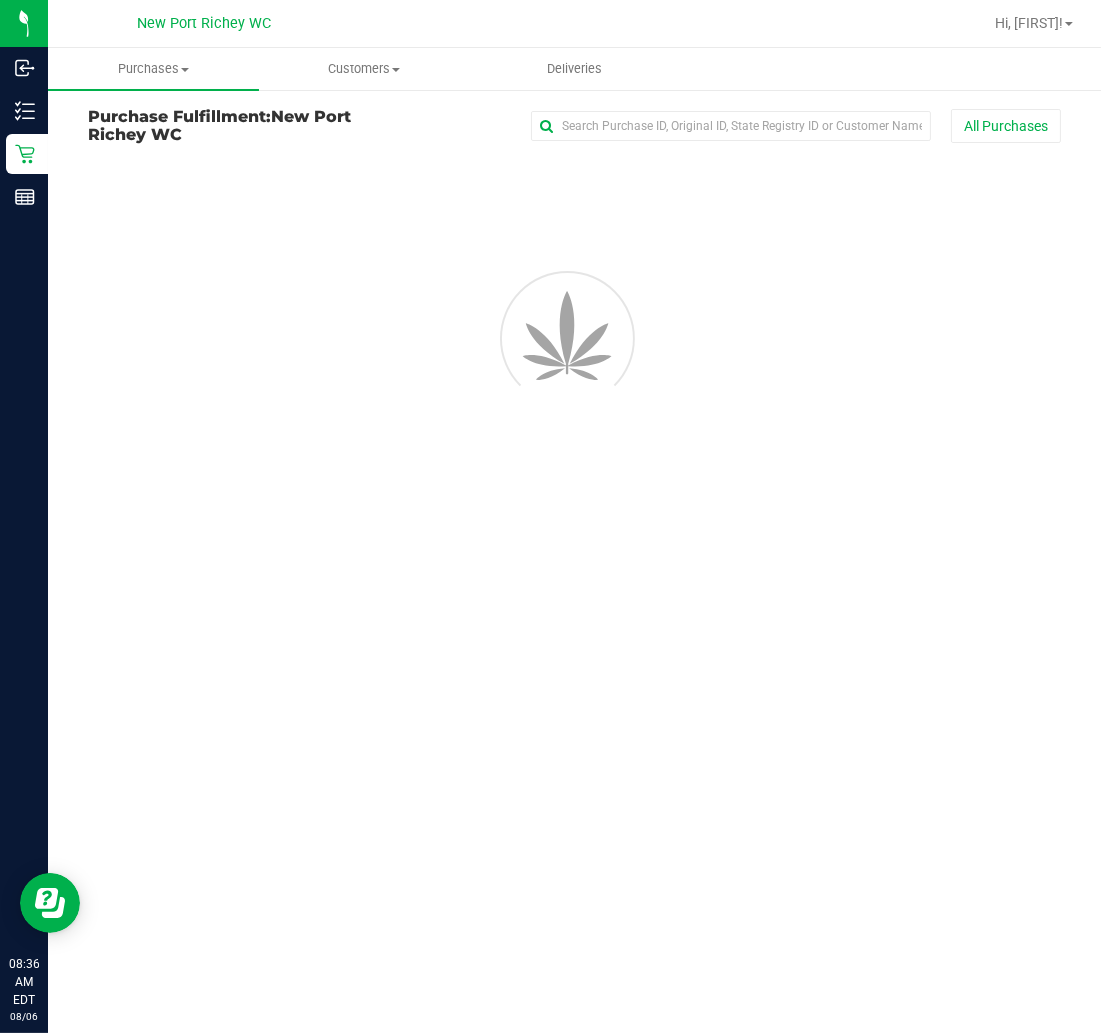 scroll, scrollTop: 0, scrollLeft: 0, axis: both 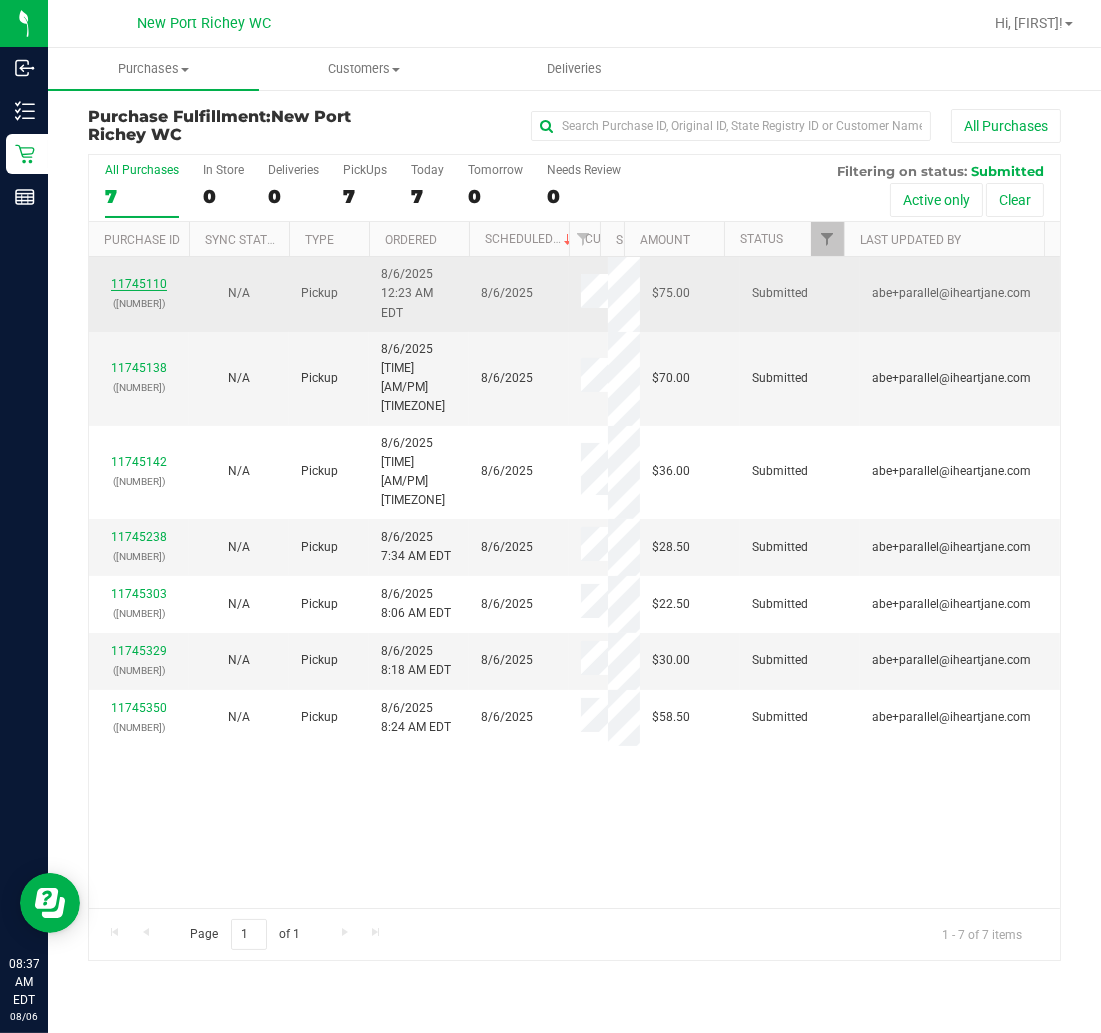 click on "11745110" at bounding box center [139, 284] 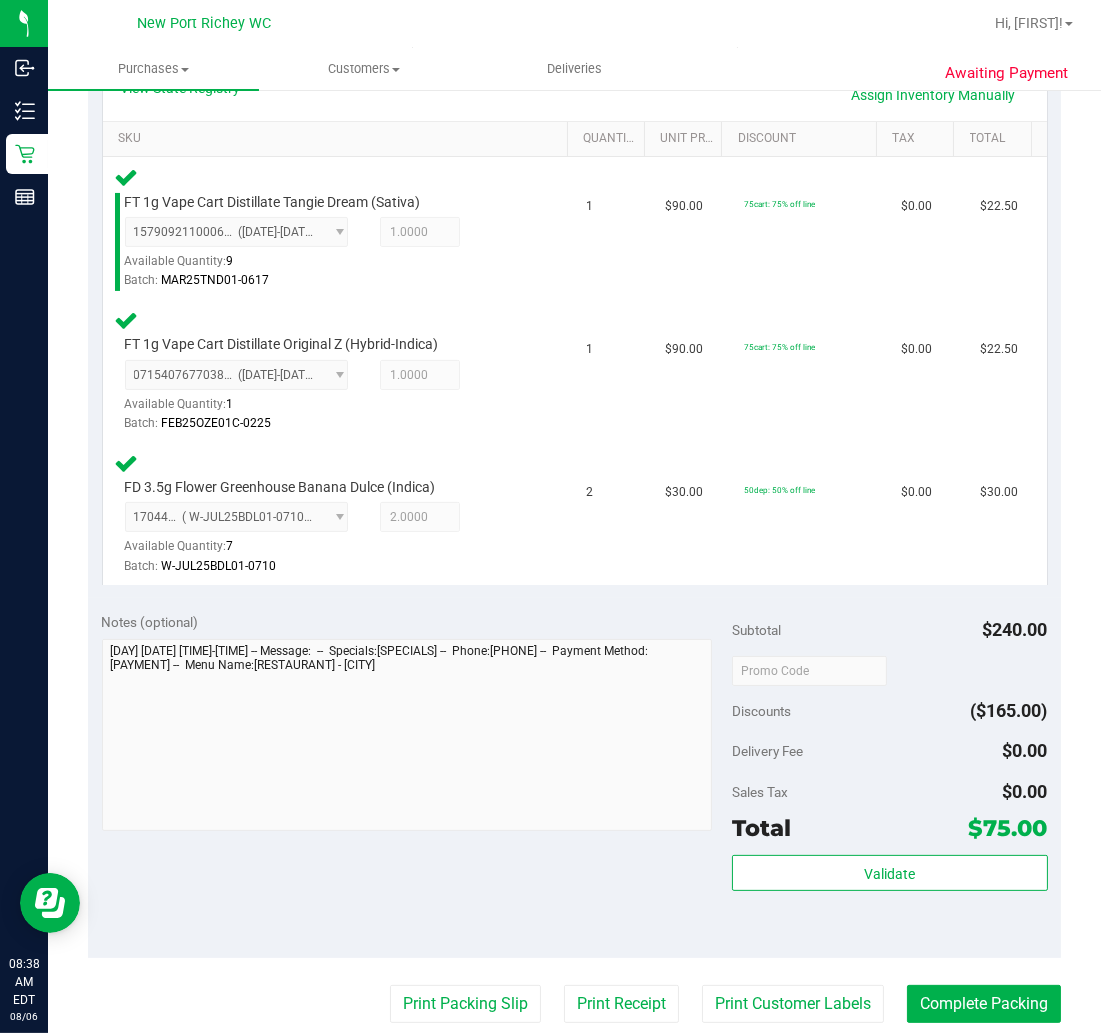 scroll, scrollTop: 555, scrollLeft: 0, axis: vertical 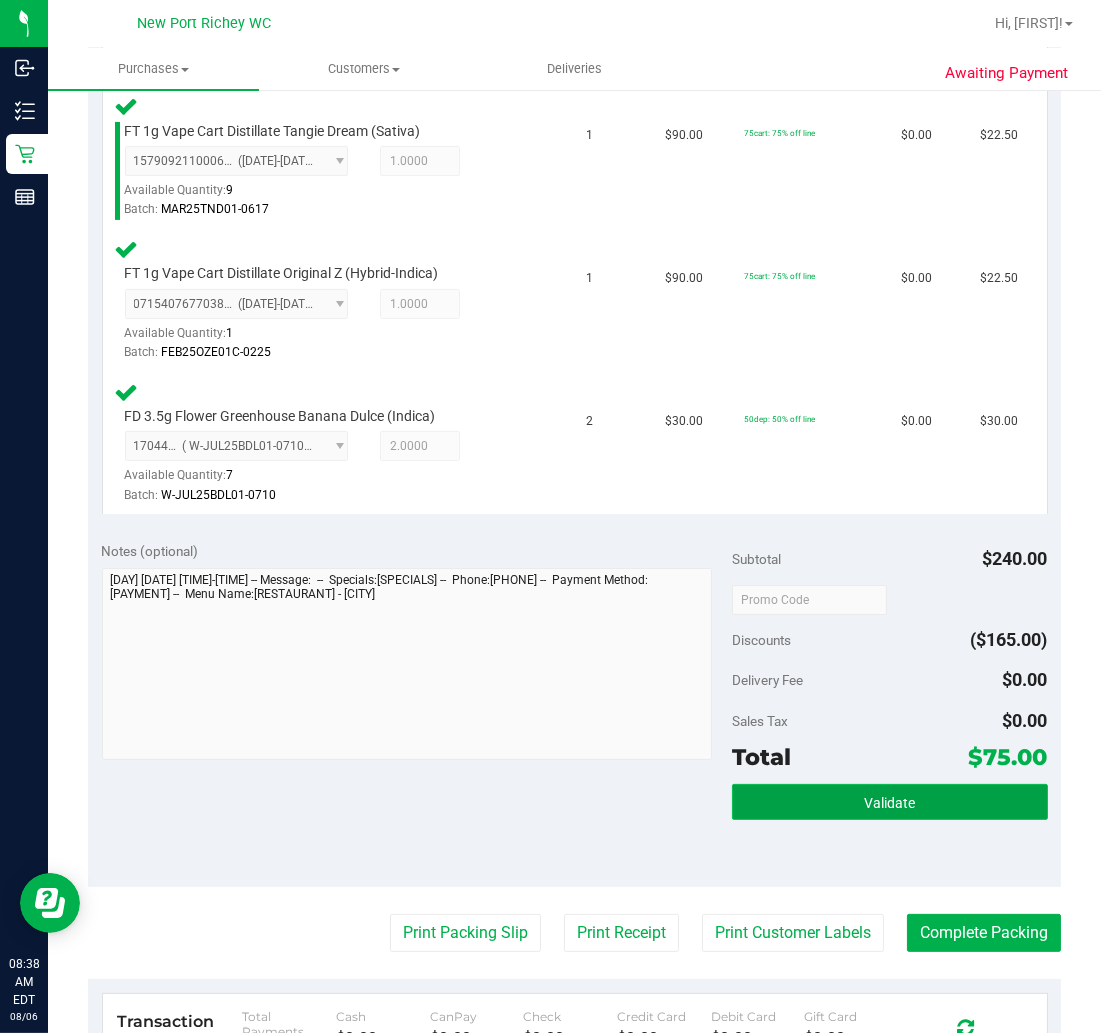 click on "Validate" at bounding box center (889, 803) 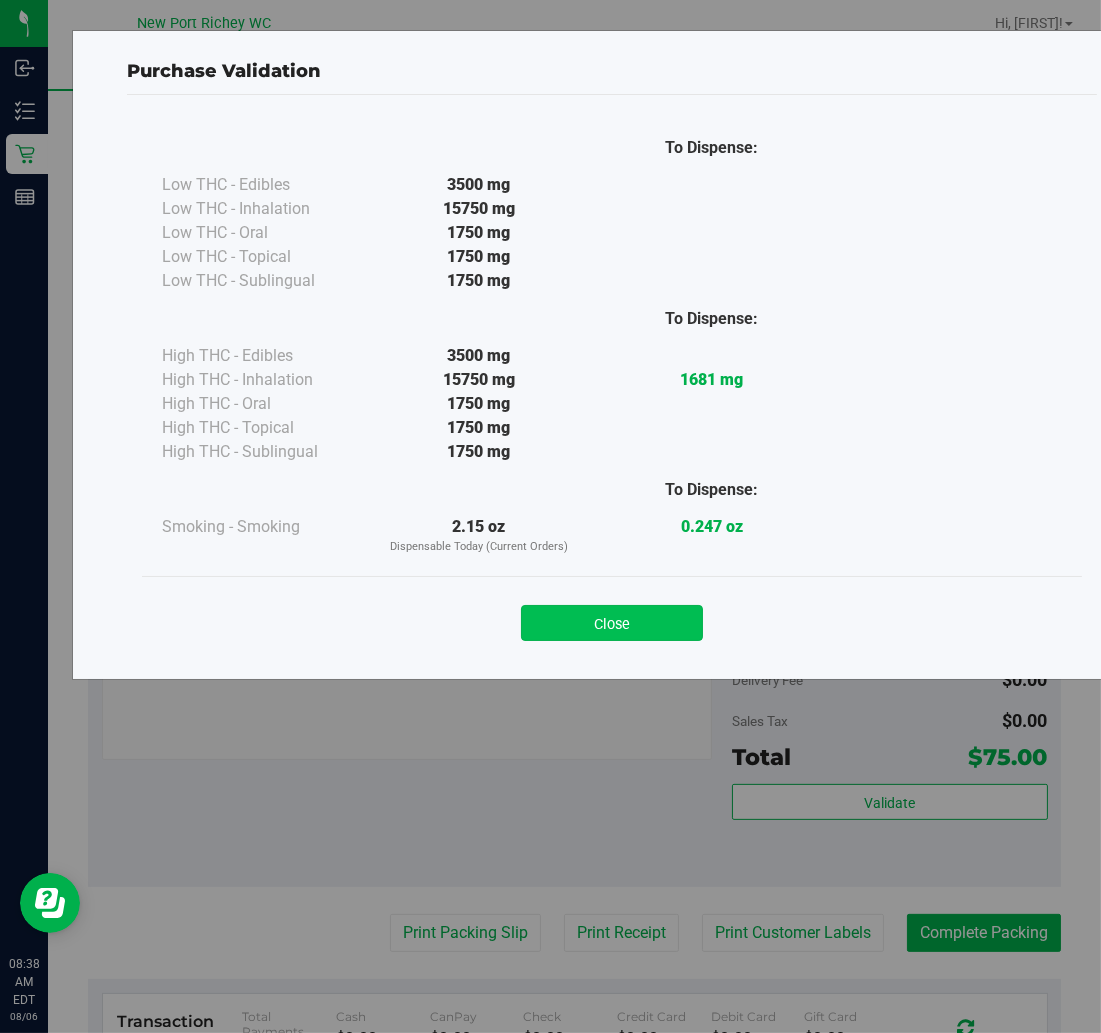 click on "Close" at bounding box center (612, 623) 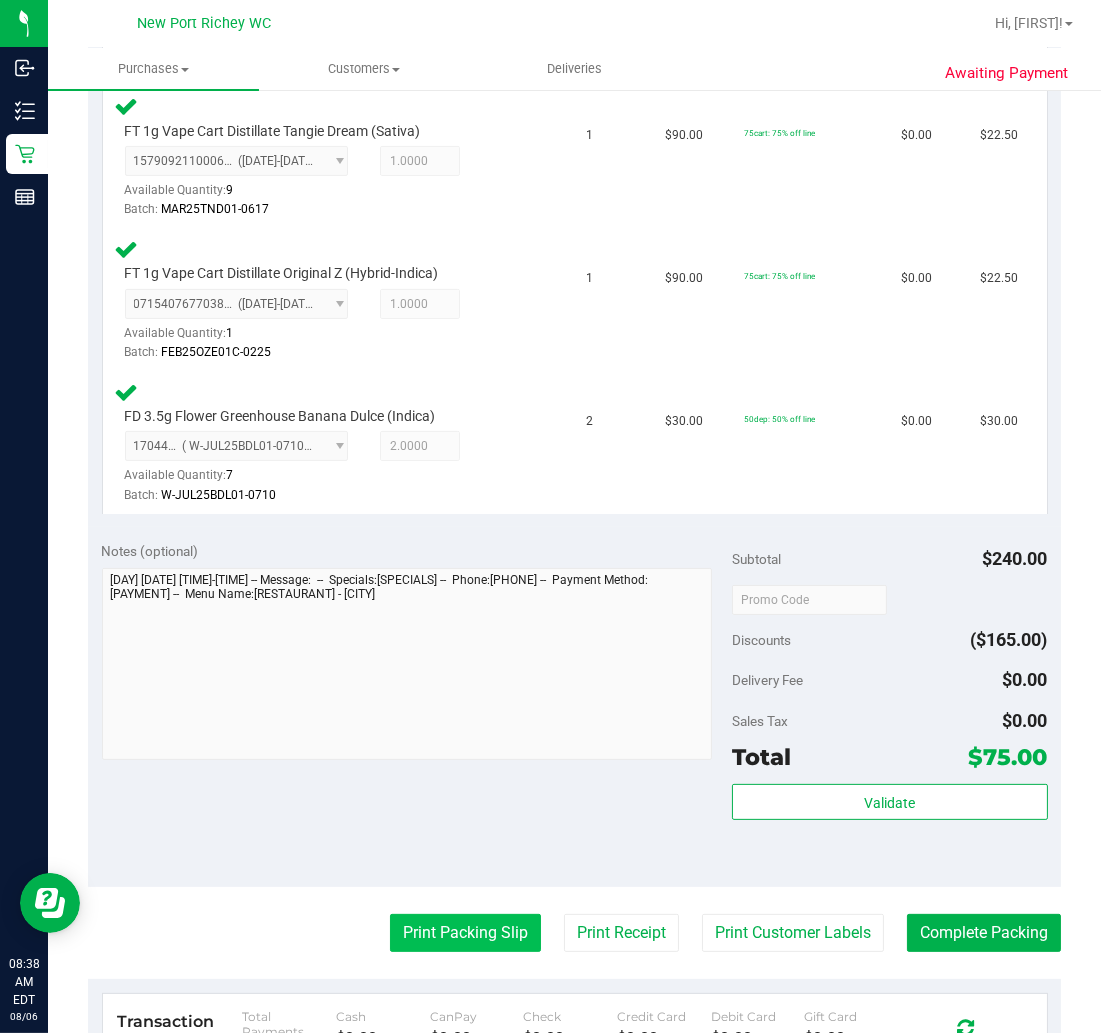 click on "Print Packing Slip" at bounding box center [465, 933] 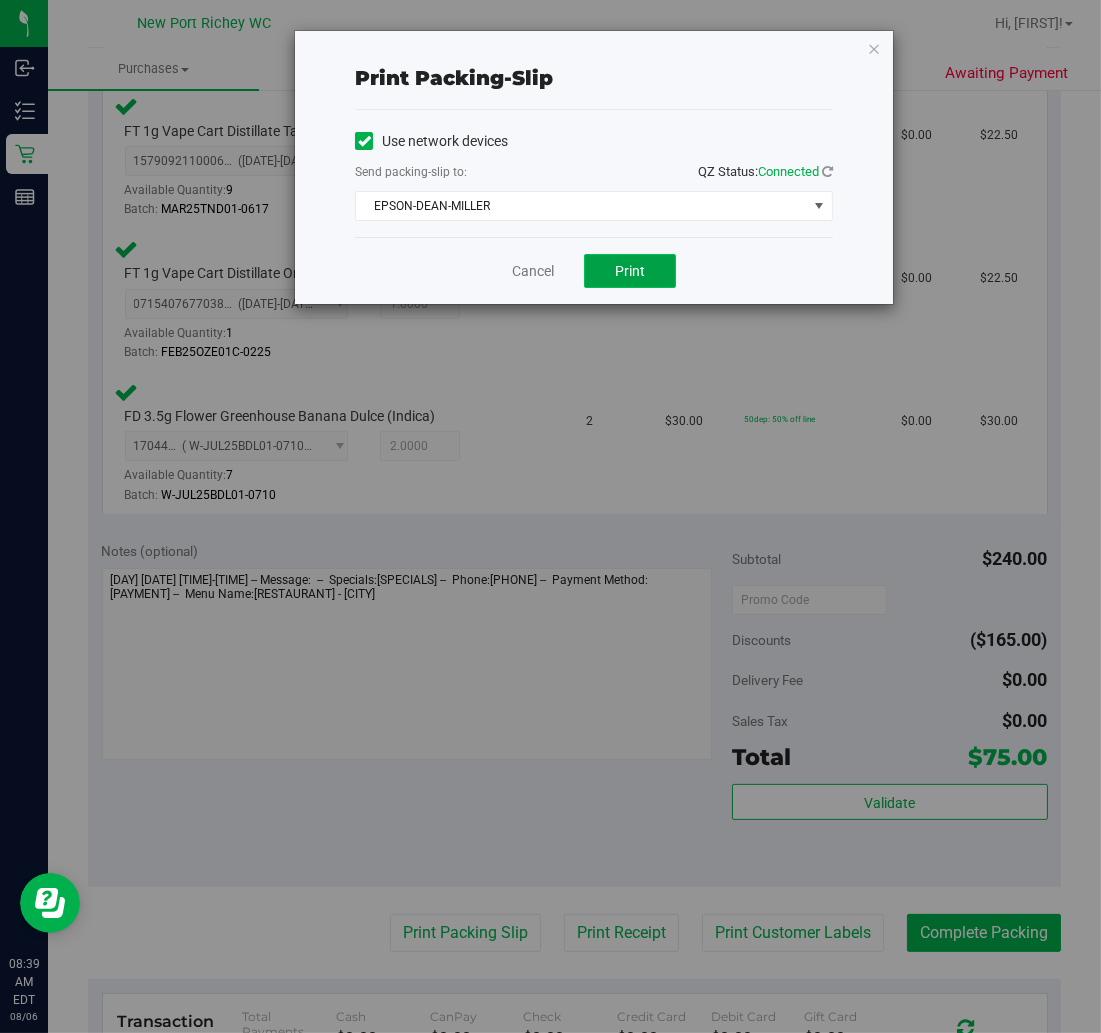 click on "Print" at bounding box center (630, 271) 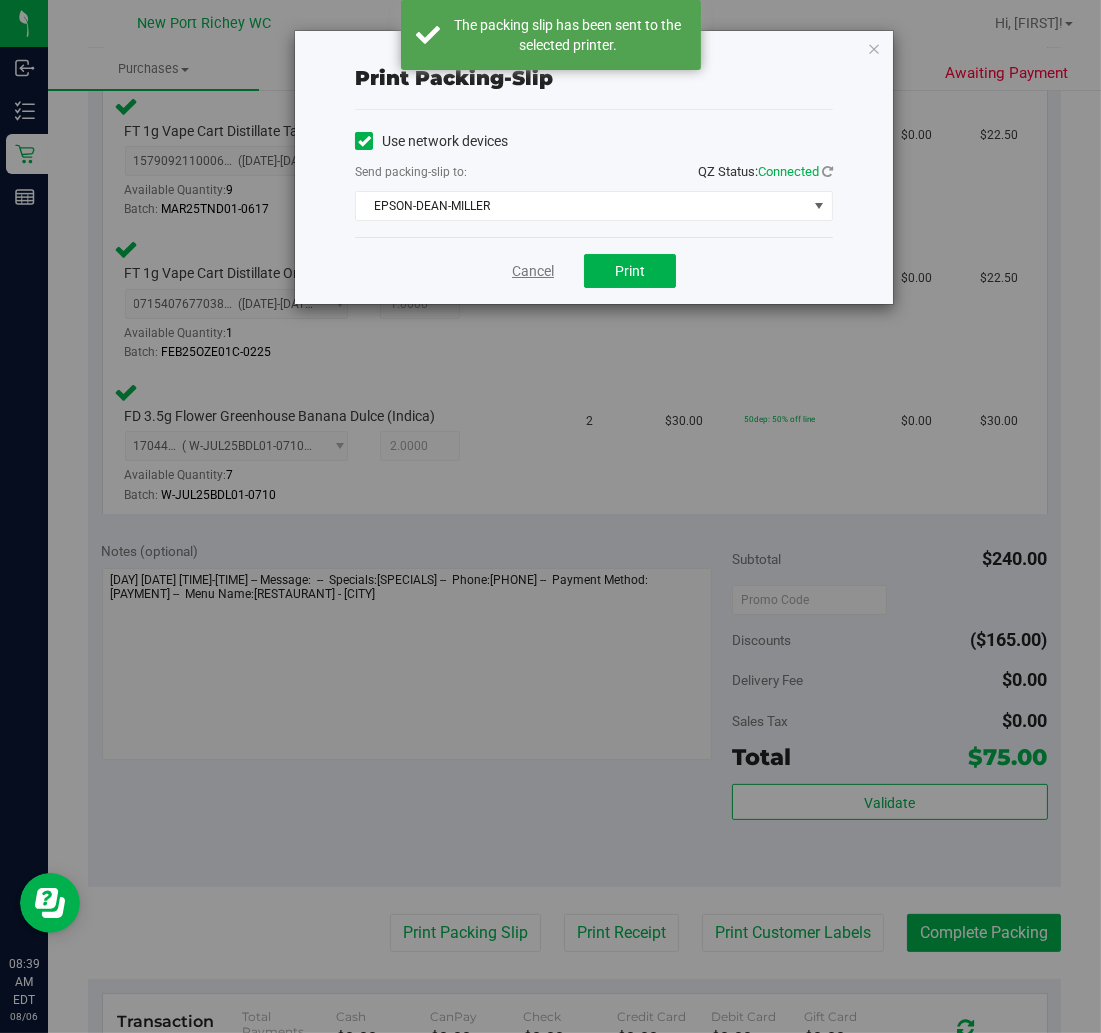 click on "Cancel" at bounding box center (533, 271) 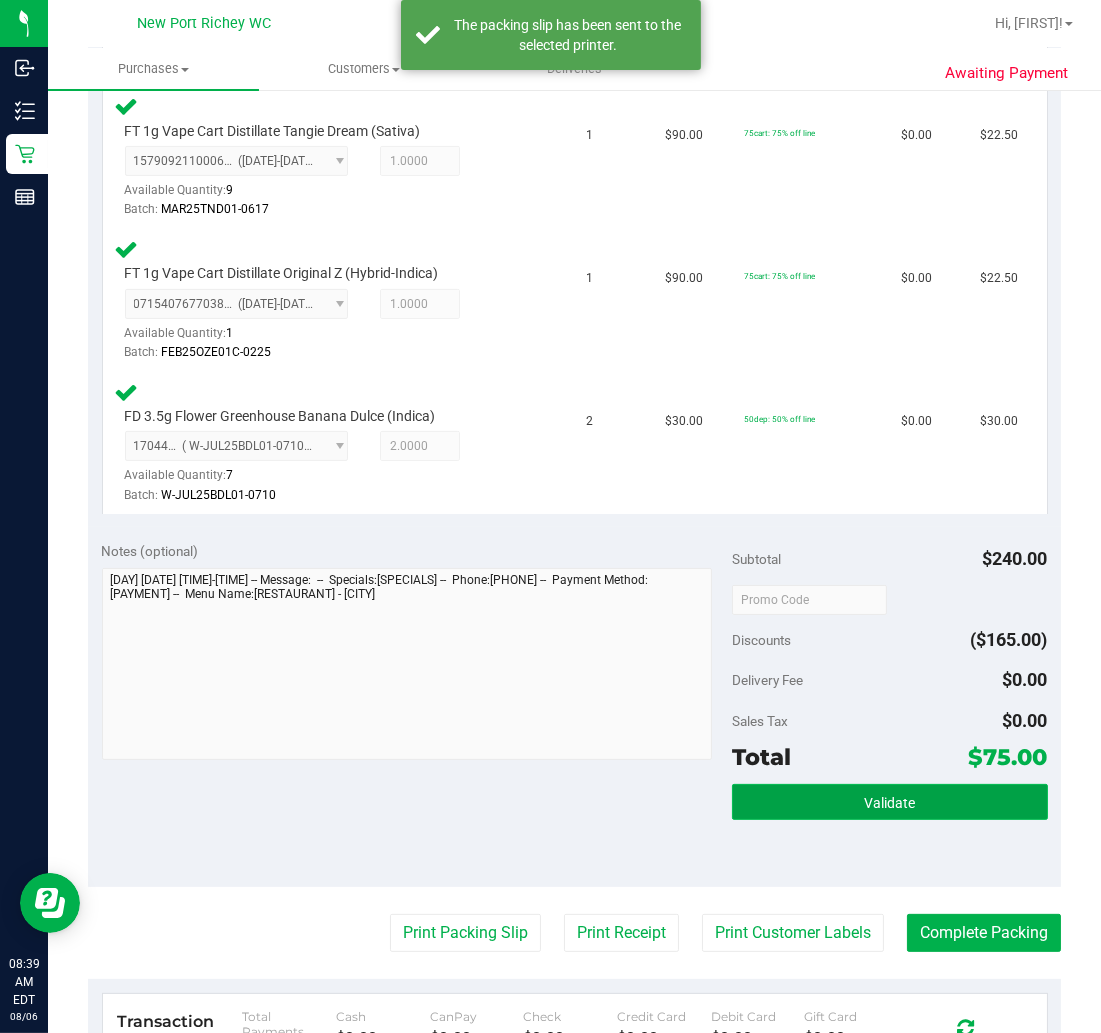 click on "Validate" at bounding box center [889, 802] 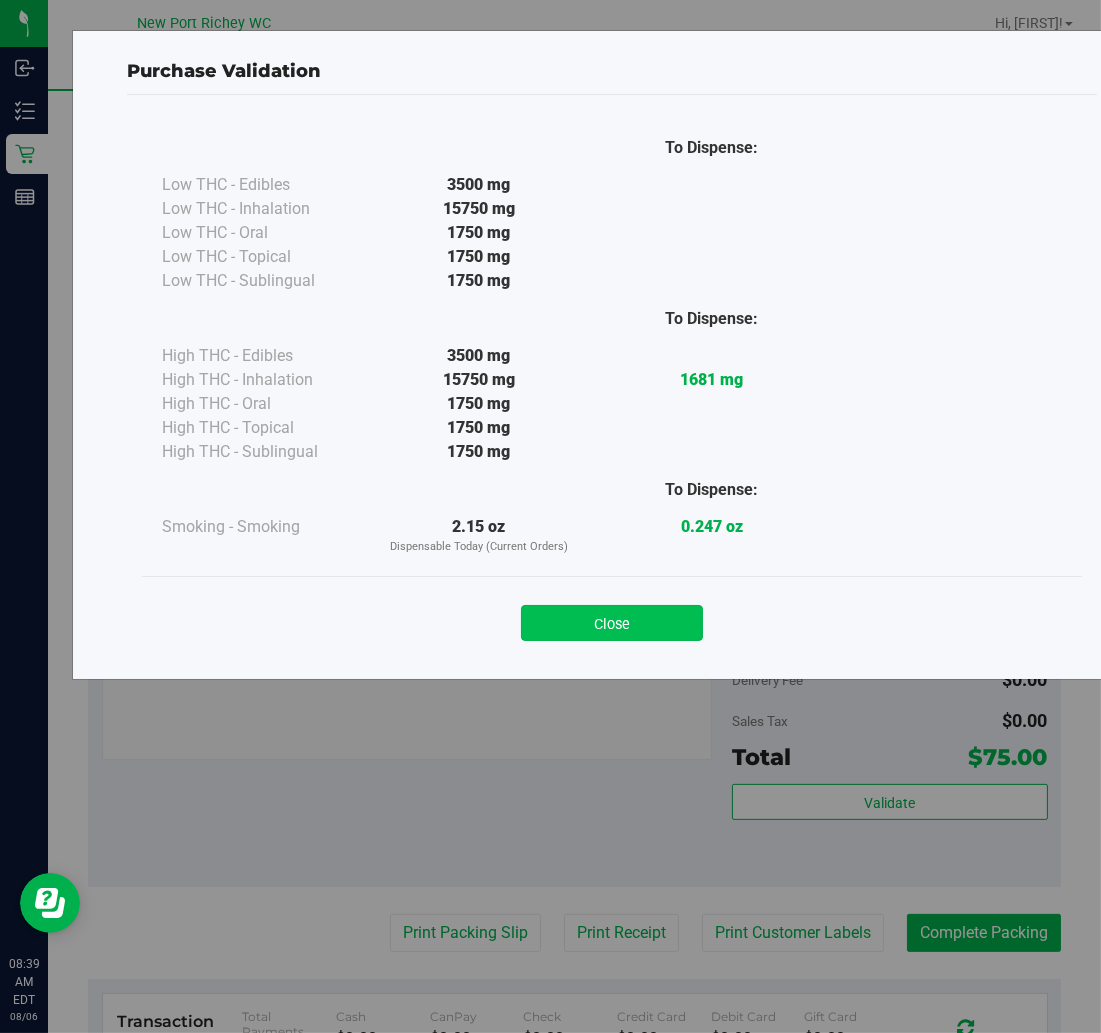 click on "Close" at bounding box center (612, 623) 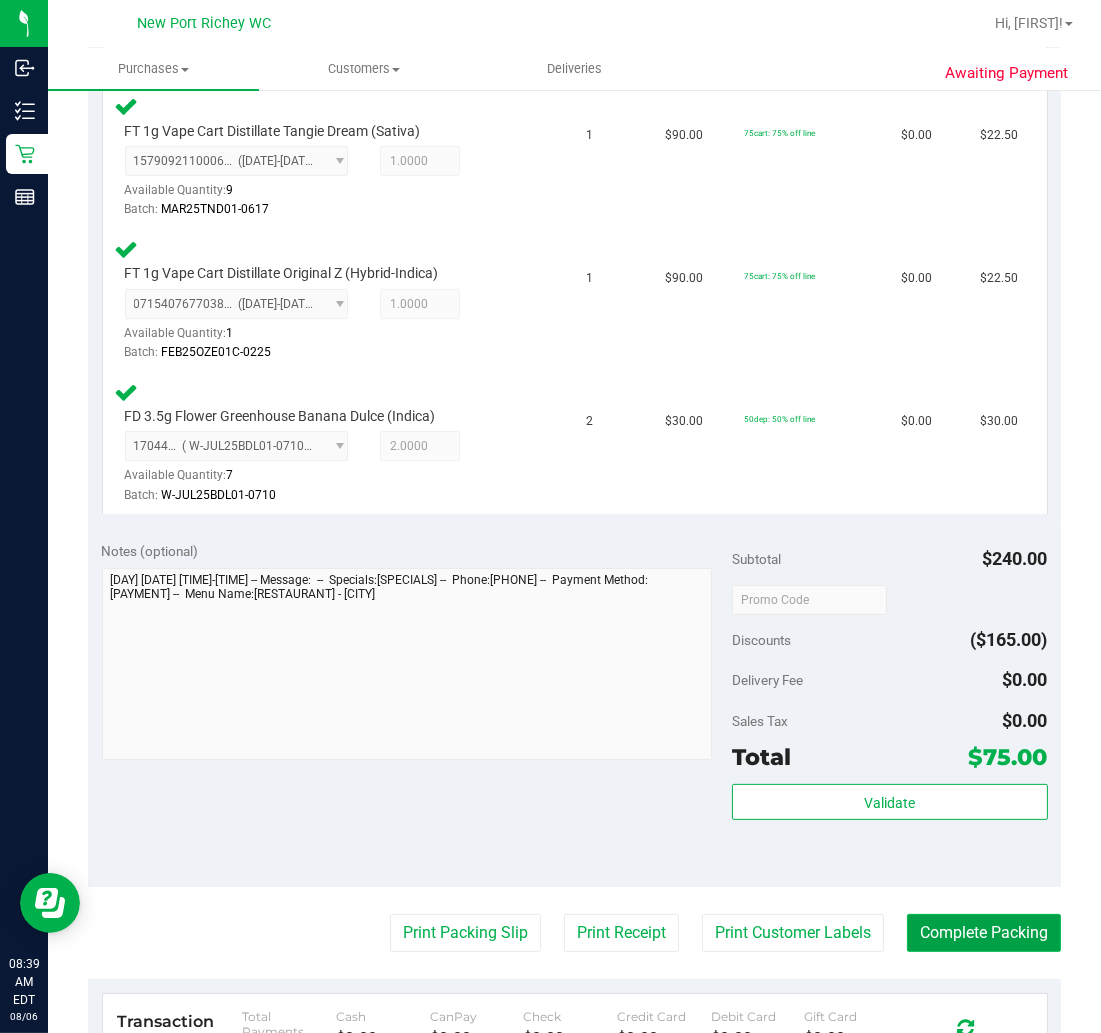 click on "Complete Packing" at bounding box center [984, 933] 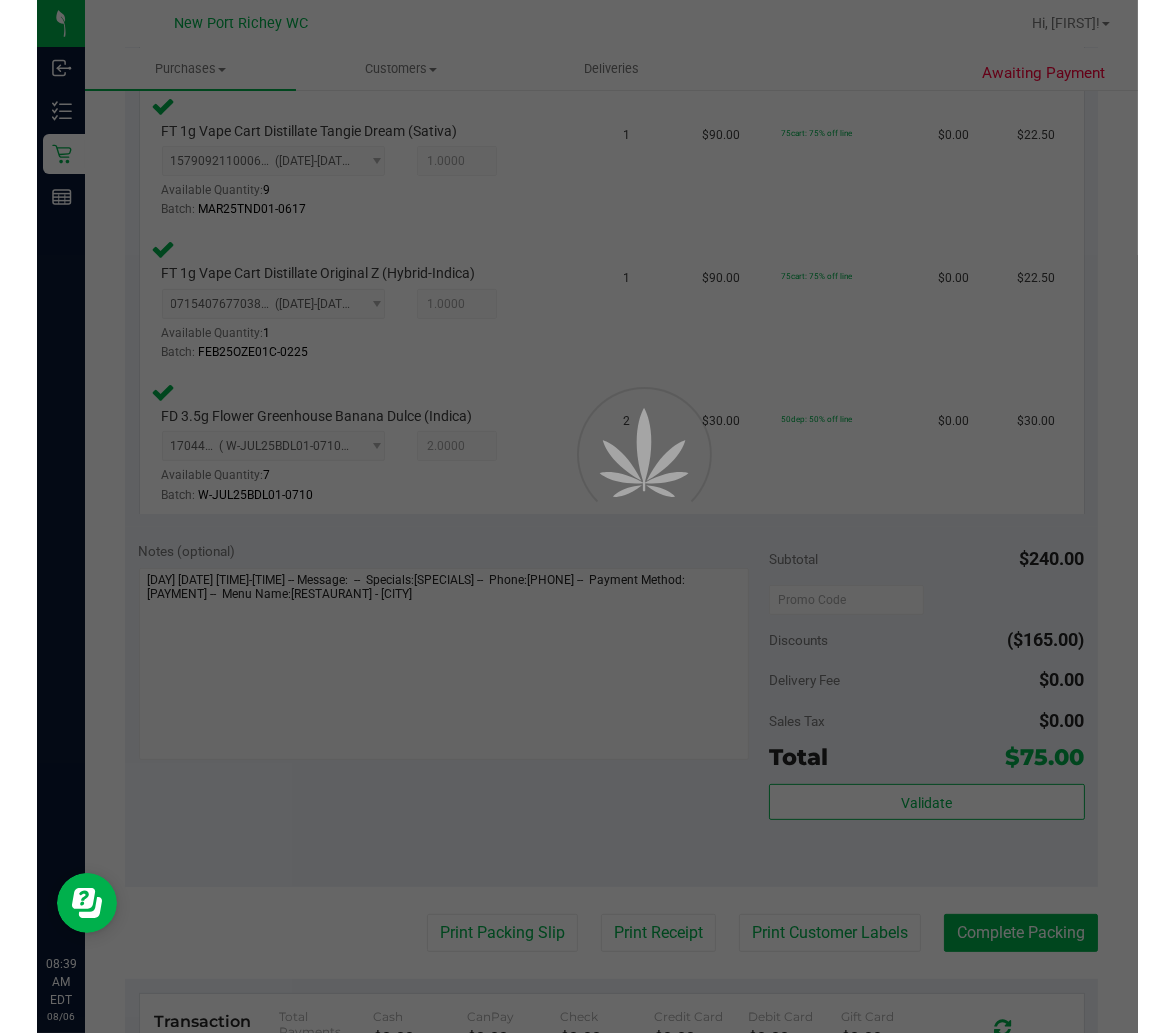 scroll, scrollTop: 0, scrollLeft: 0, axis: both 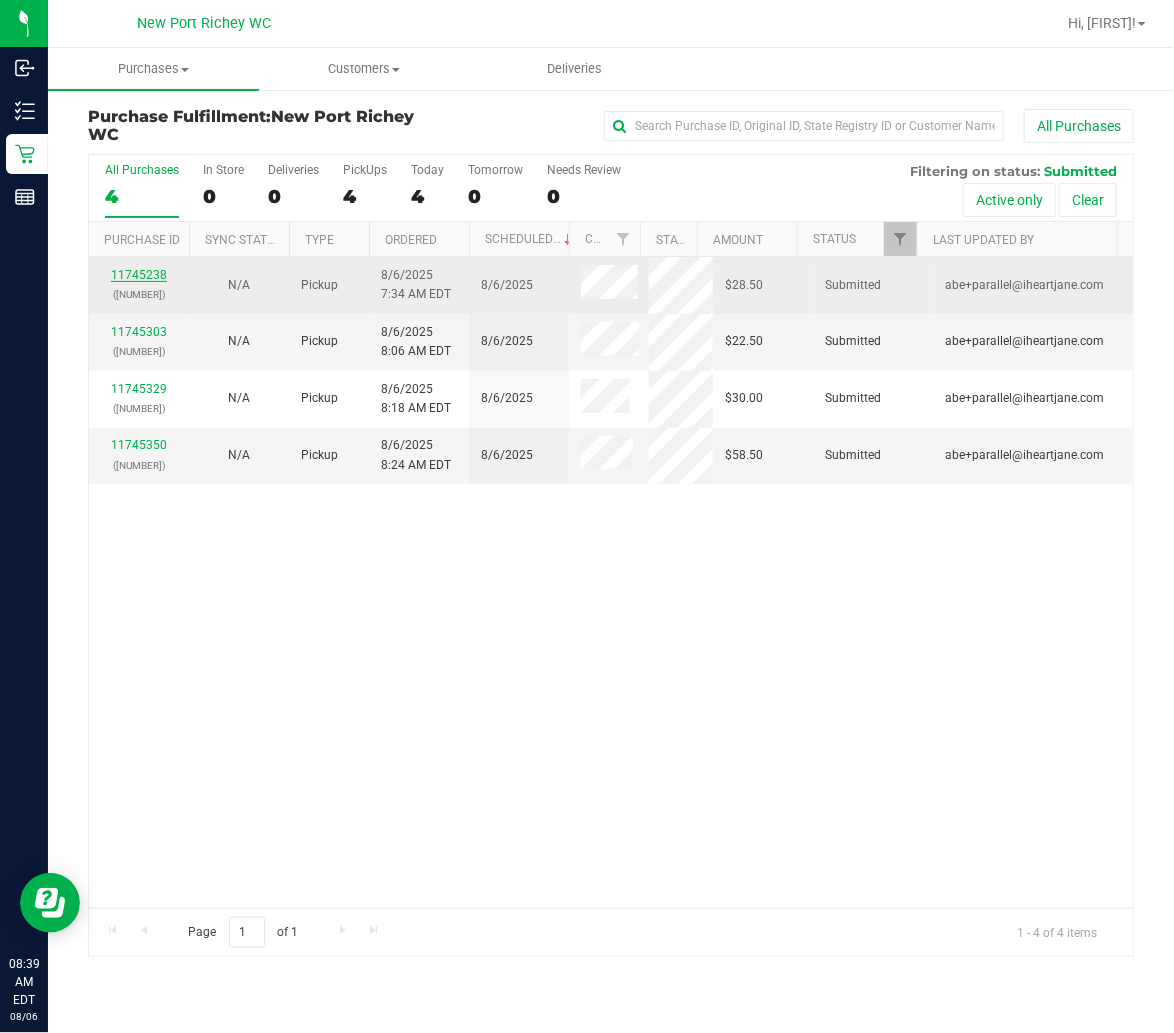click on "11745238" at bounding box center [139, 275] 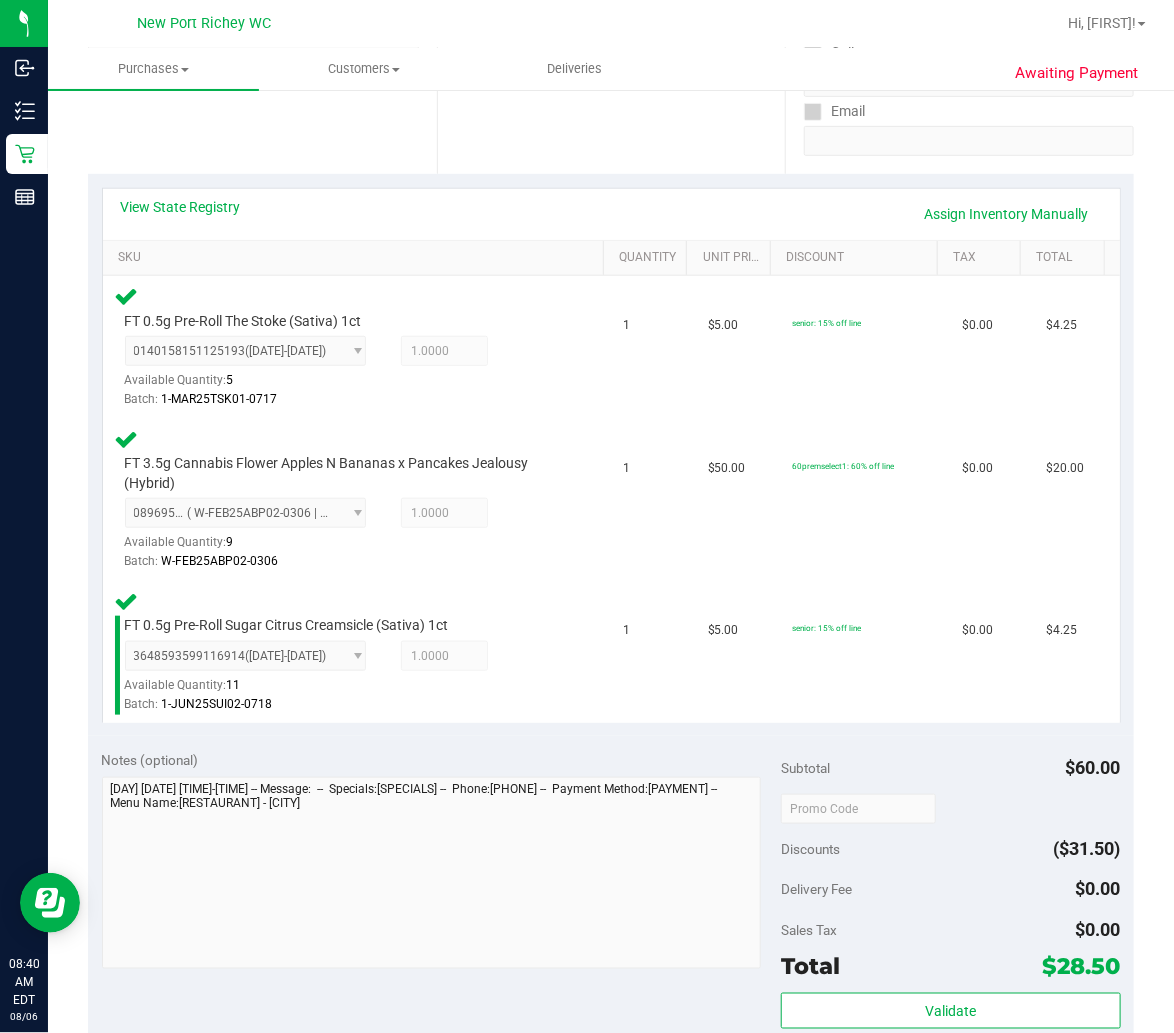 scroll, scrollTop: 666, scrollLeft: 0, axis: vertical 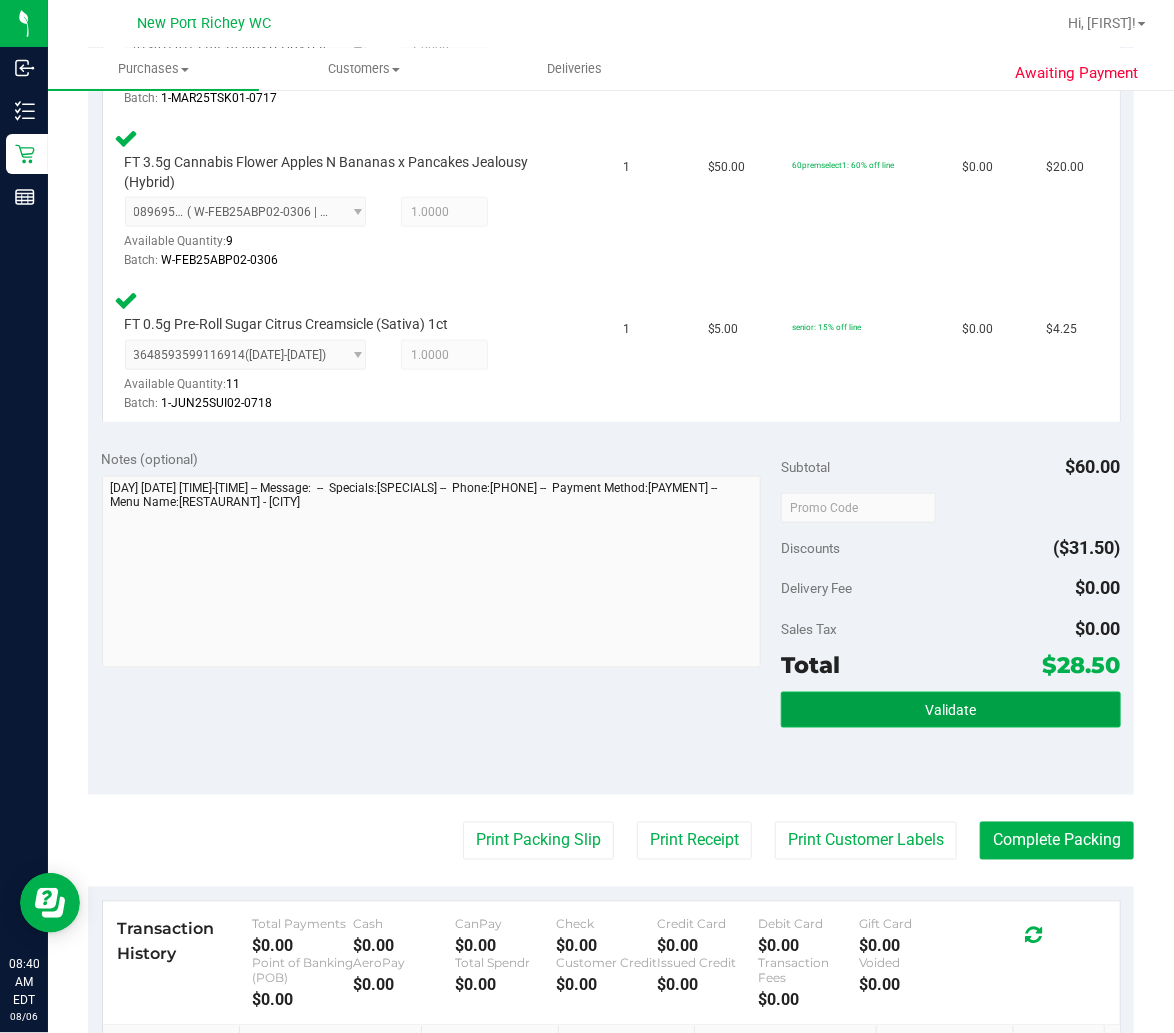 click on "Validate" at bounding box center [950, 711] 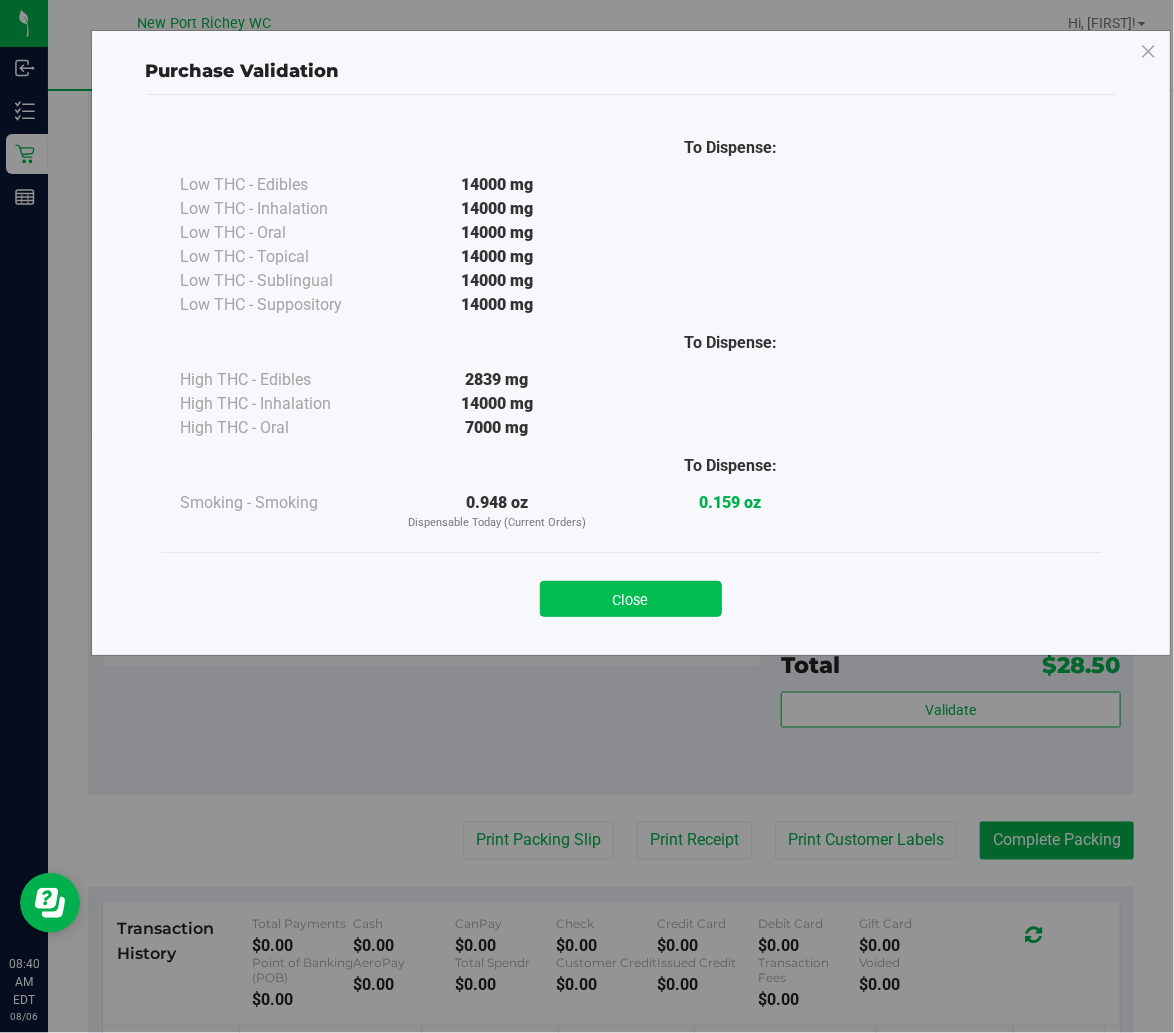 click on "Close" at bounding box center [631, 599] 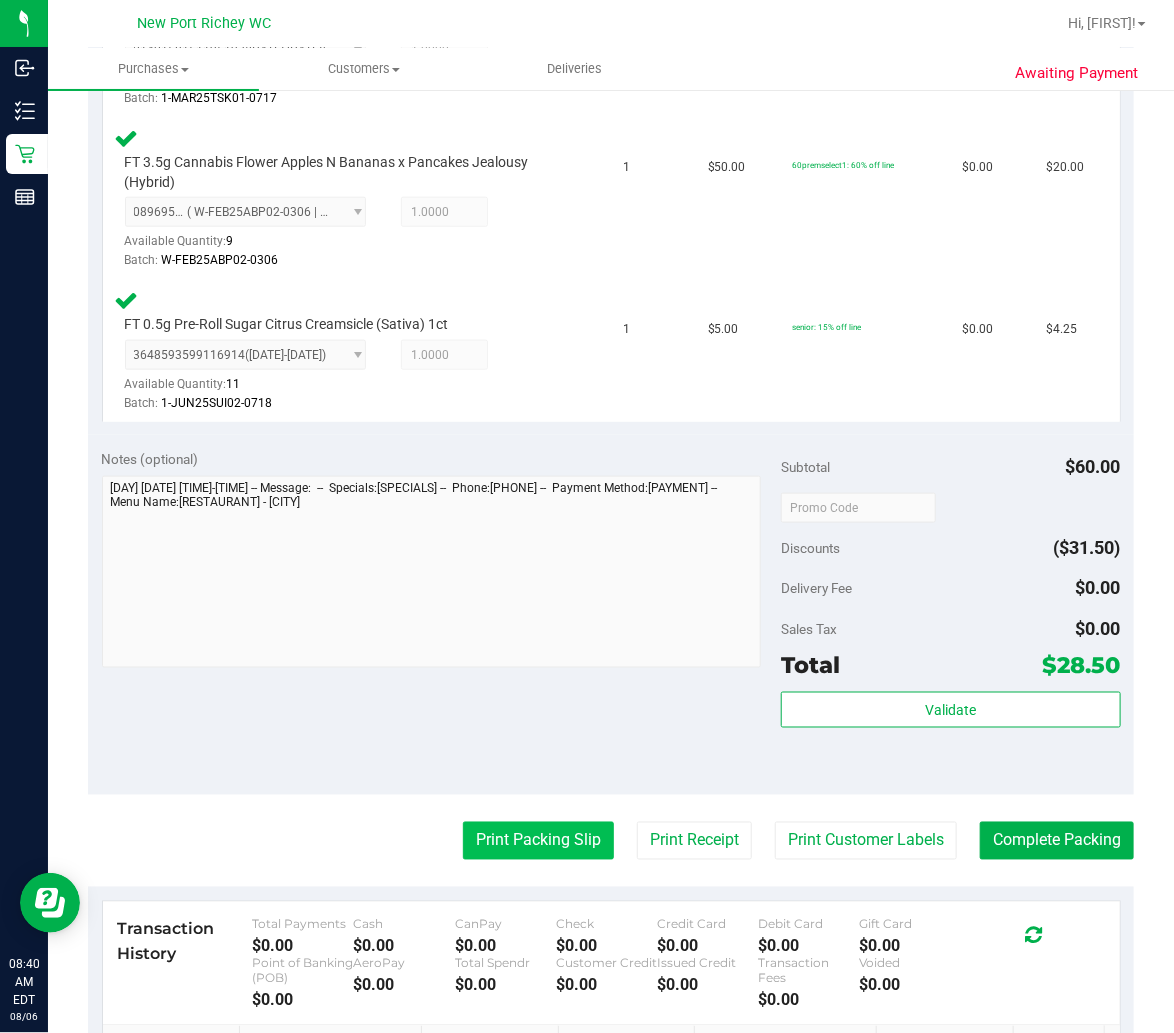 click on "Print Packing Slip" at bounding box center (538, 841) 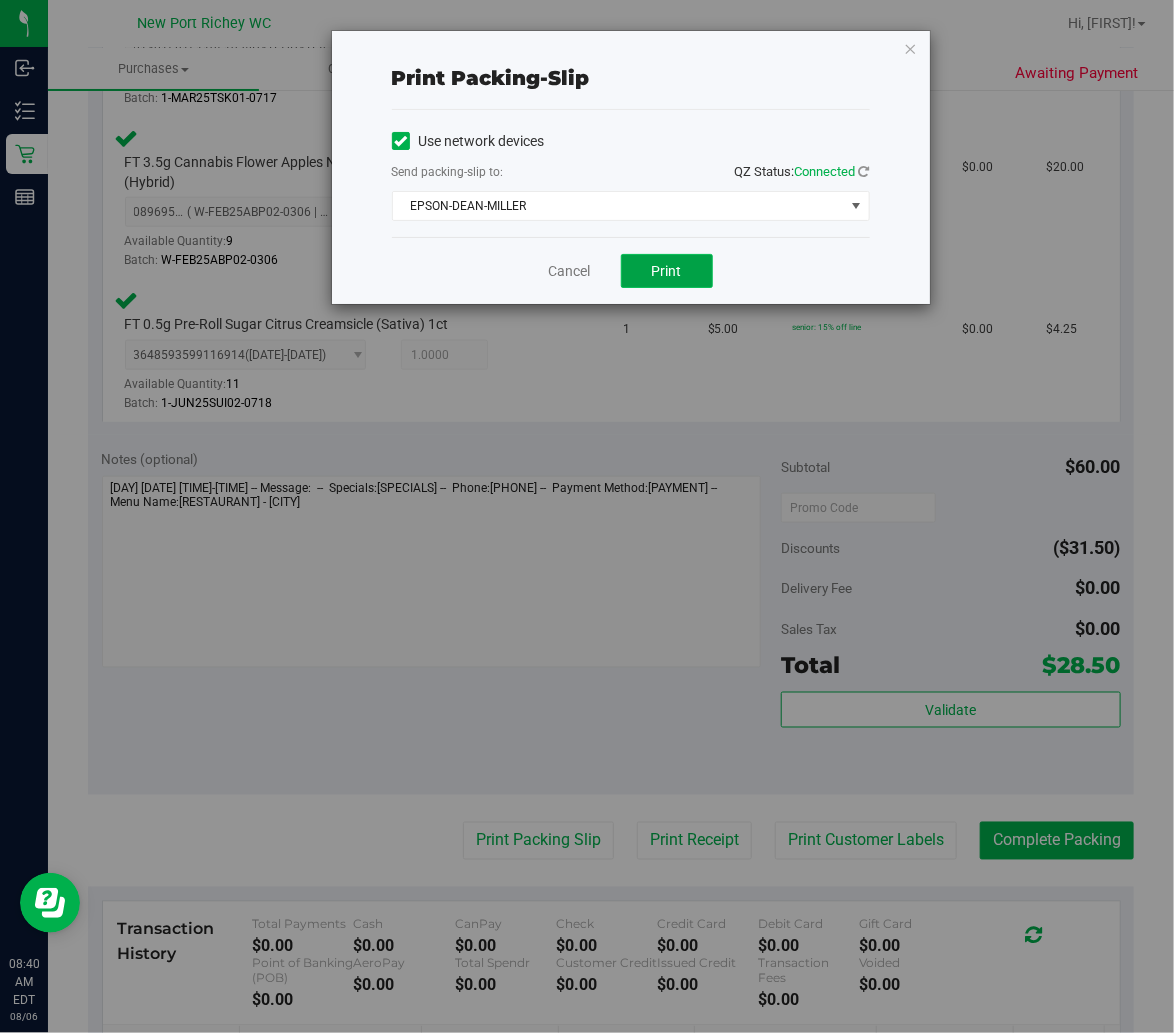 click on "Print" at bounding box center (667, 271) 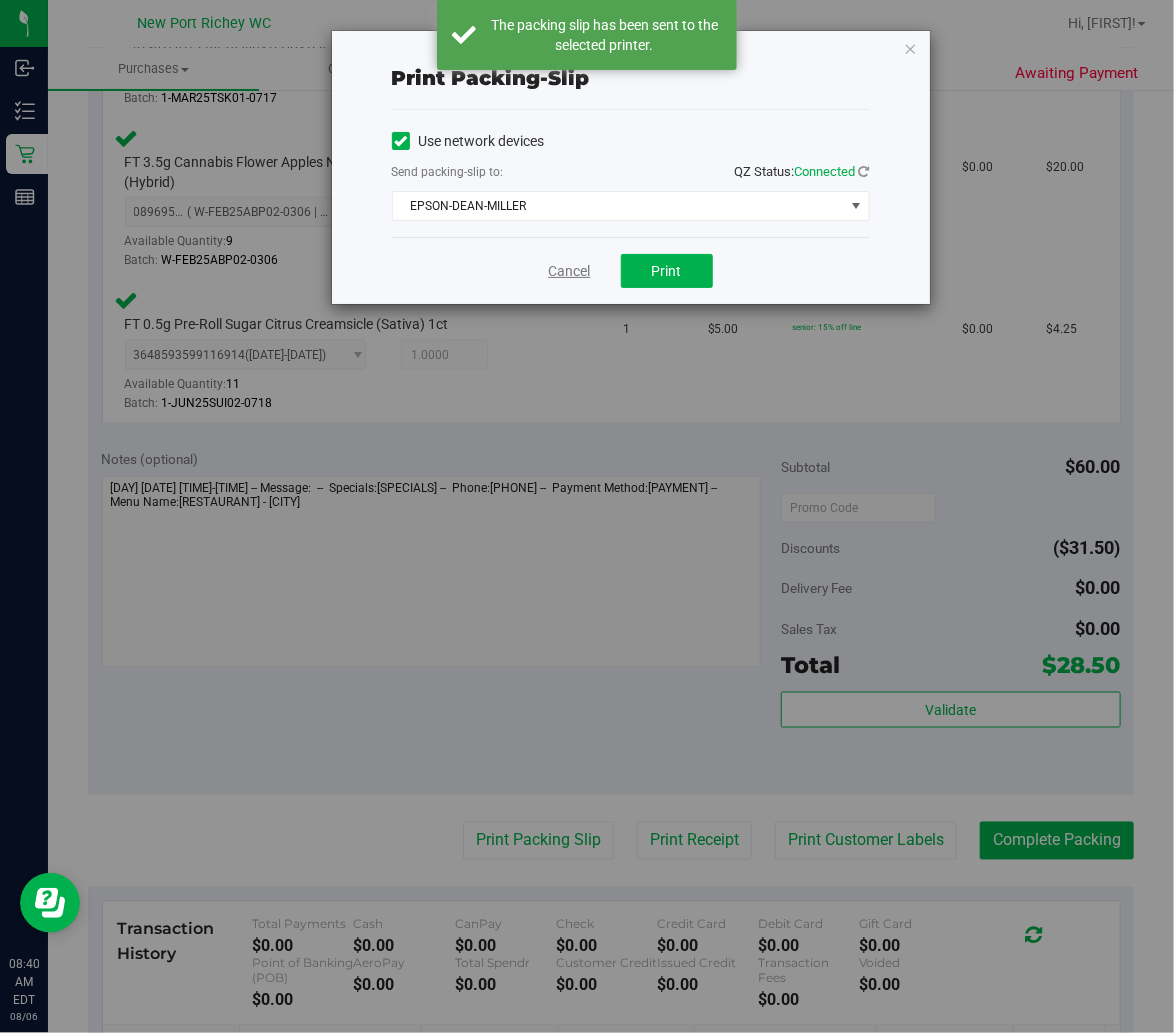 click on "Cancel" at bounding box center (570, 271) 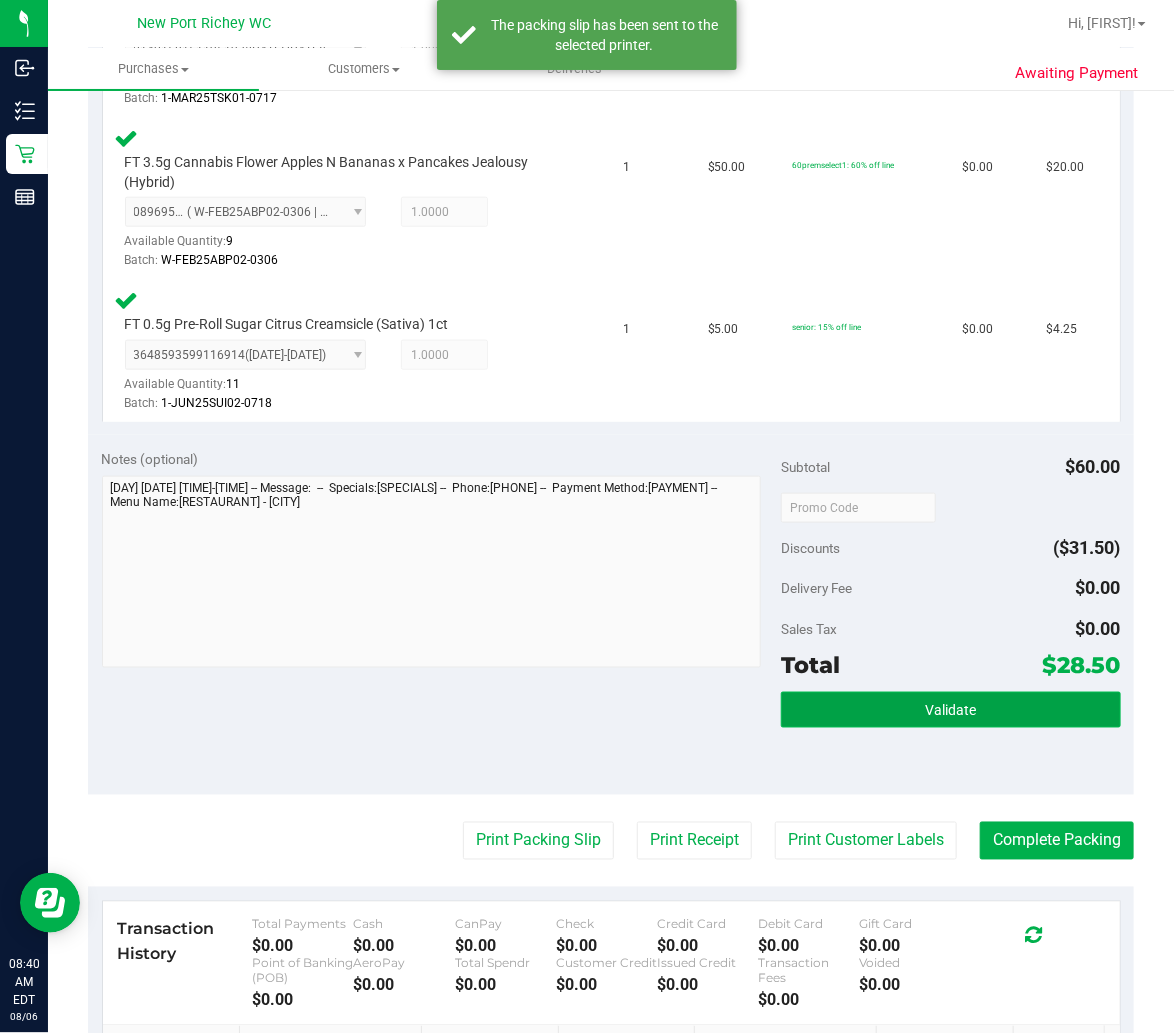 click on "Validate" at bounding box center (950, 711) 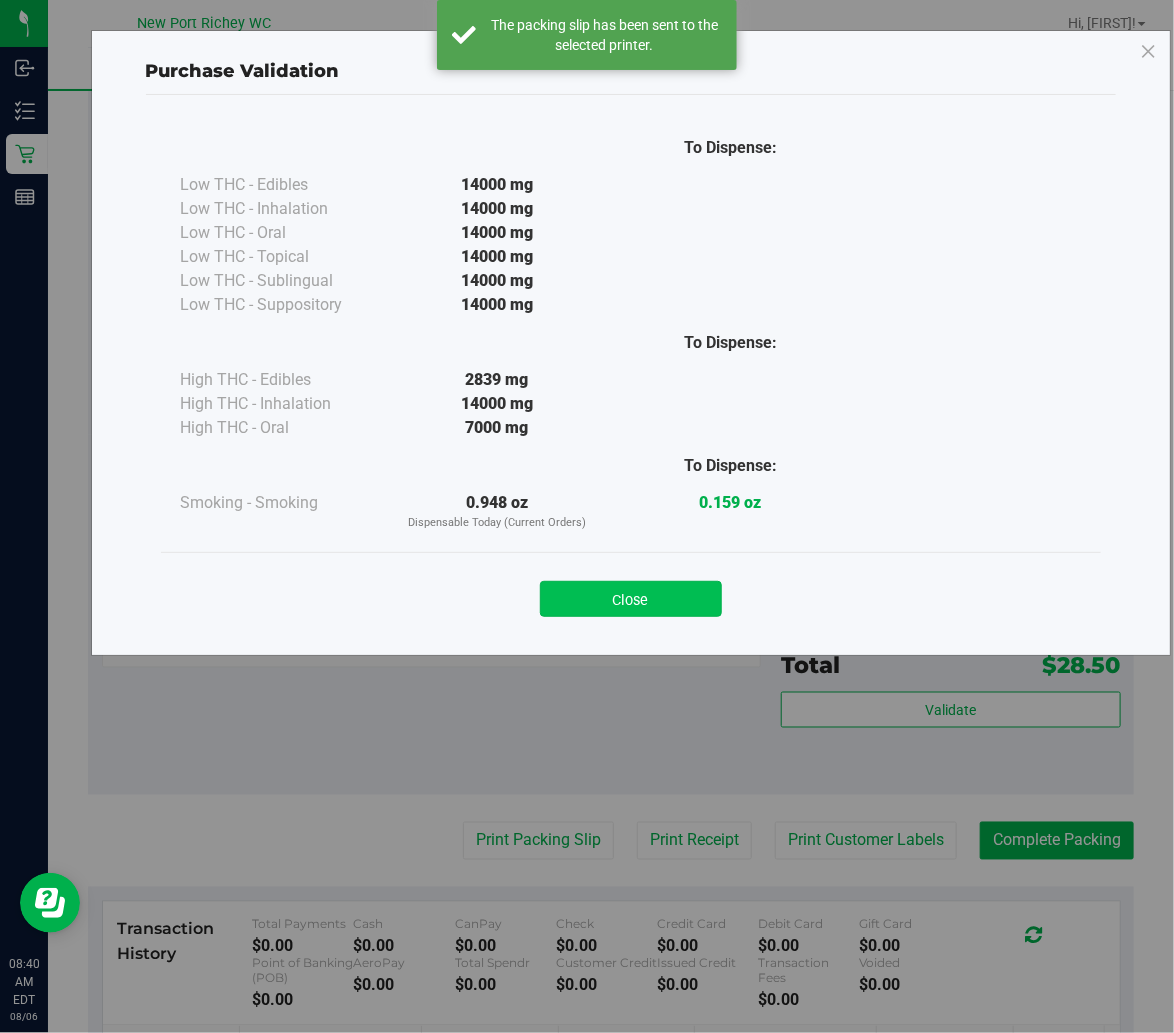 click on "Close" at bounding box center (631, 599) 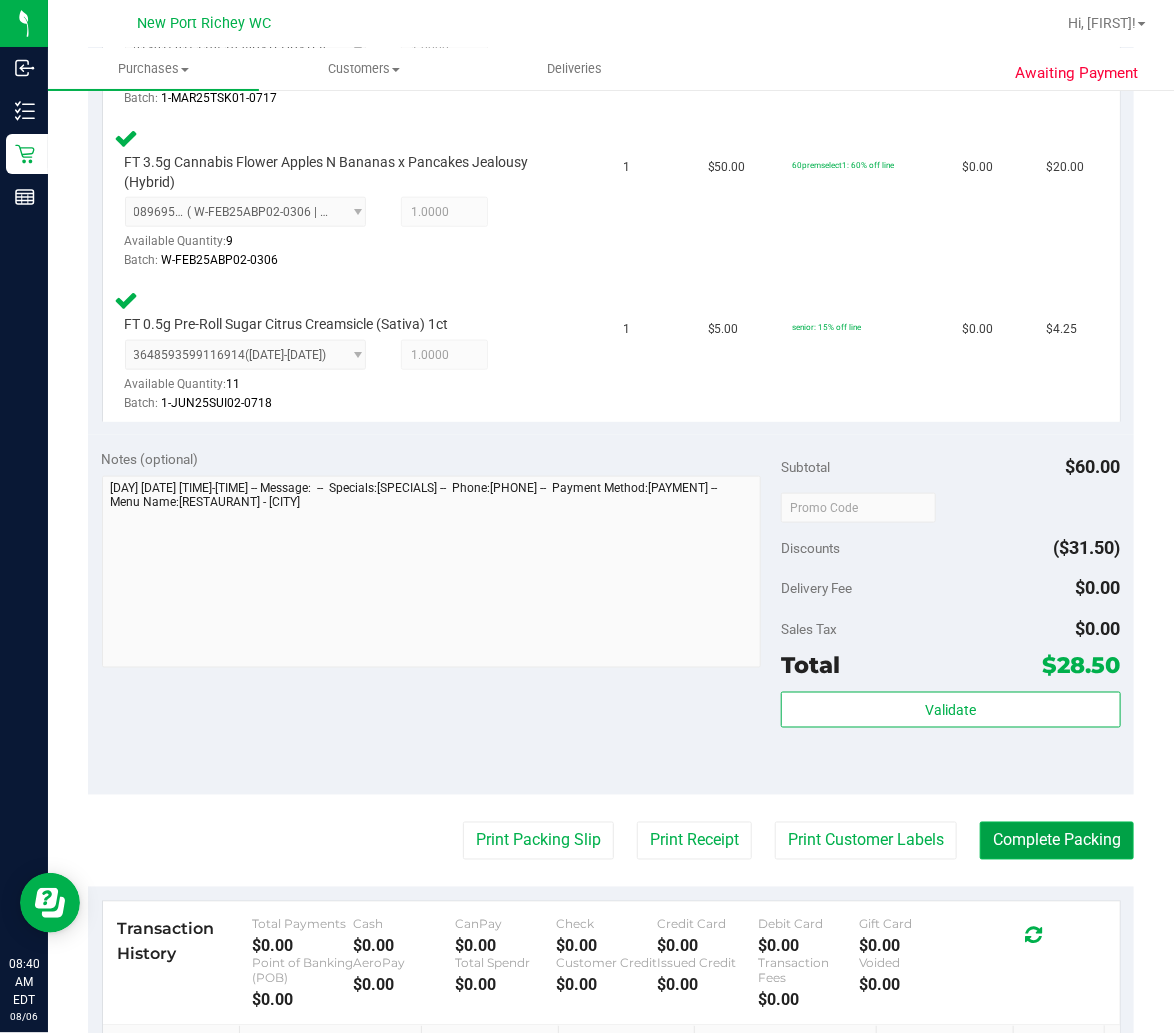 click on "Complete Packing" at bounding box center (1057, 841) 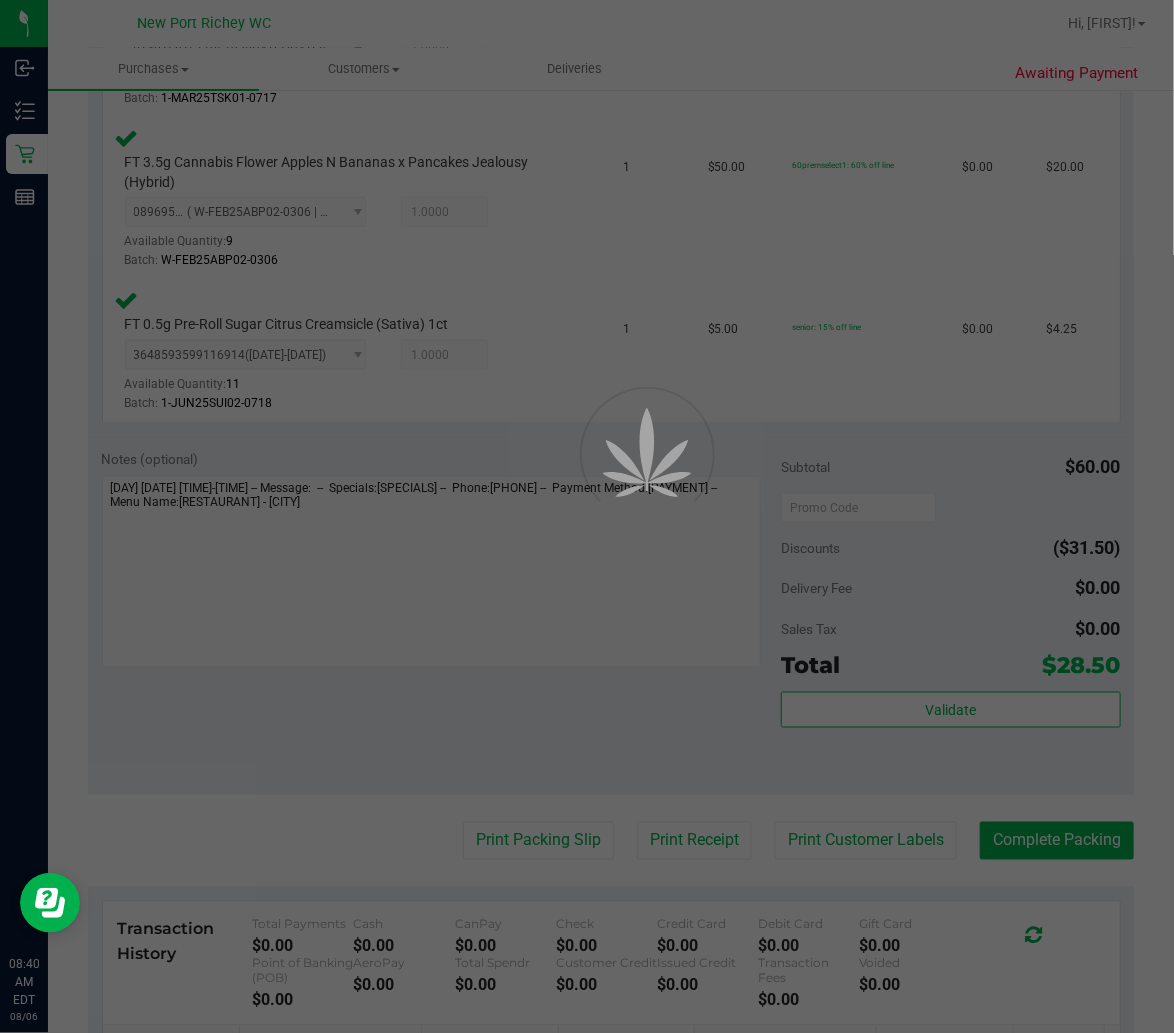 scroll, scrollTop: 0, scrollLeft: 0, axis: both 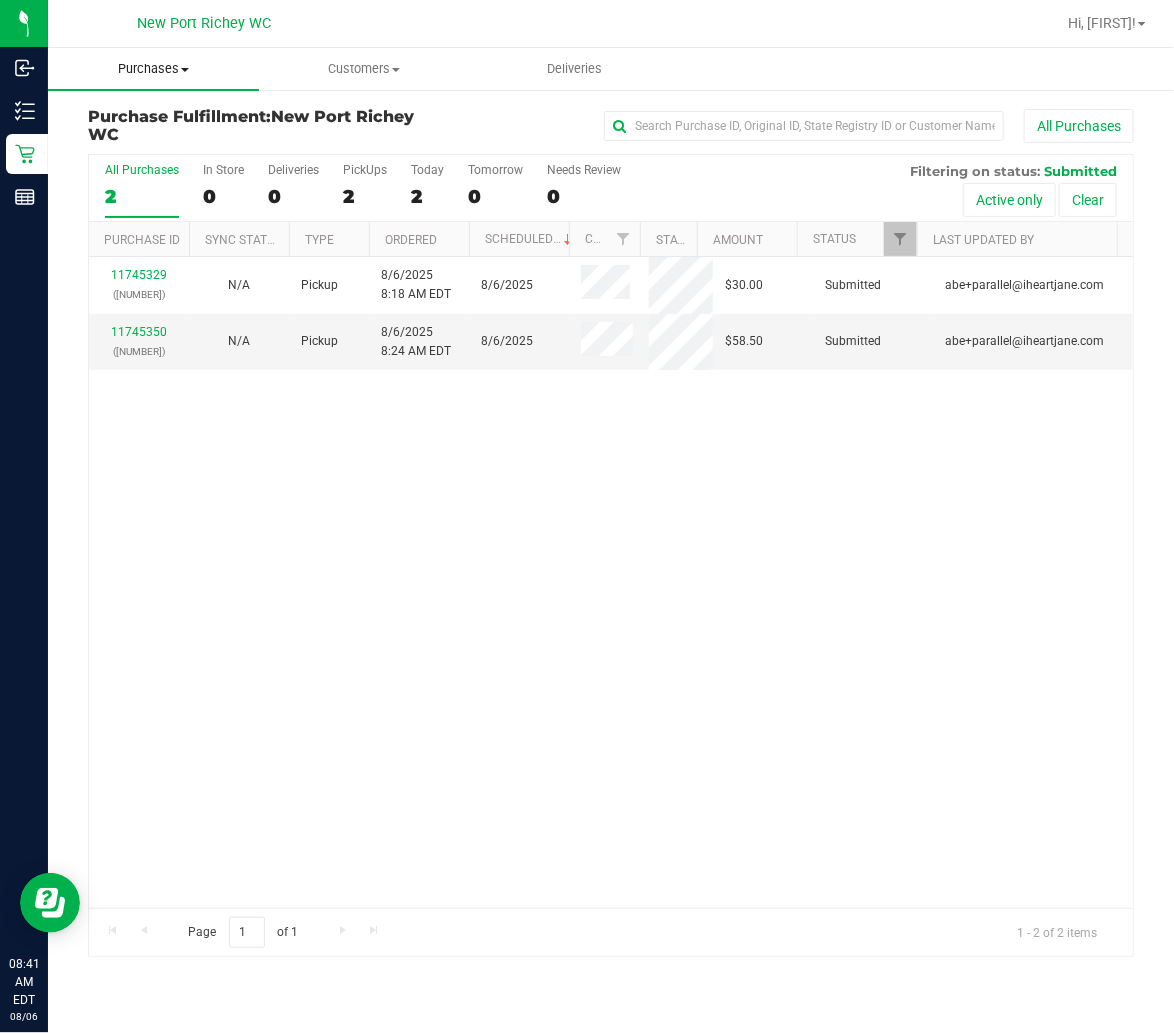 click on "Purchases" at bounding box center [153, 69] 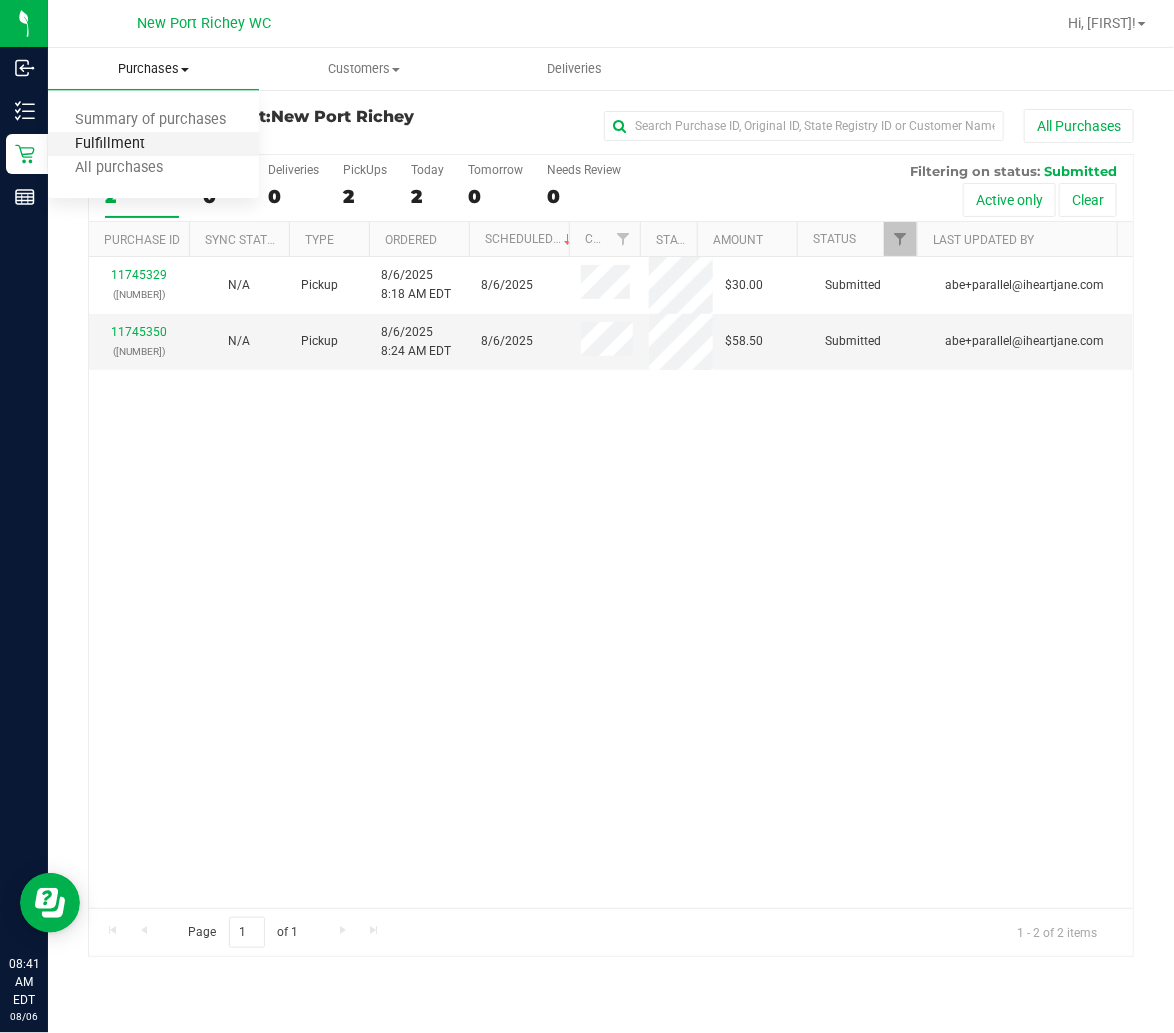 click on "Fulfillment" at bounding box center [110, 144] 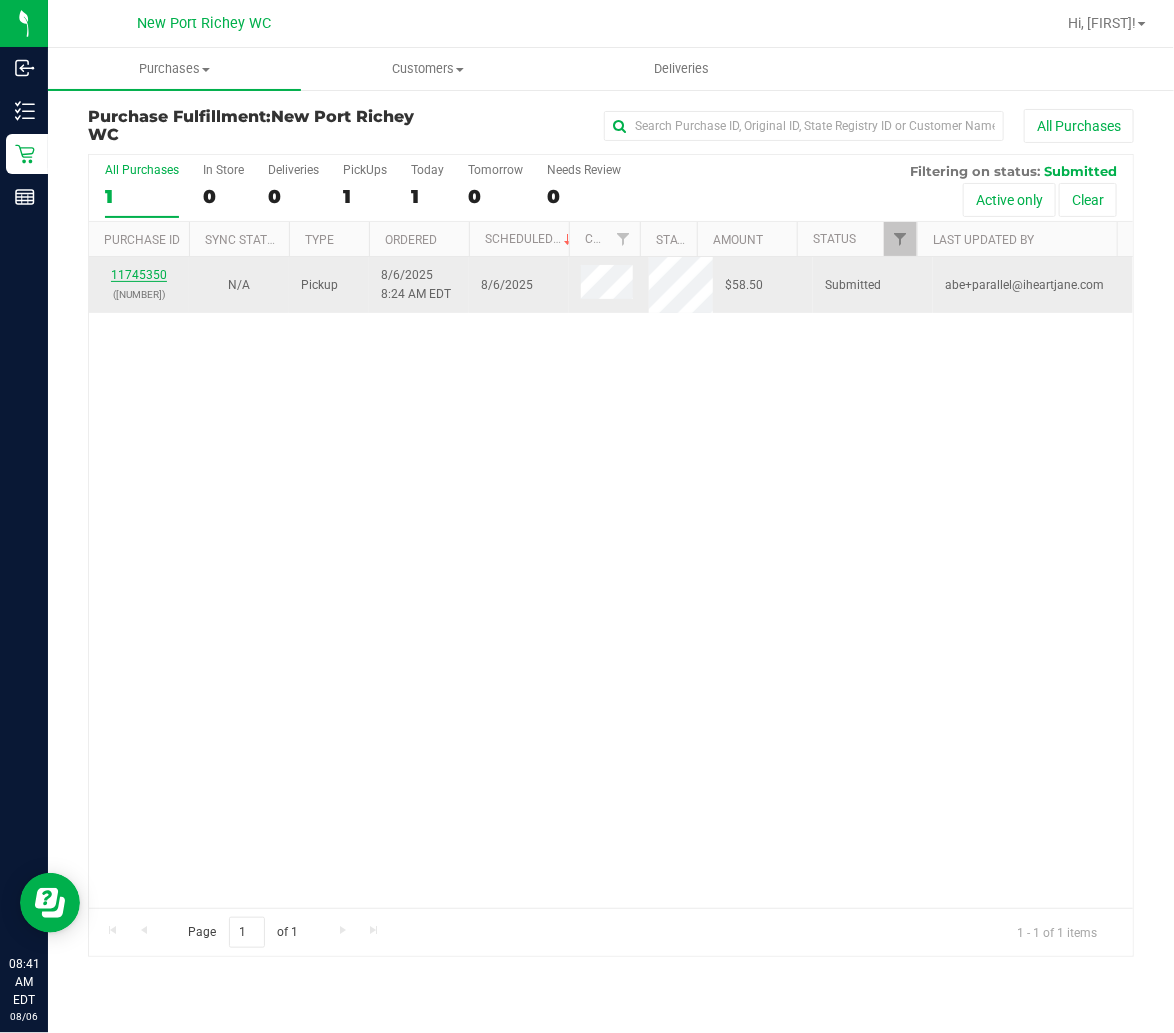 click on "11745350" at bounding box center [139, 275] 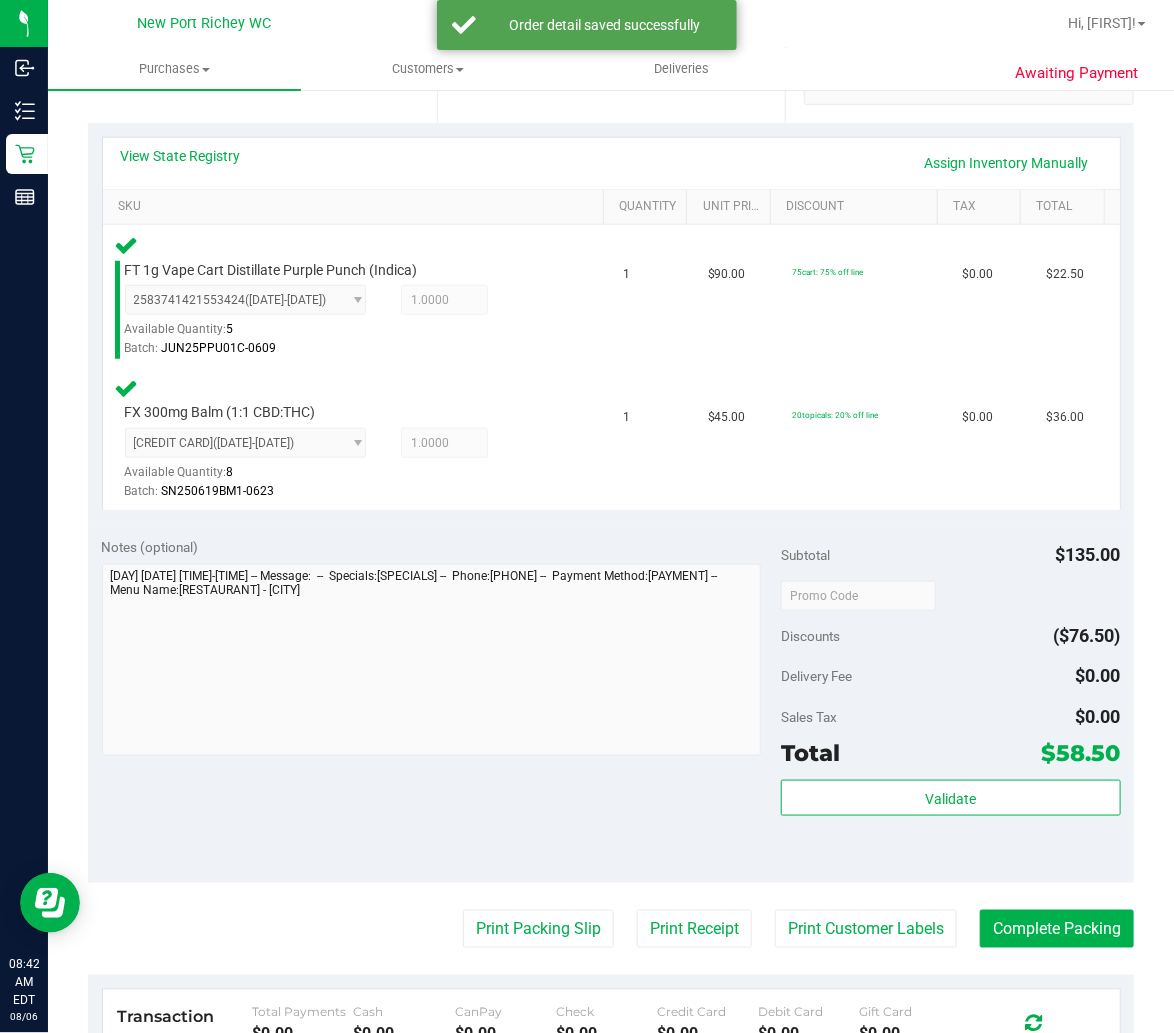 scroll, scrollTop: 444, scrollLeft: 0, axis: vertical 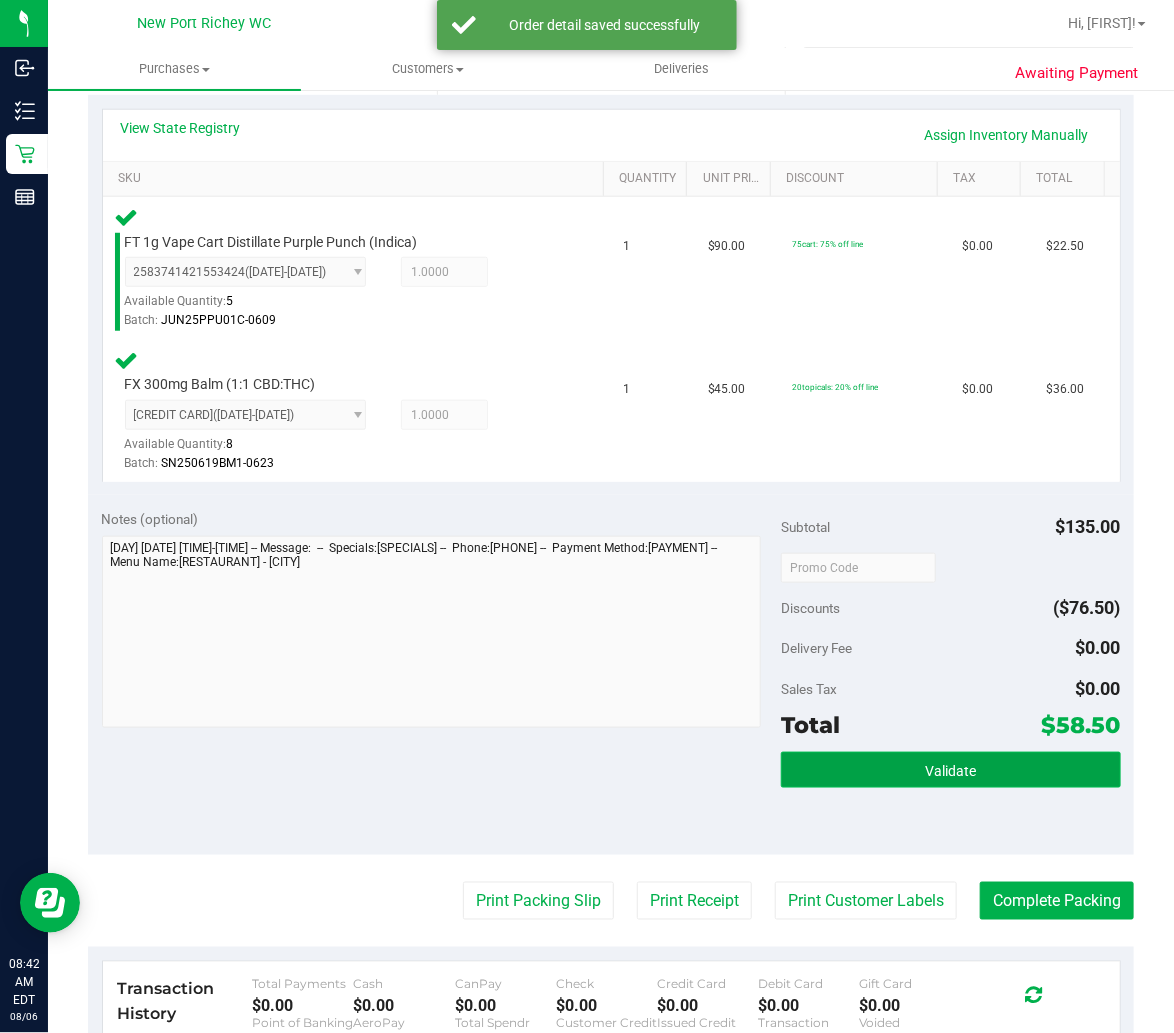 click on "Validate" at bounding box center [951, 770] 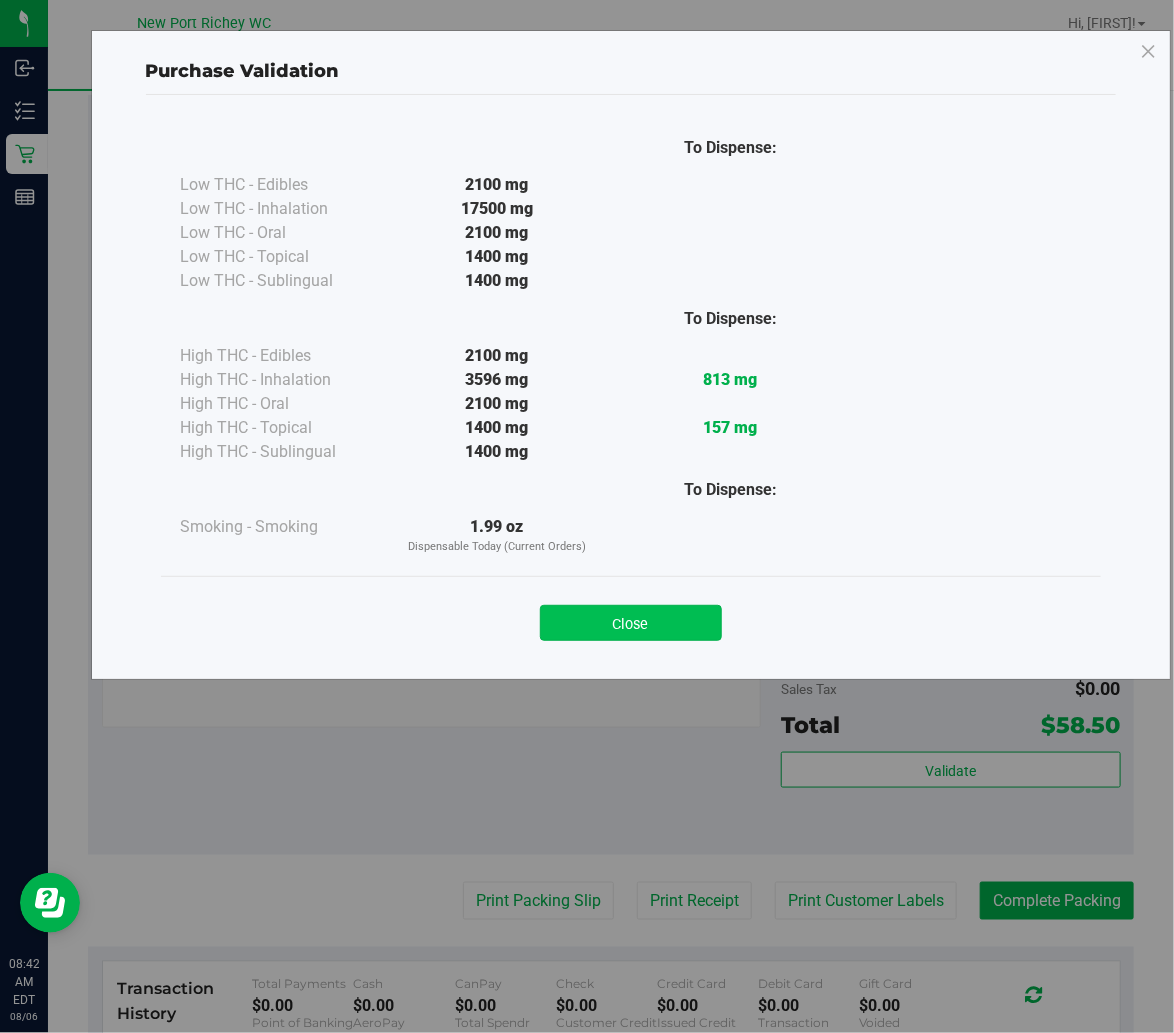 click on "Close" at bounding box center (631, 623) 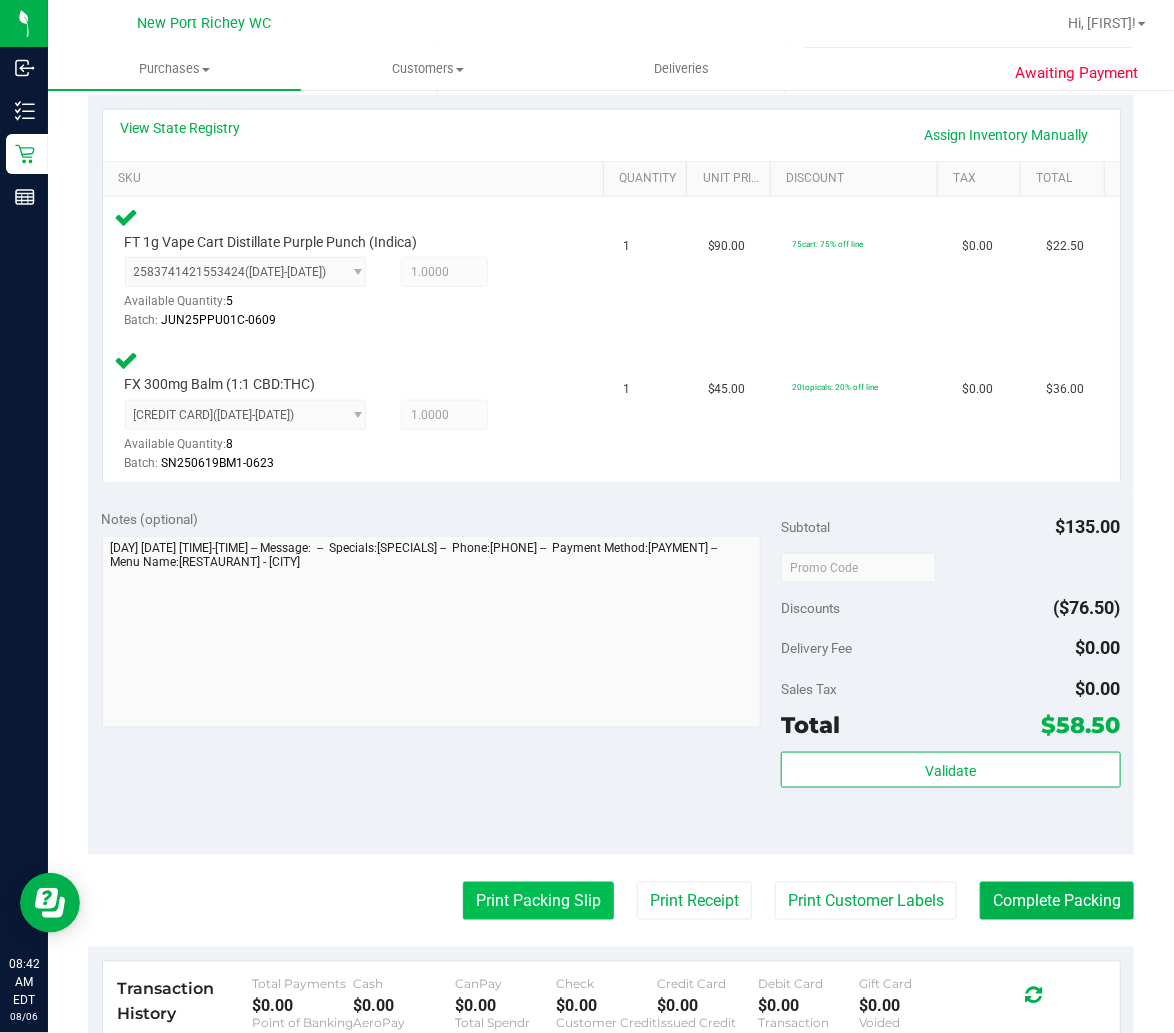 click on "Print Packing Slip" at bounding box center (538, 901) 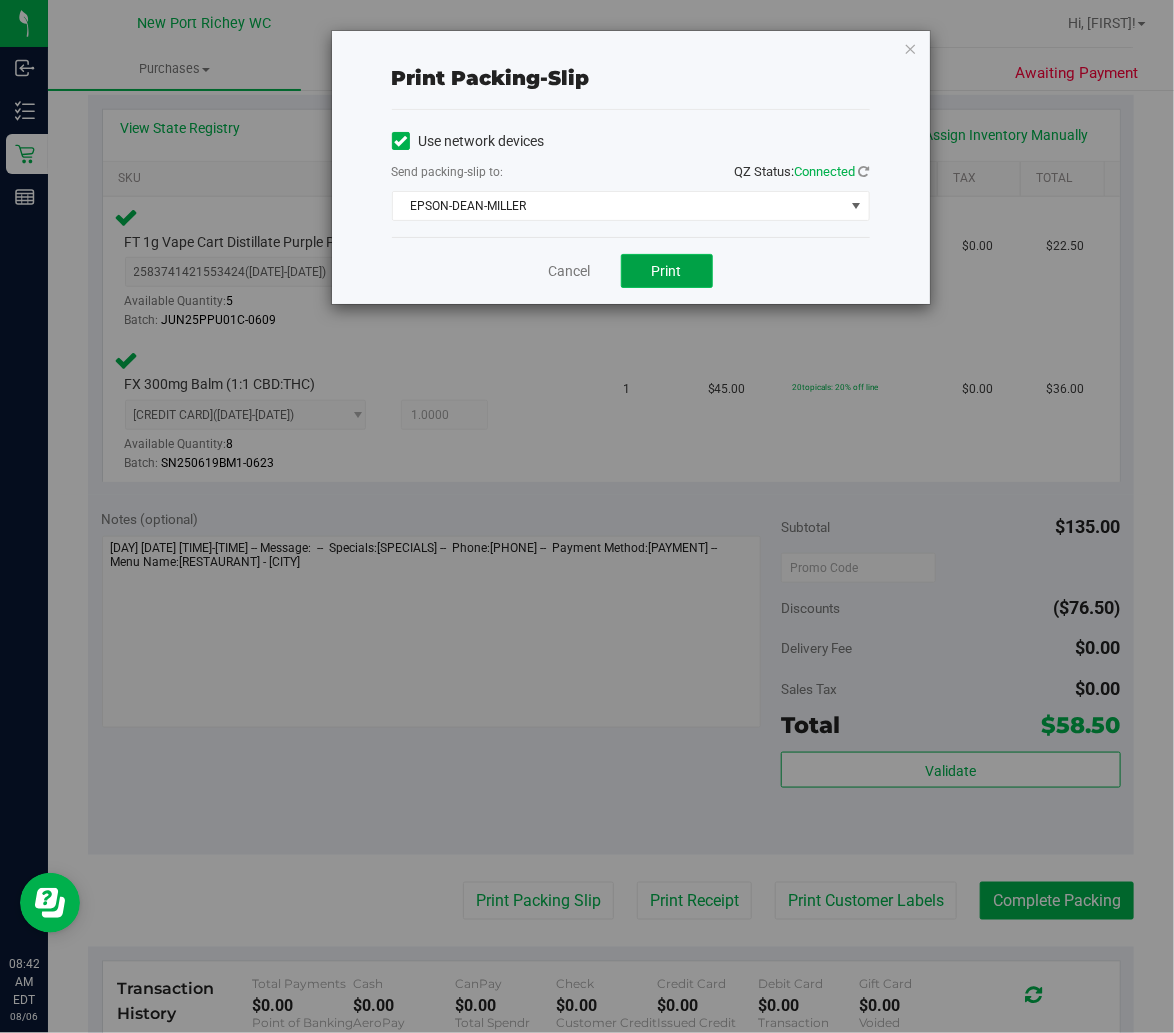 click on "Print" at bounding box center (667, 271) 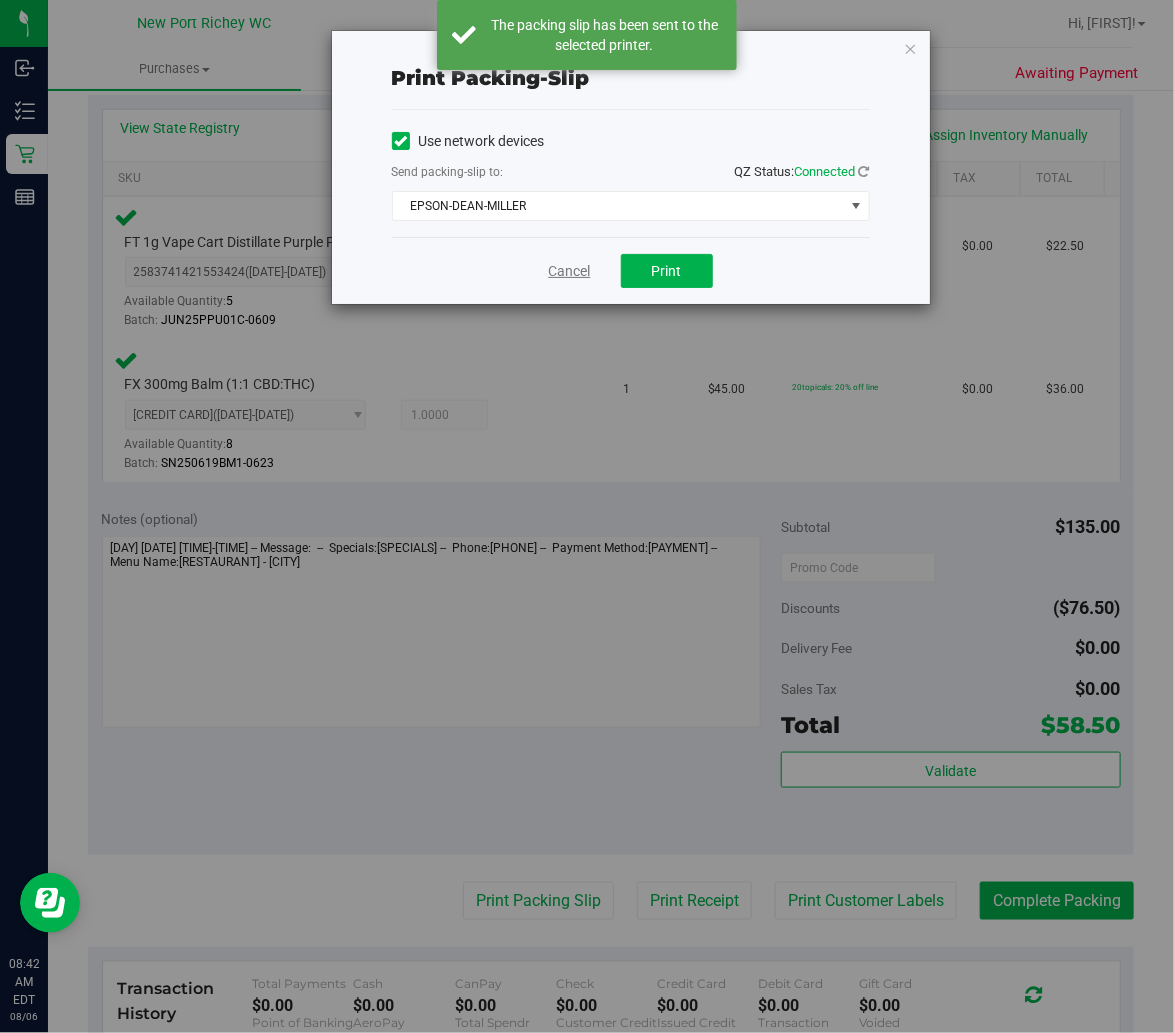 click on "Cancel" at bounding box center [570, 271] 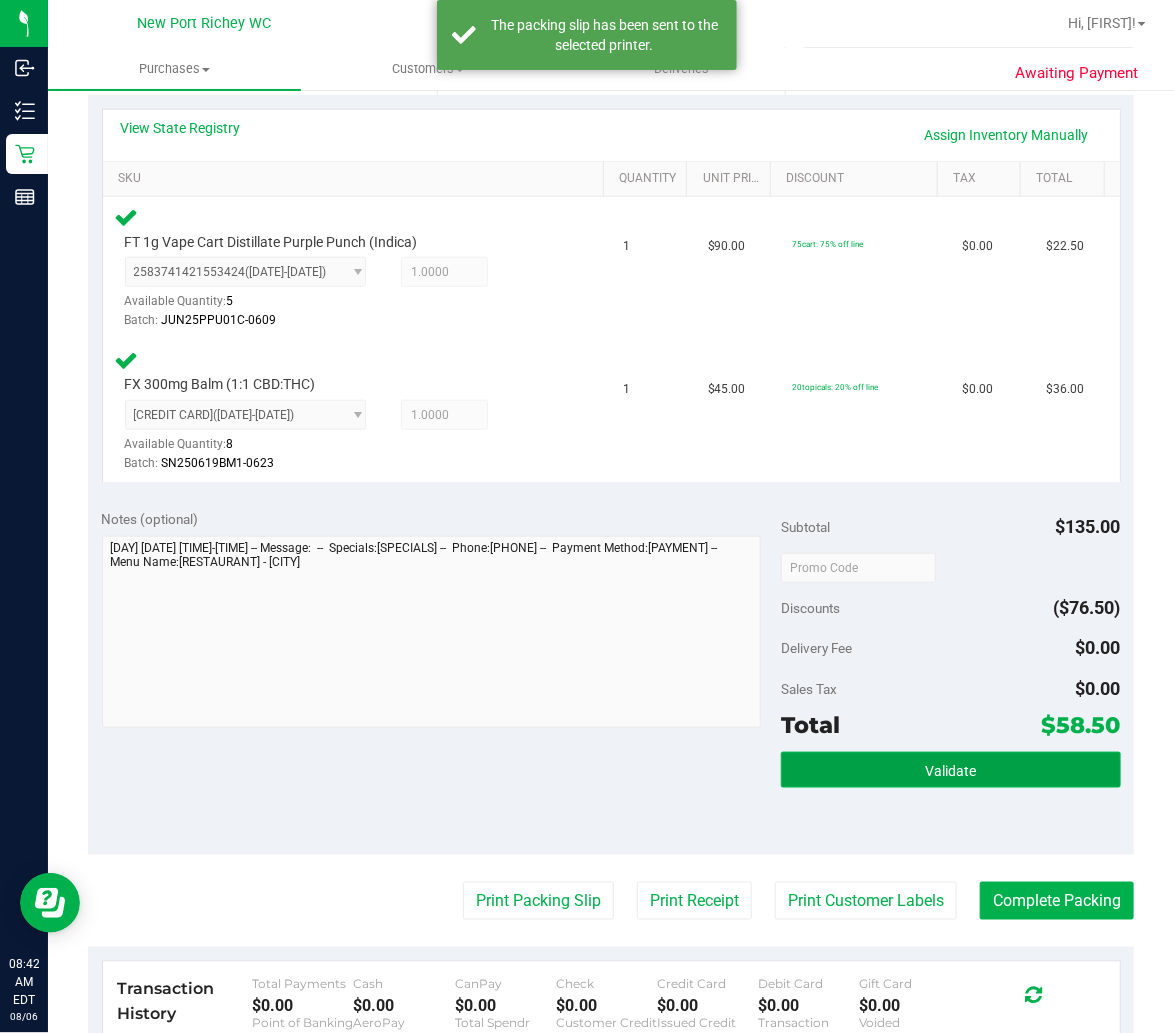 click on "Validate" at bounding box center (950, 771) 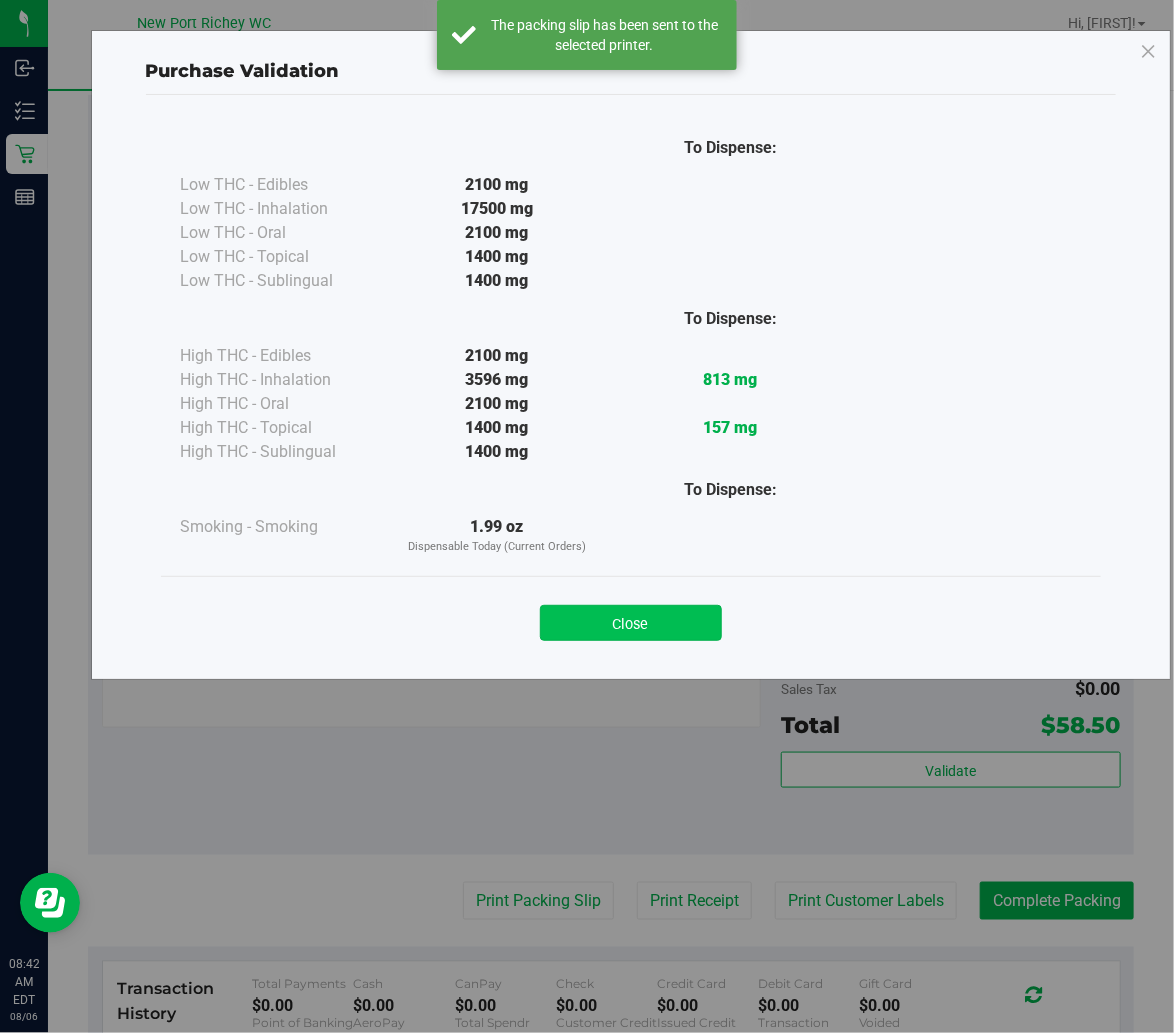click on "Close" at bounding box center [631, 623] 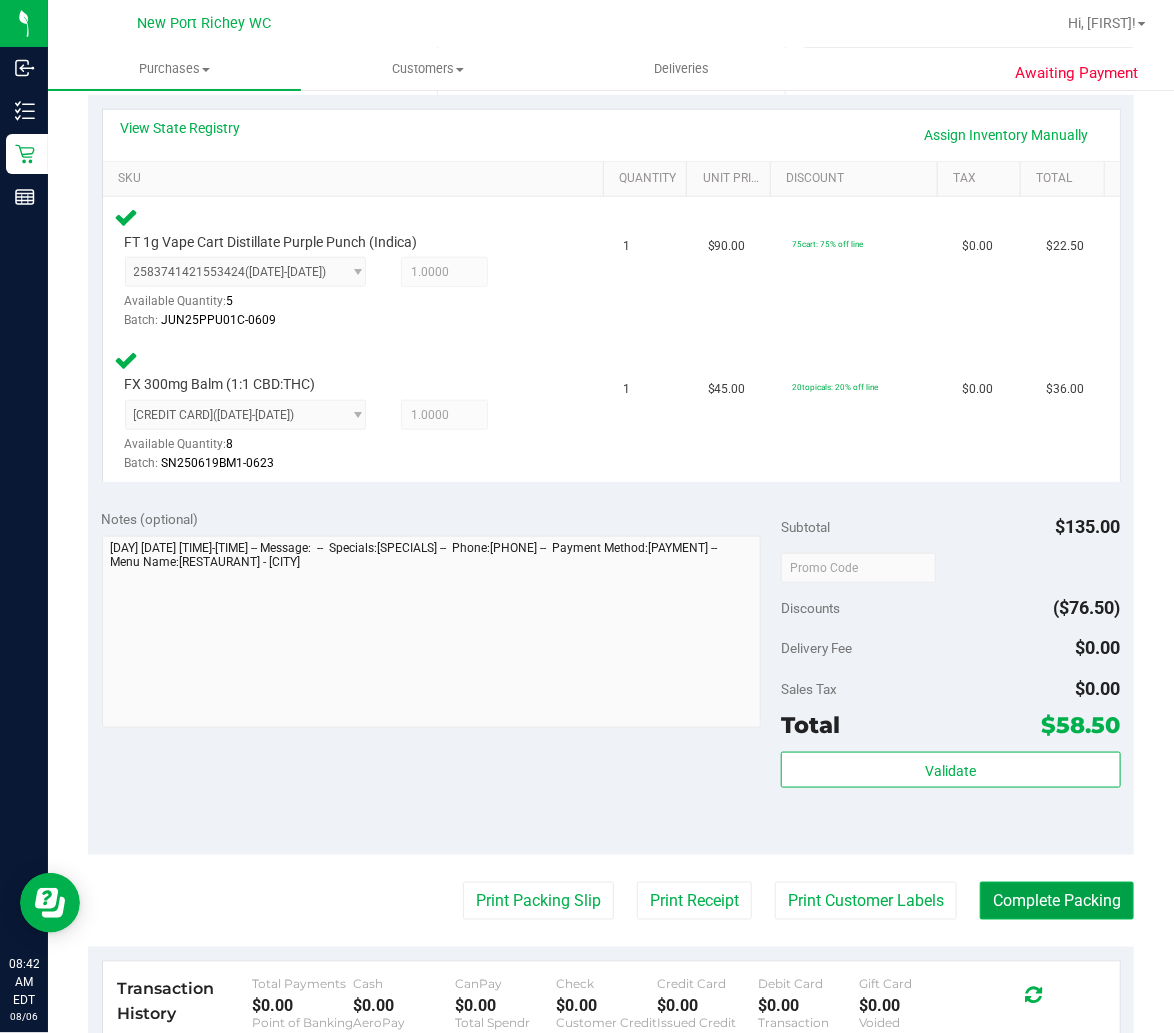 click on "Complete Packing" at bounding box center (1057, 901) 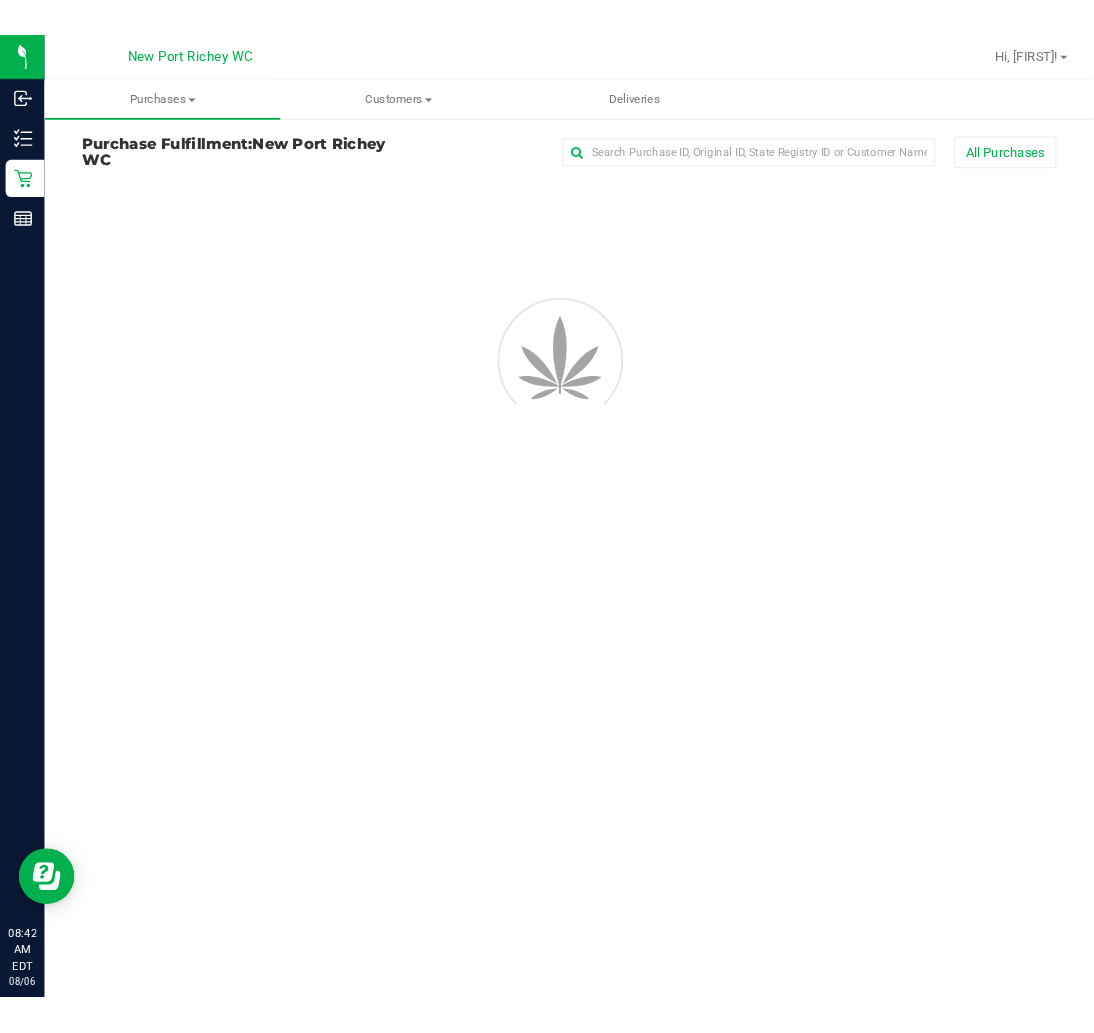 scroll, scrollTop: 0, scrollLeft: 0, axis: both 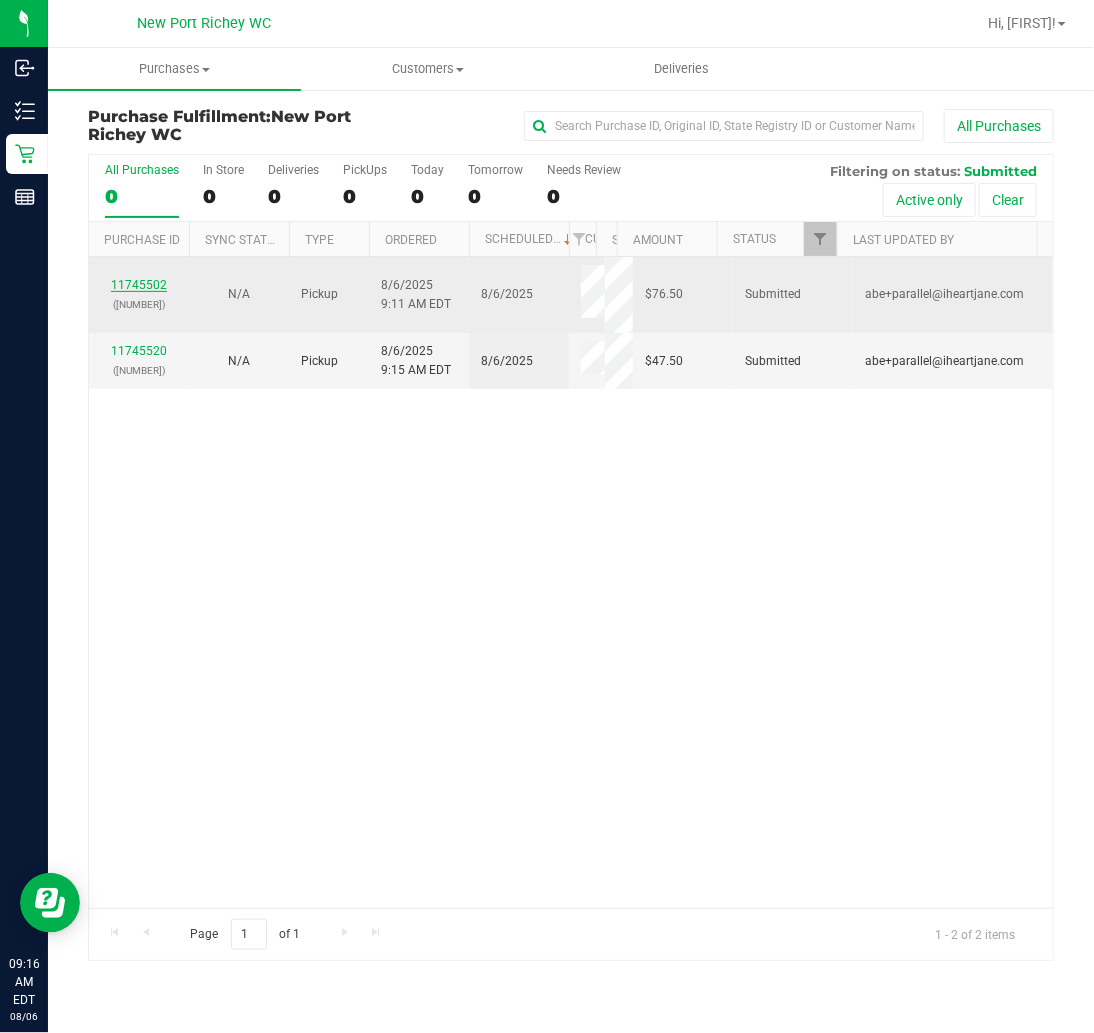 click on "11745502" at bounding box center [139, 285] 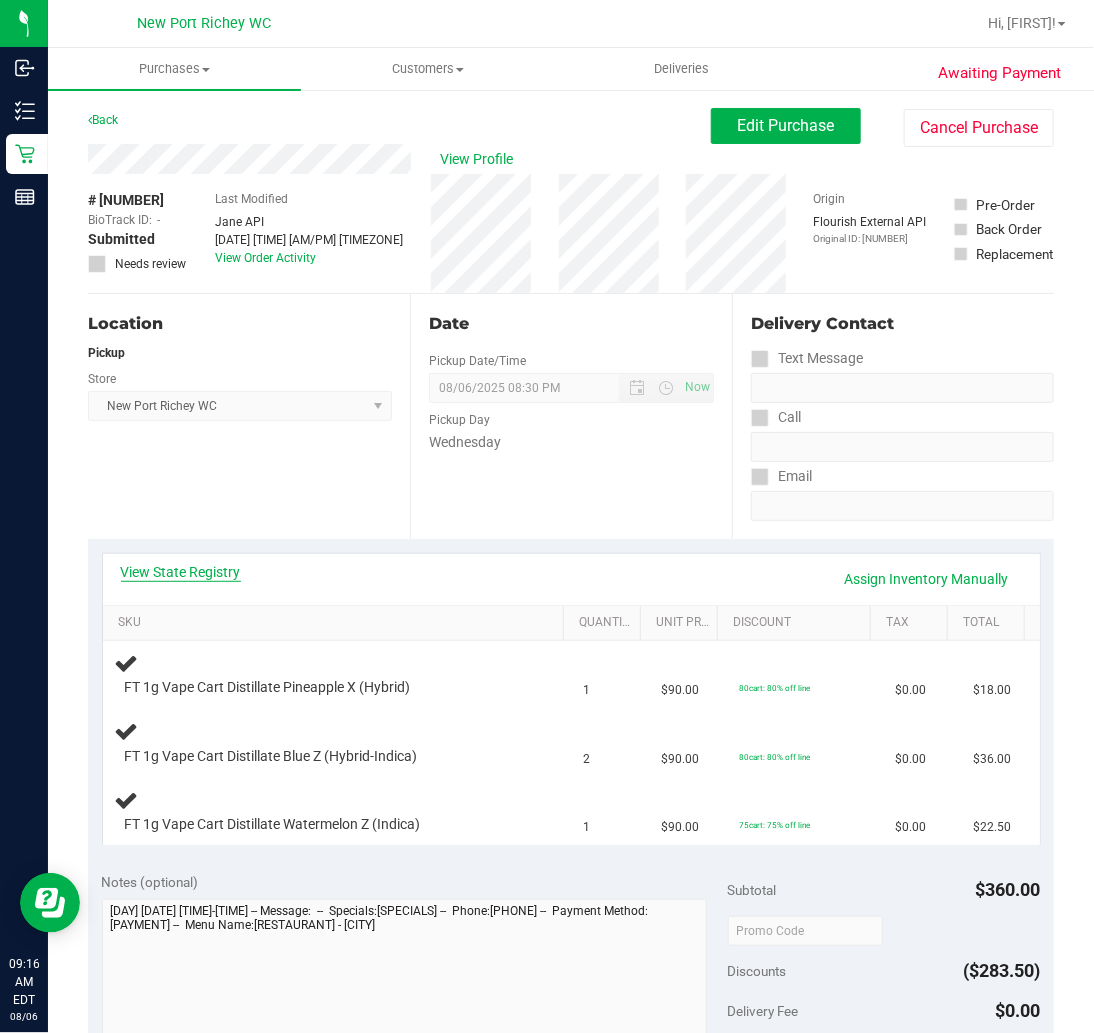 click on "View State Registry" at bounding box center [181, 572] 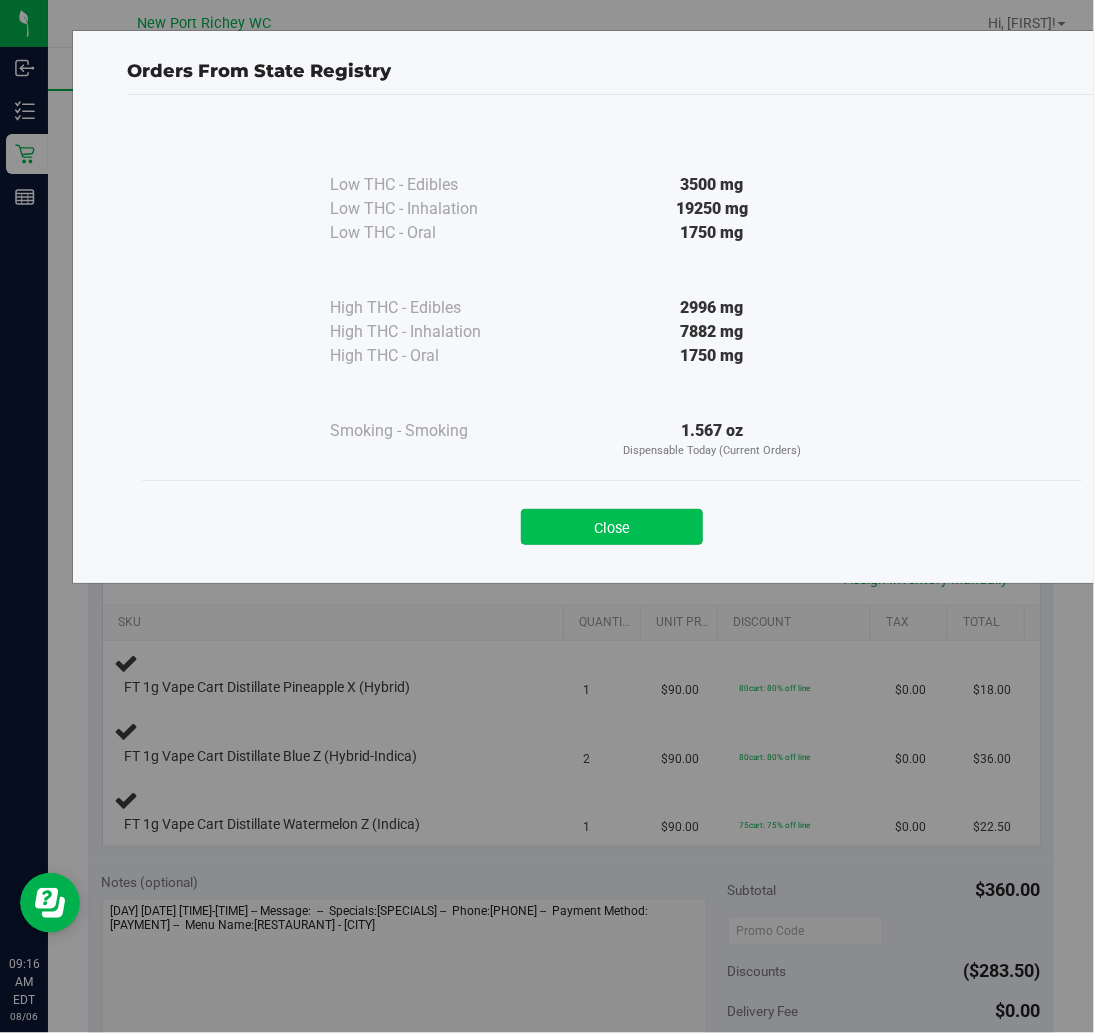 click on "Close" at bounding box center [612, 527] 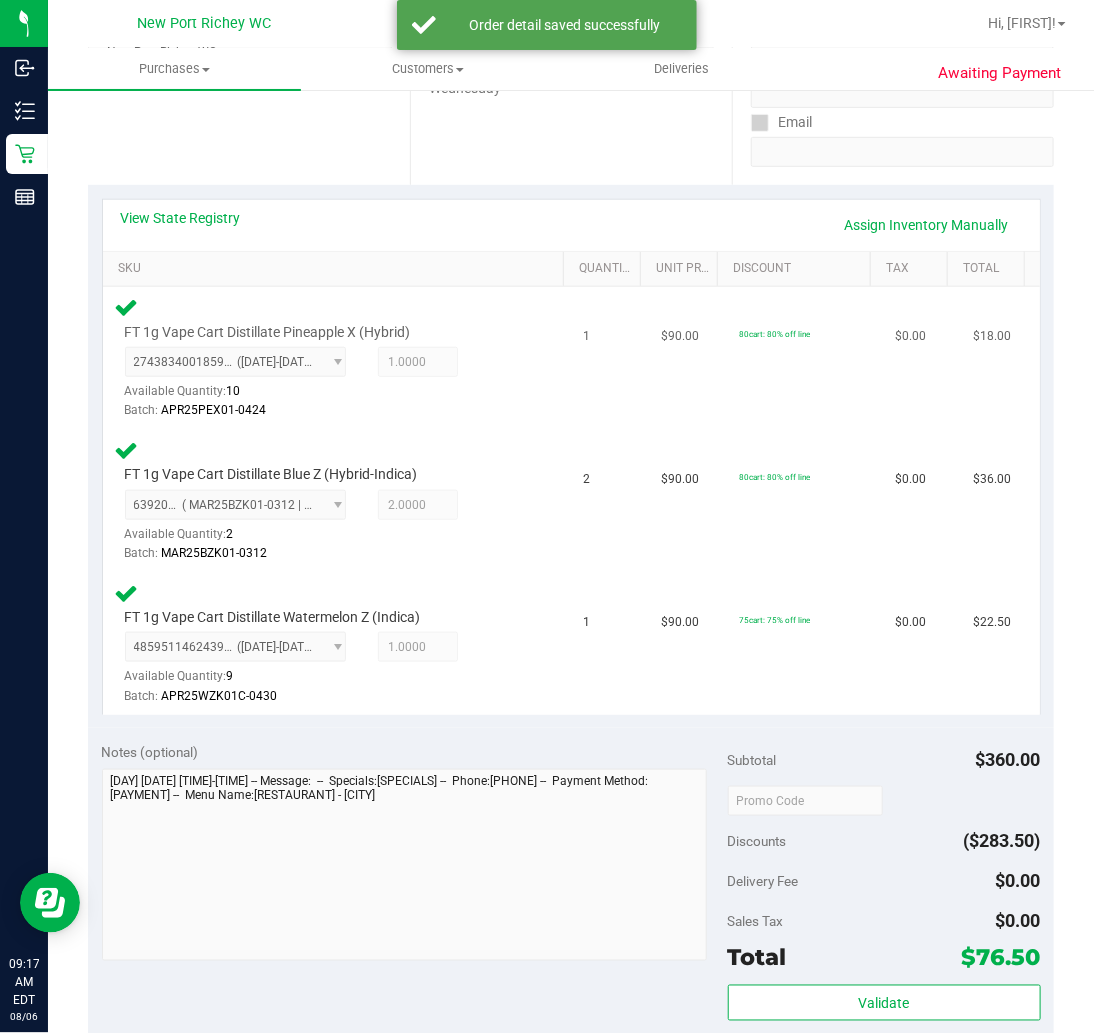 scroll, scrollTop: 555, scrollLeft: 0, axis: vertical 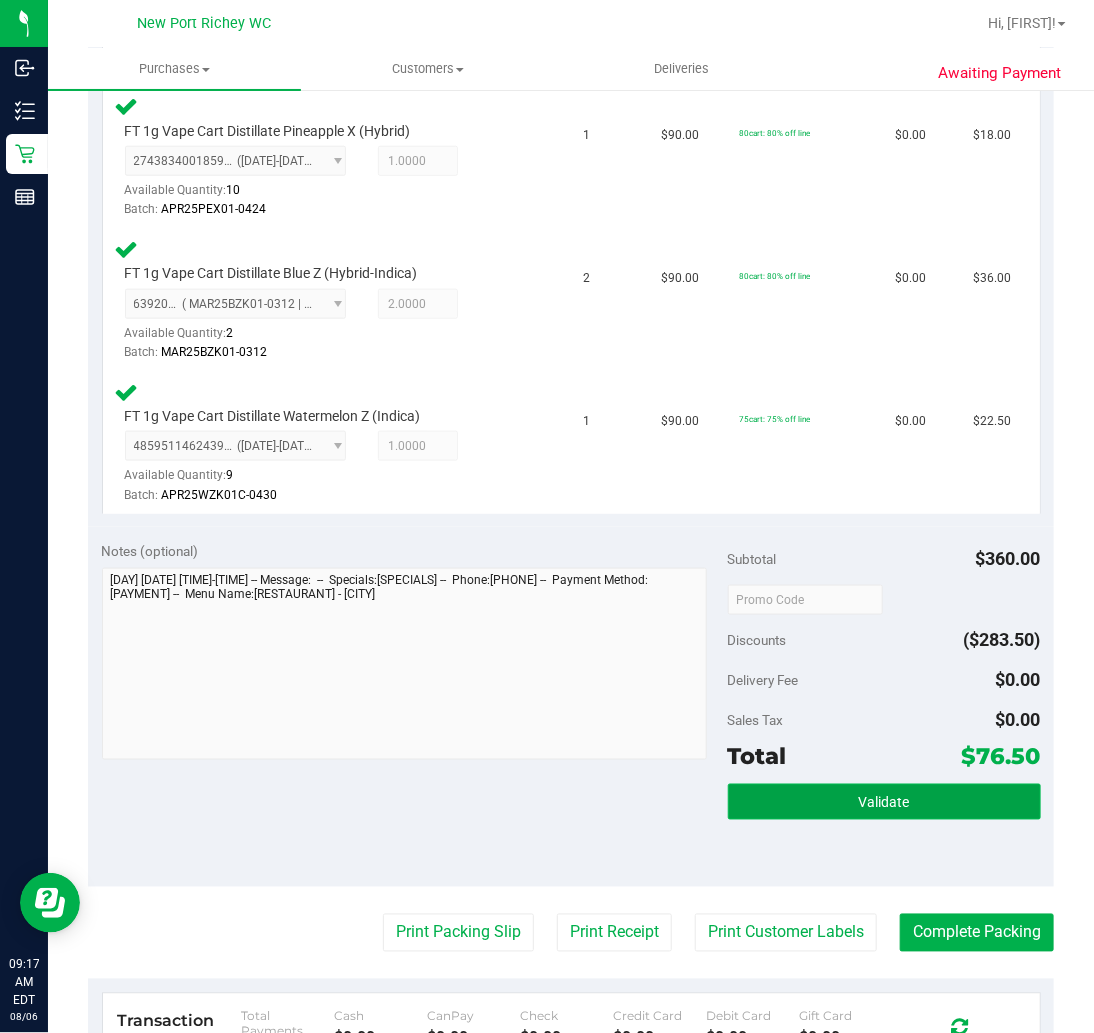 click on "Validate" at bounding box center (884, 803) 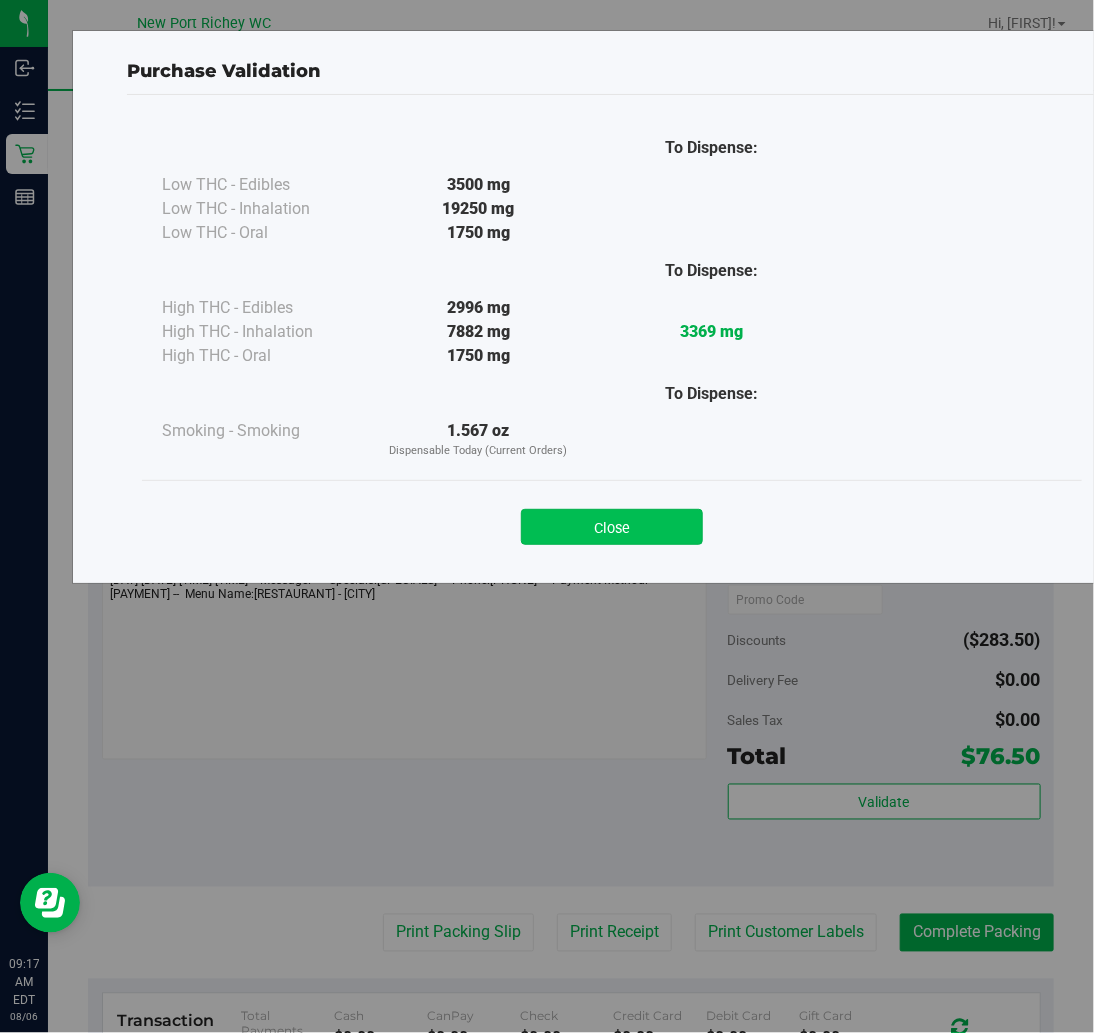 click on "Close" at bounding box center [612, 527] 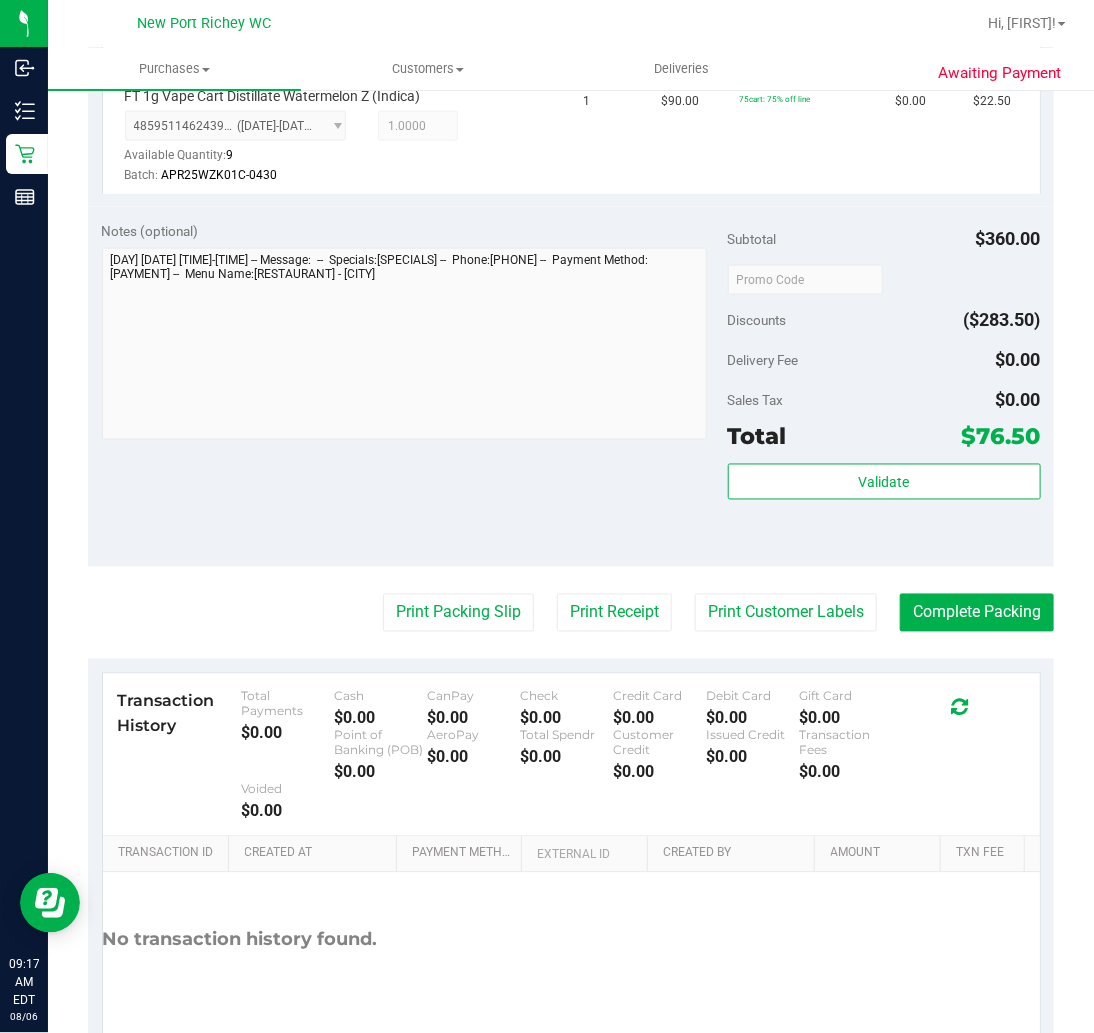 scroll, scrollTop: 888, scrollLeft: 0, axis: vertical 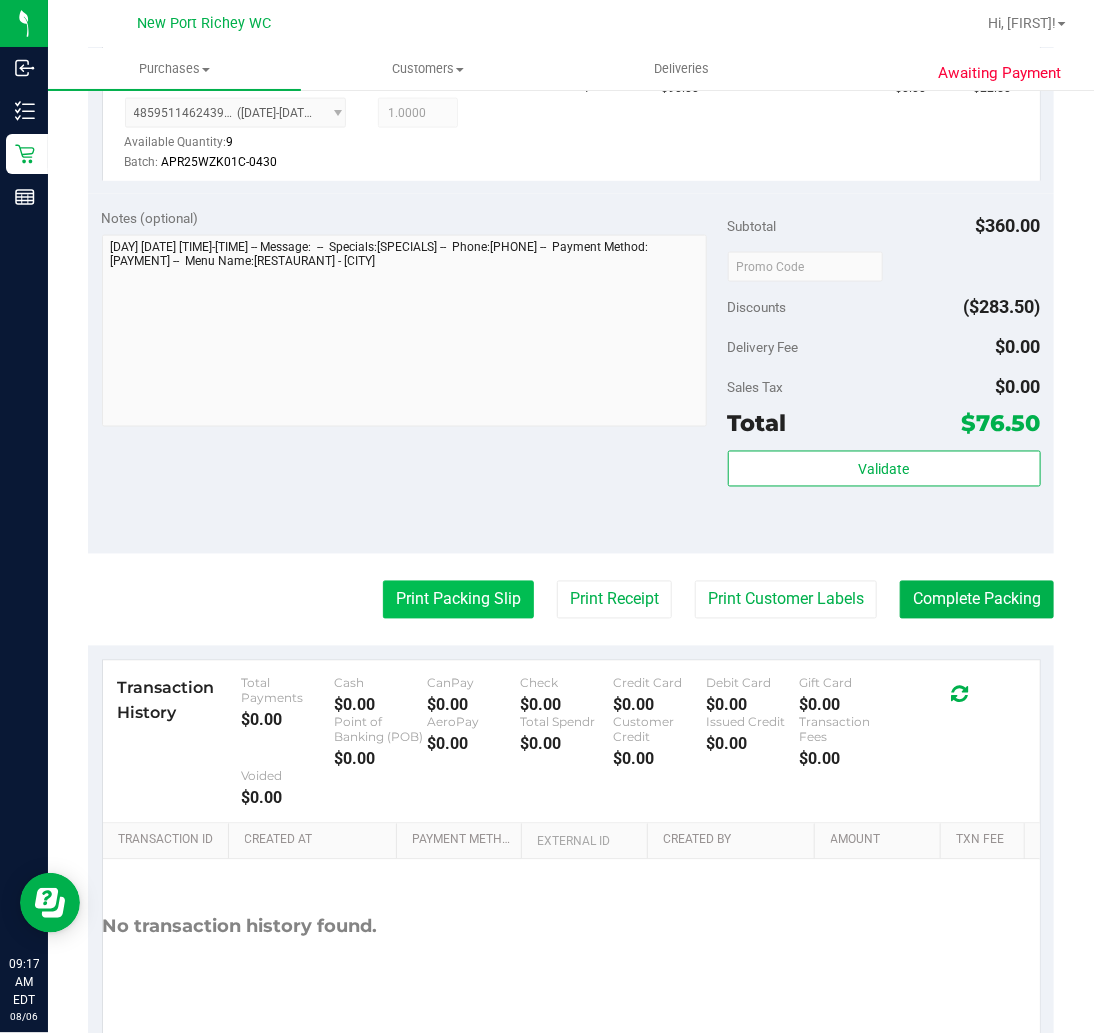 click on "Print Packing Slip" at bounding box center (458, 600) 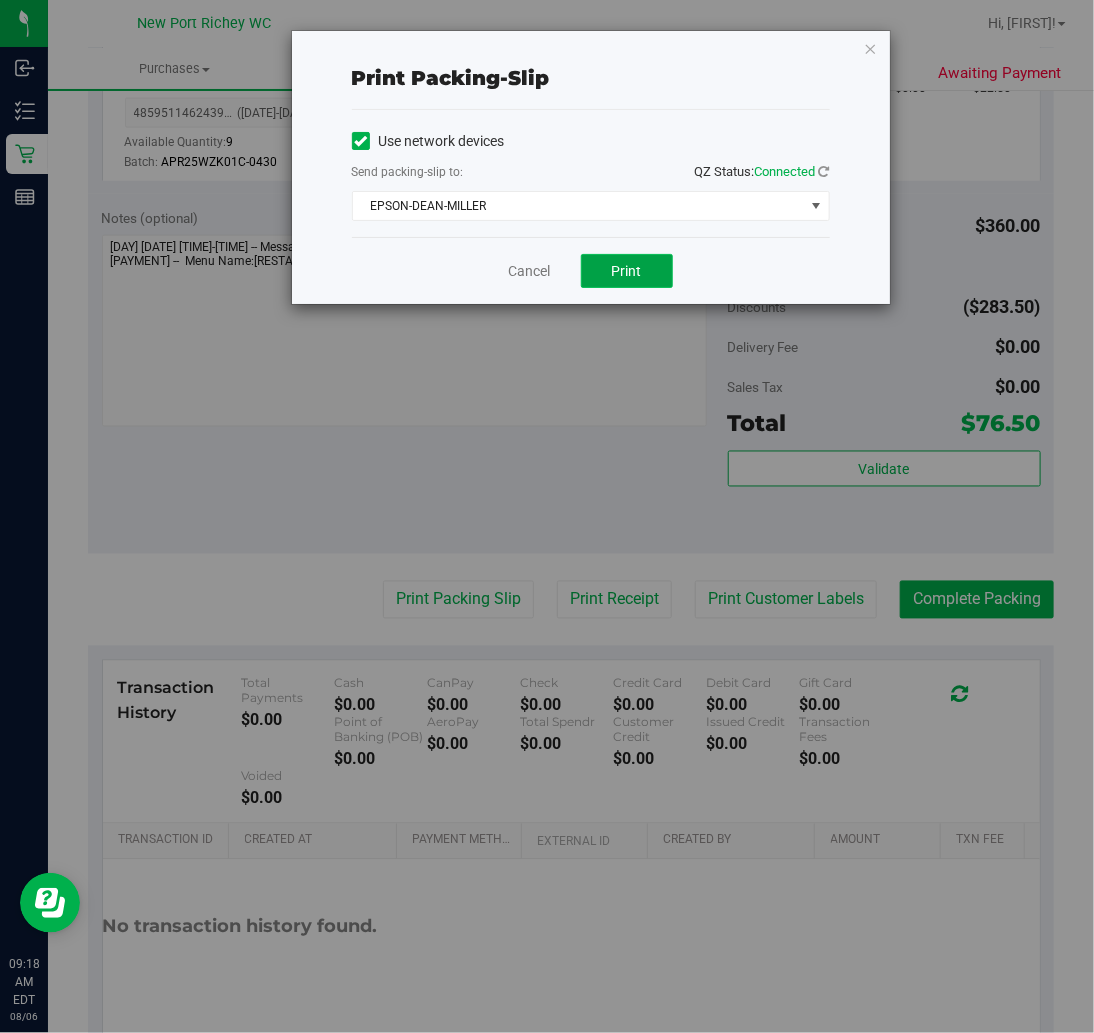 click on "Print" at bounding box center (627, 271) 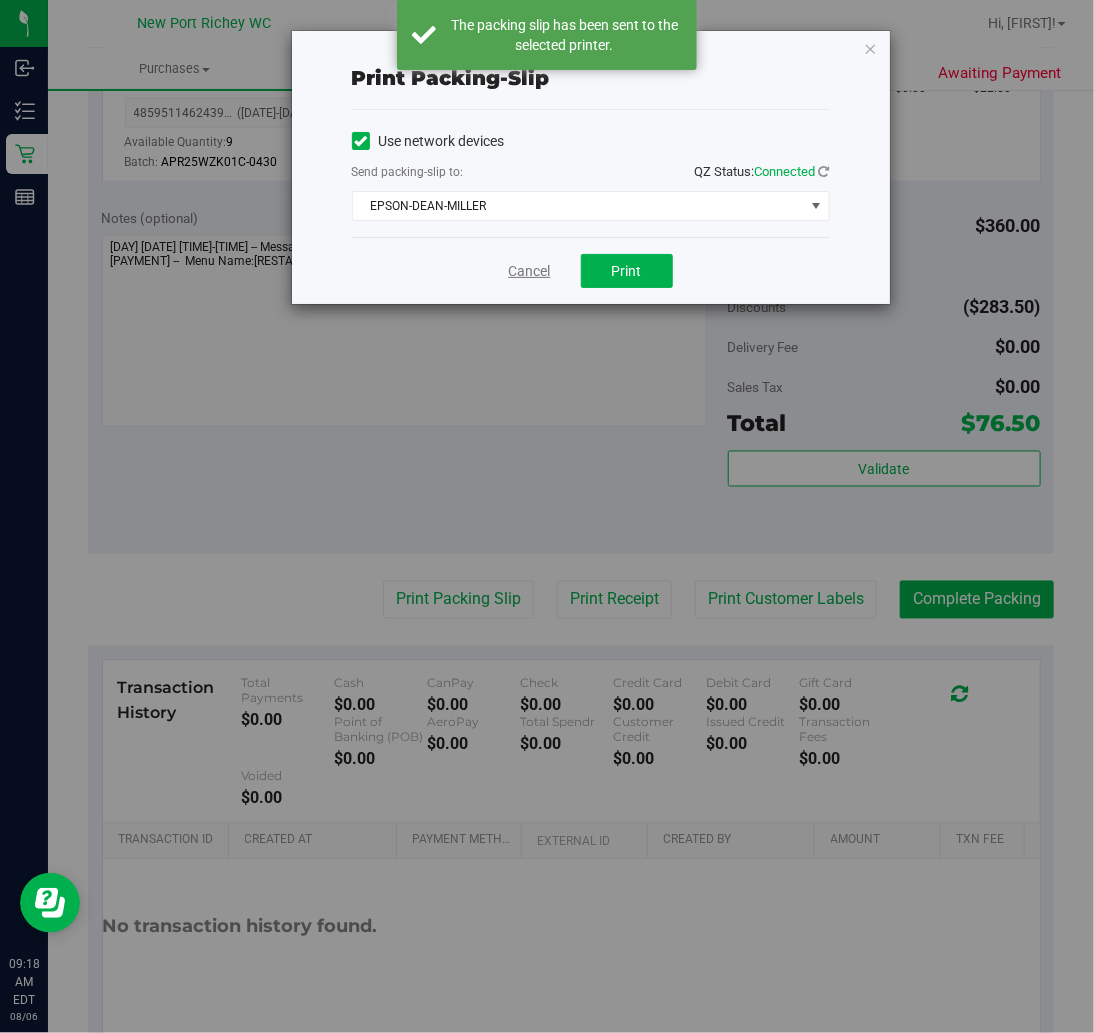 click on "Cancel" at bounding box center (530, 271) 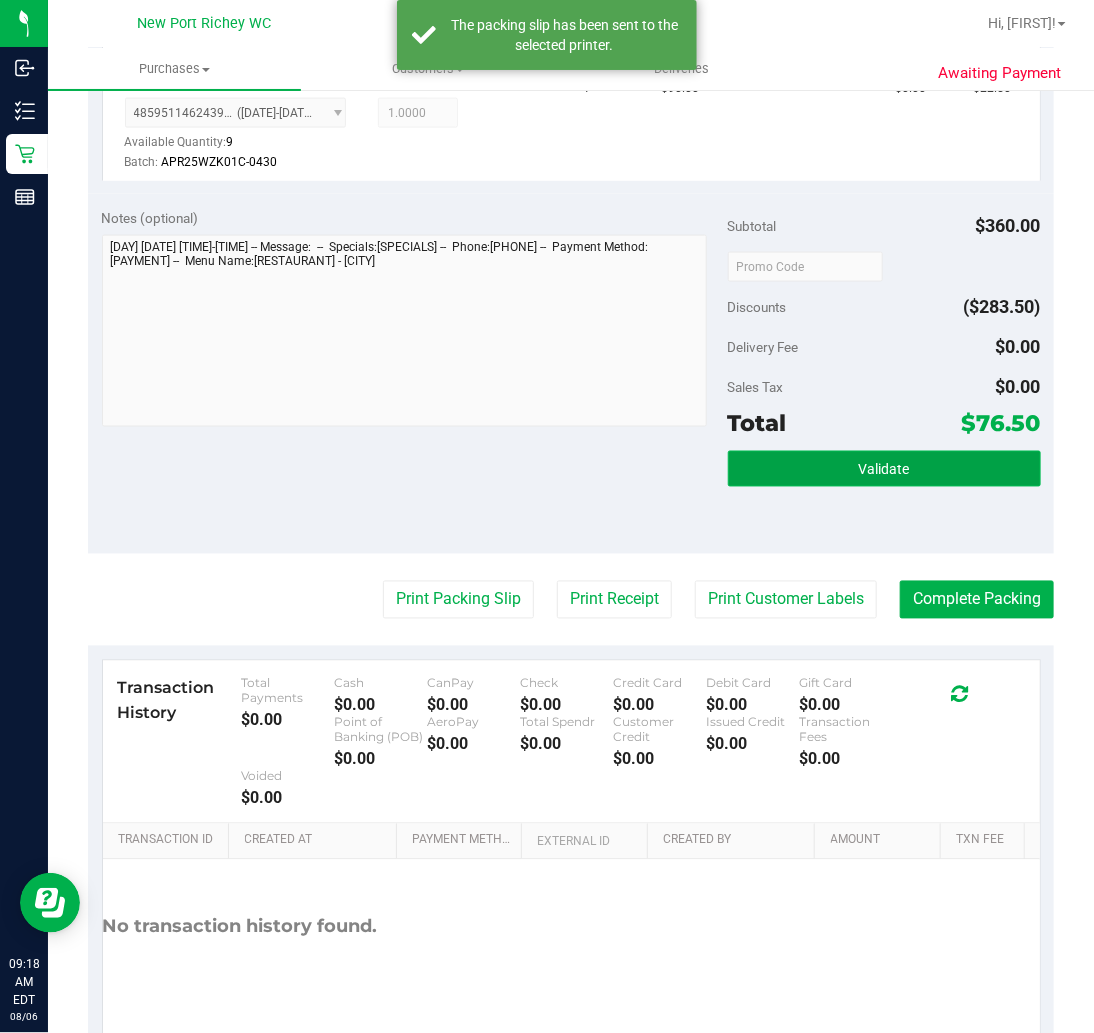 click on "Validate" at bounding box center (884, 469) 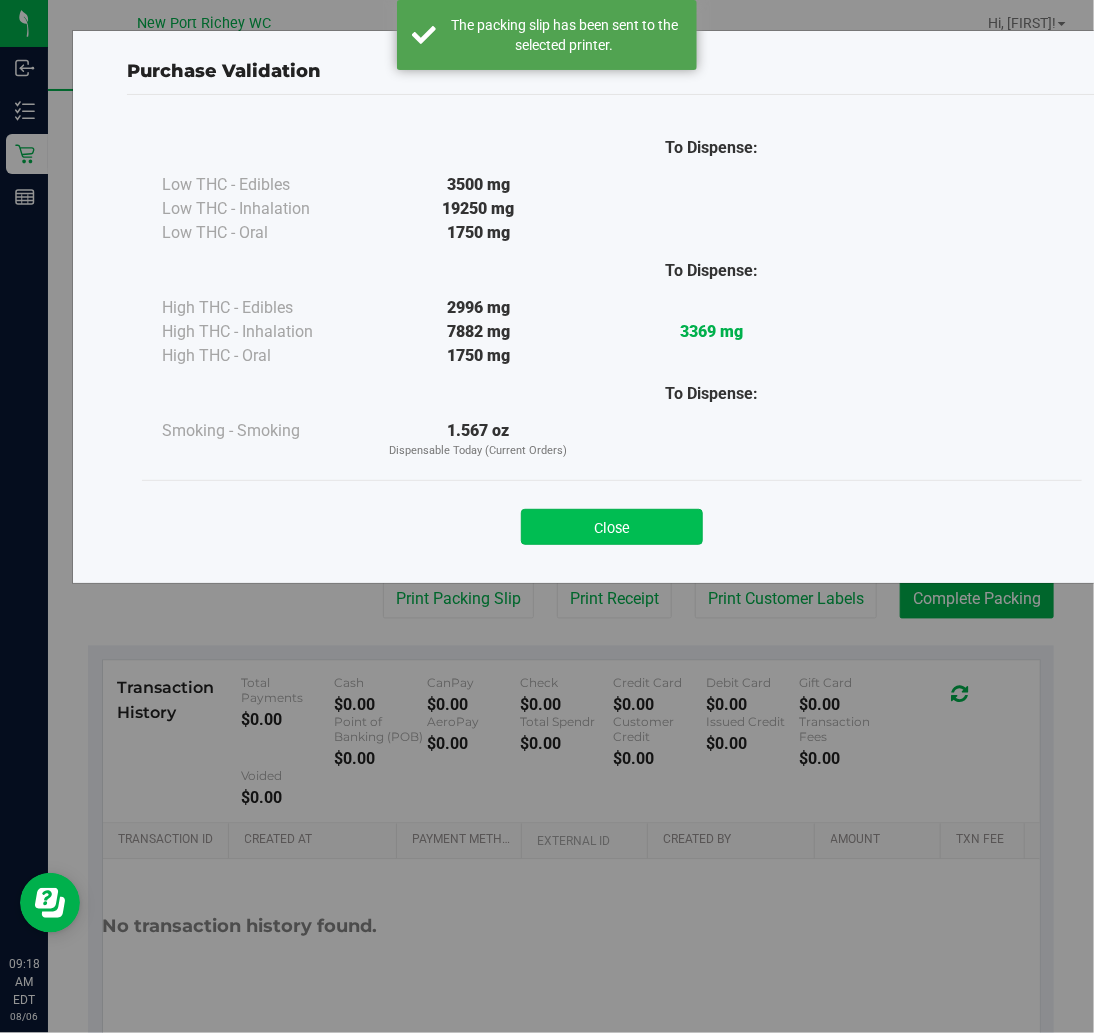 click on "Close" at bounding box center [612, 527] 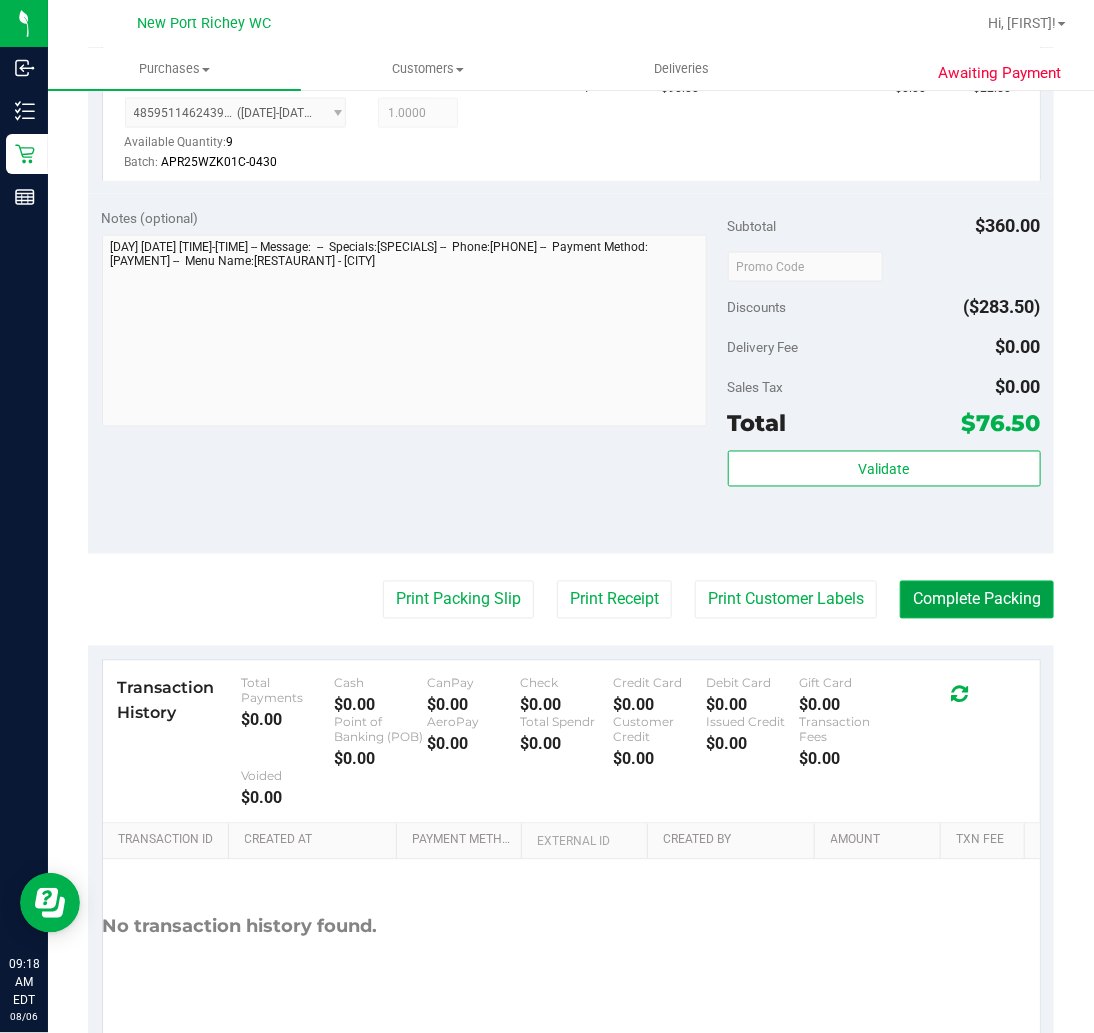 click on "Complete Packing" at bounding box center (977, 600) 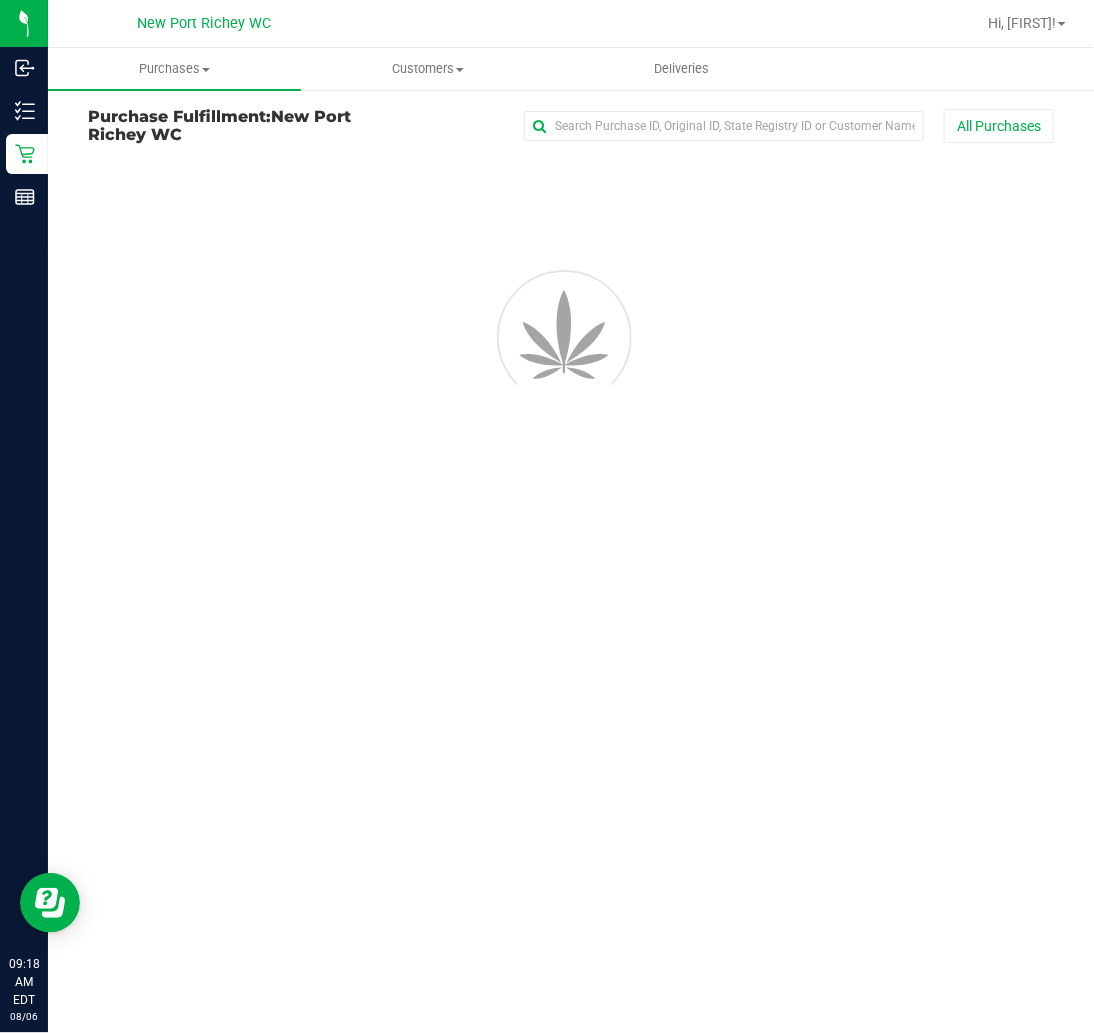 scroll, scrollTop: 0, scrollLeft: 0, axis: both 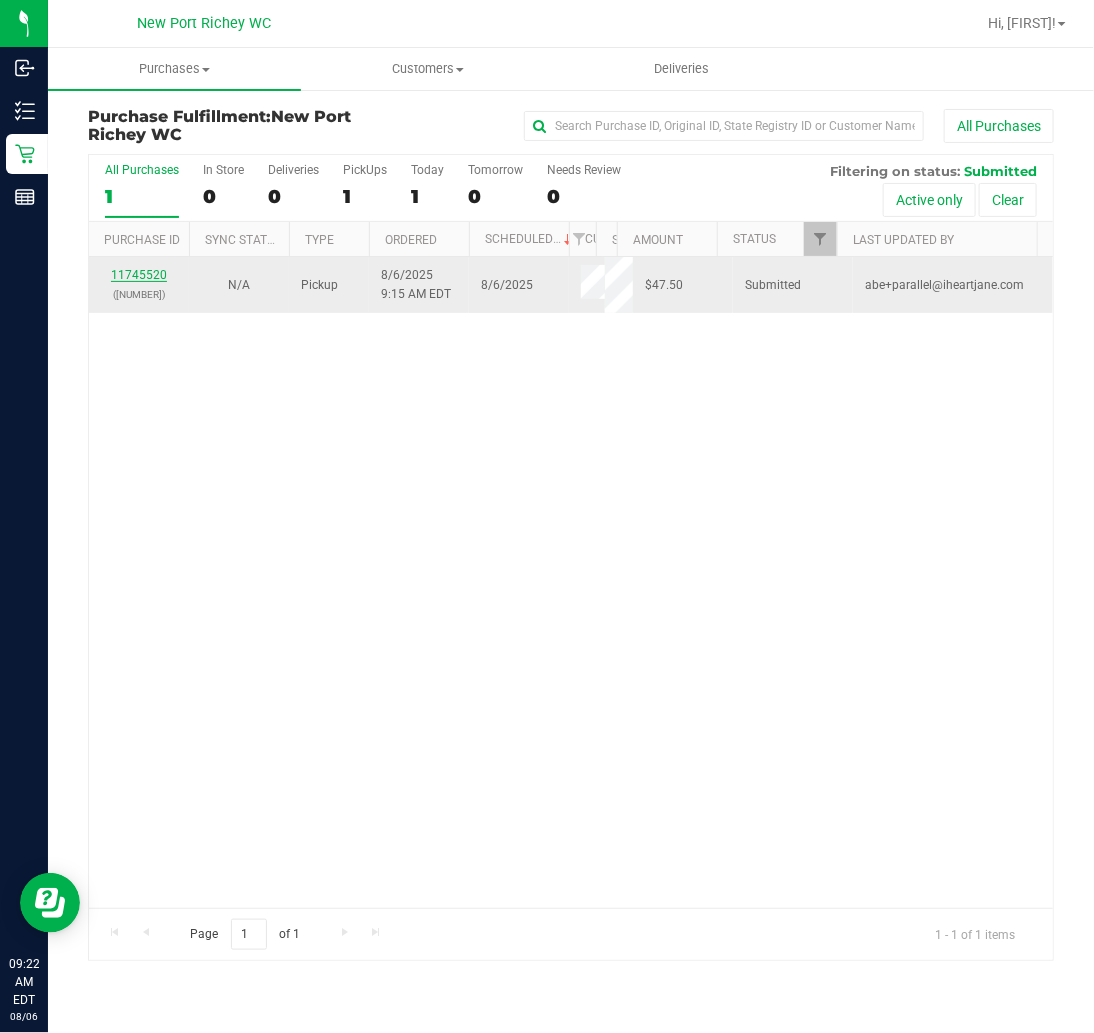 click on "11745520" at bounding box center [139, 275] 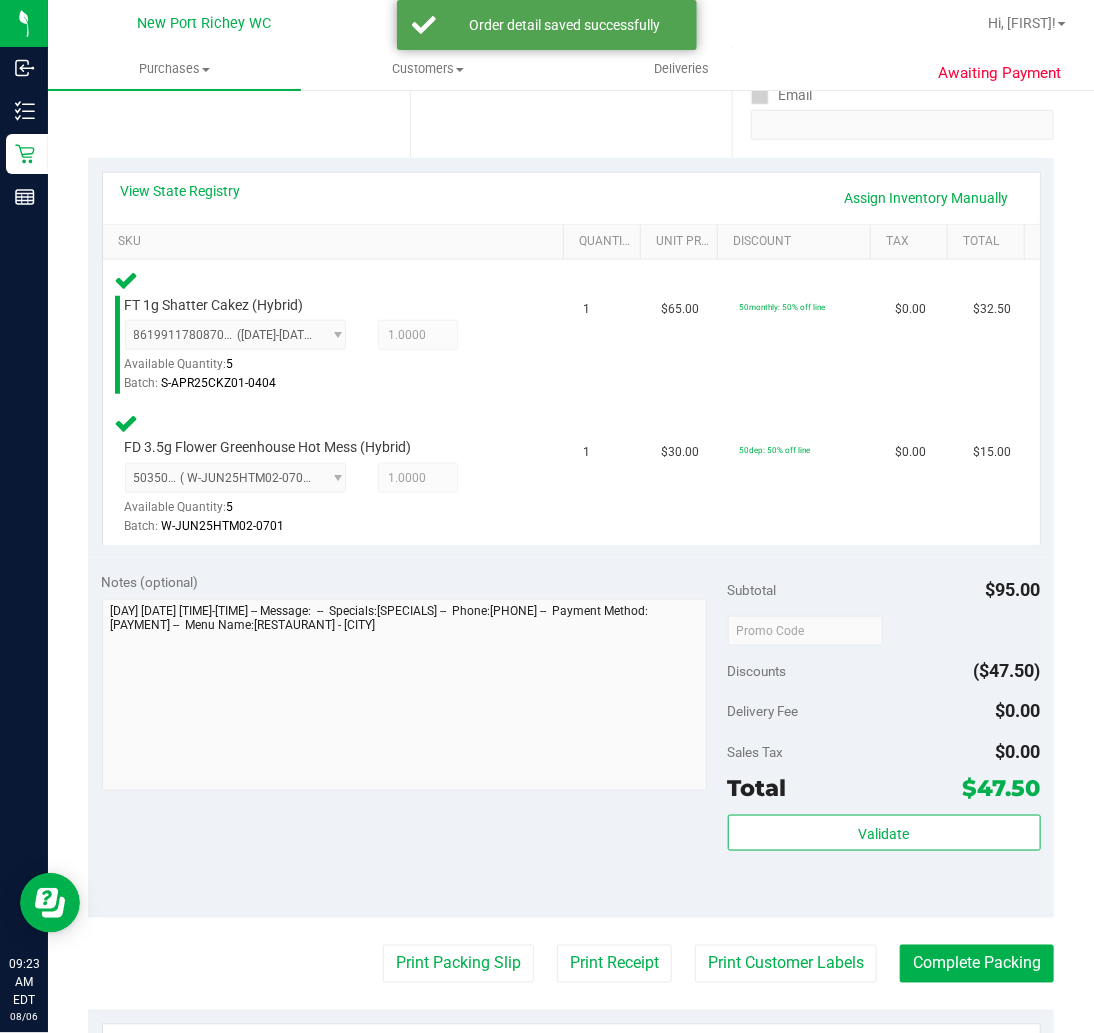 scroll, scrollTop: 555, scrollLeft: 0, axis: vertical 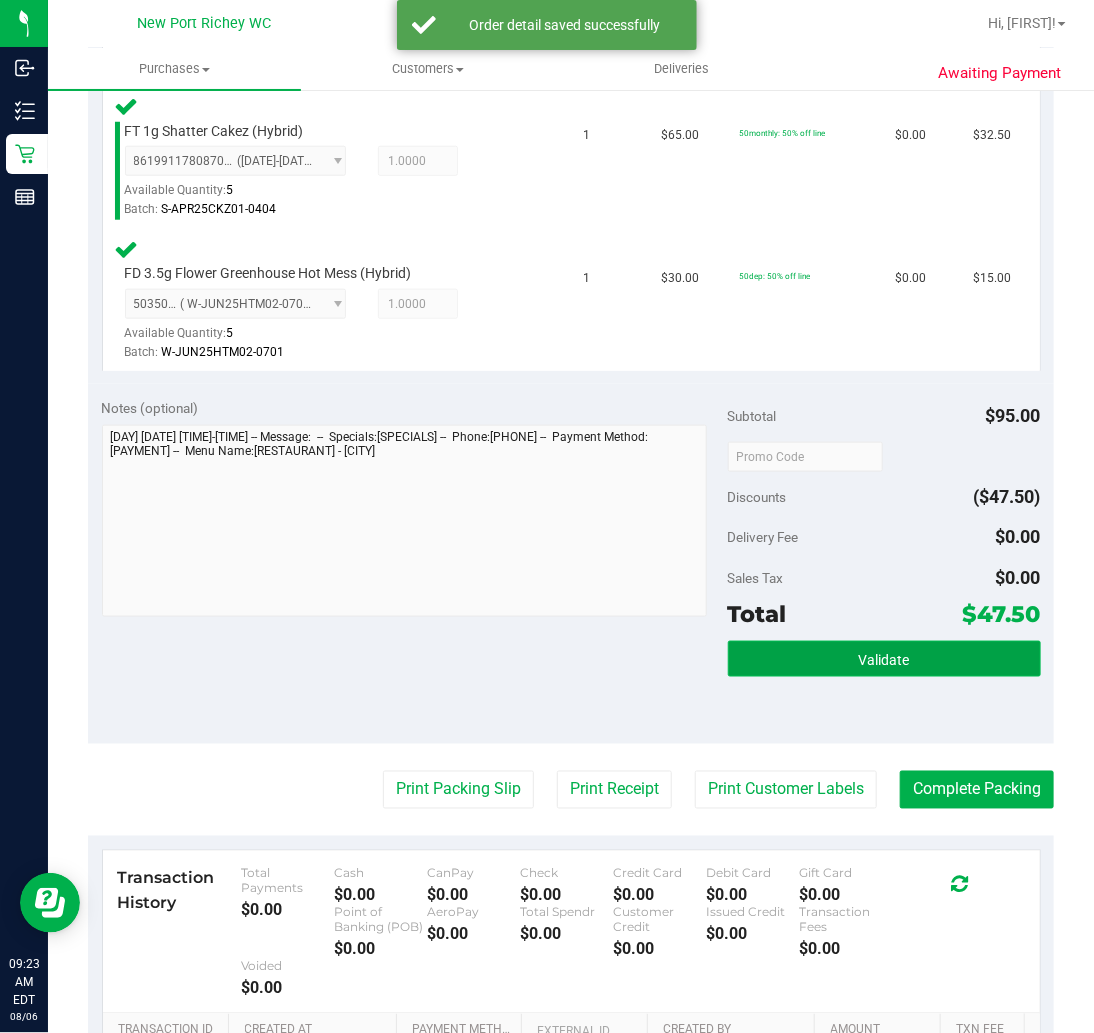 click on "Validate" at bounding box center (884, 659) 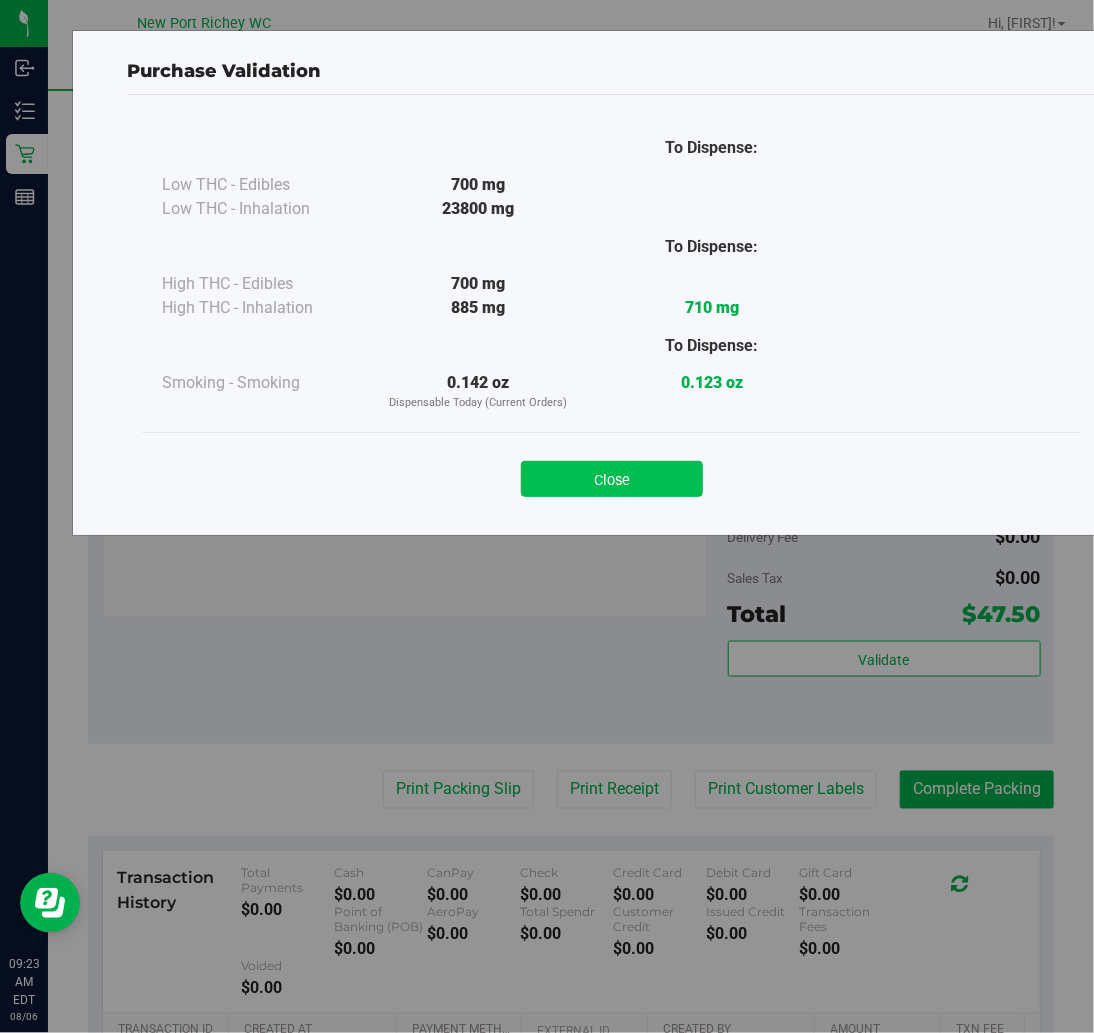 click on "Close" at bounding box center (612, 479) 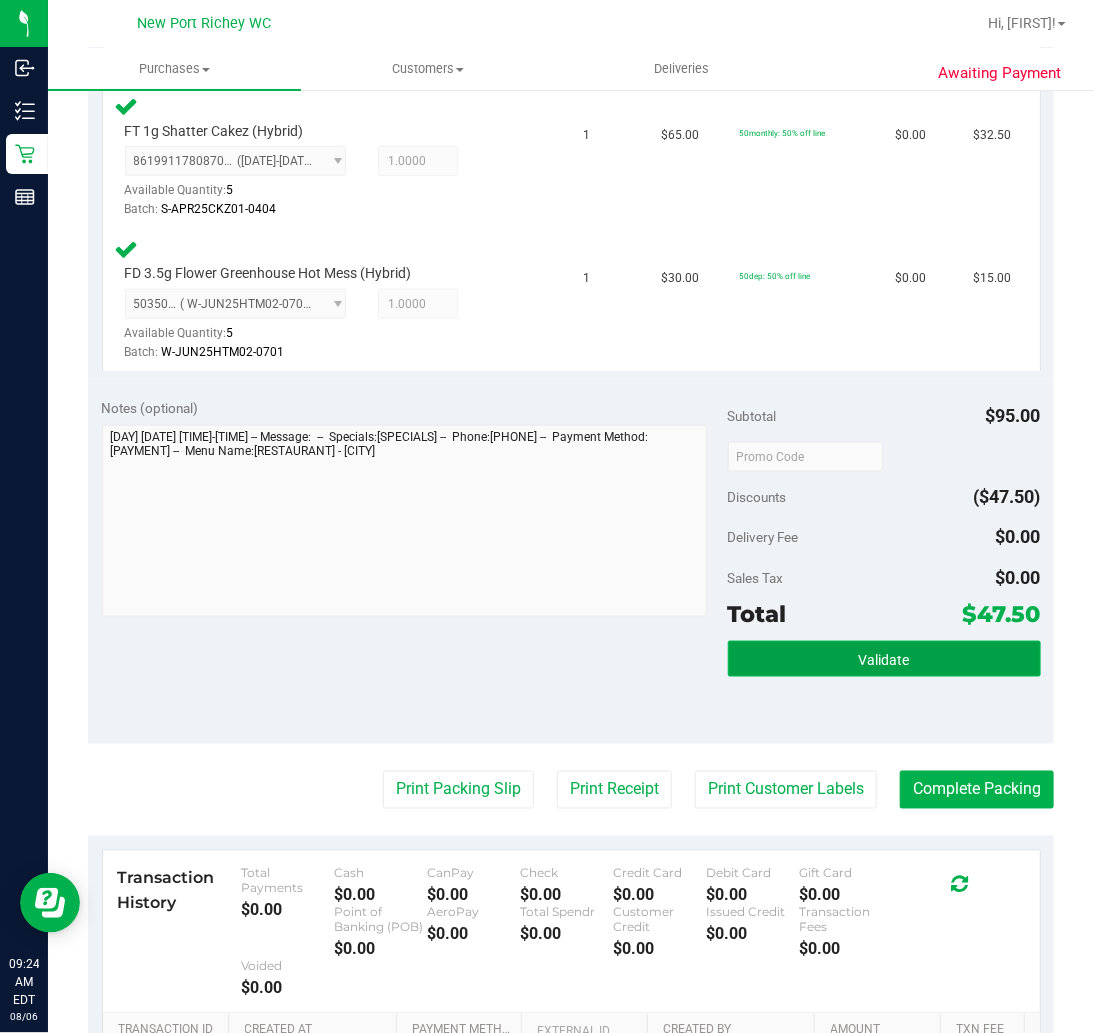 click on "Validate" at bounding box center [884, 660] 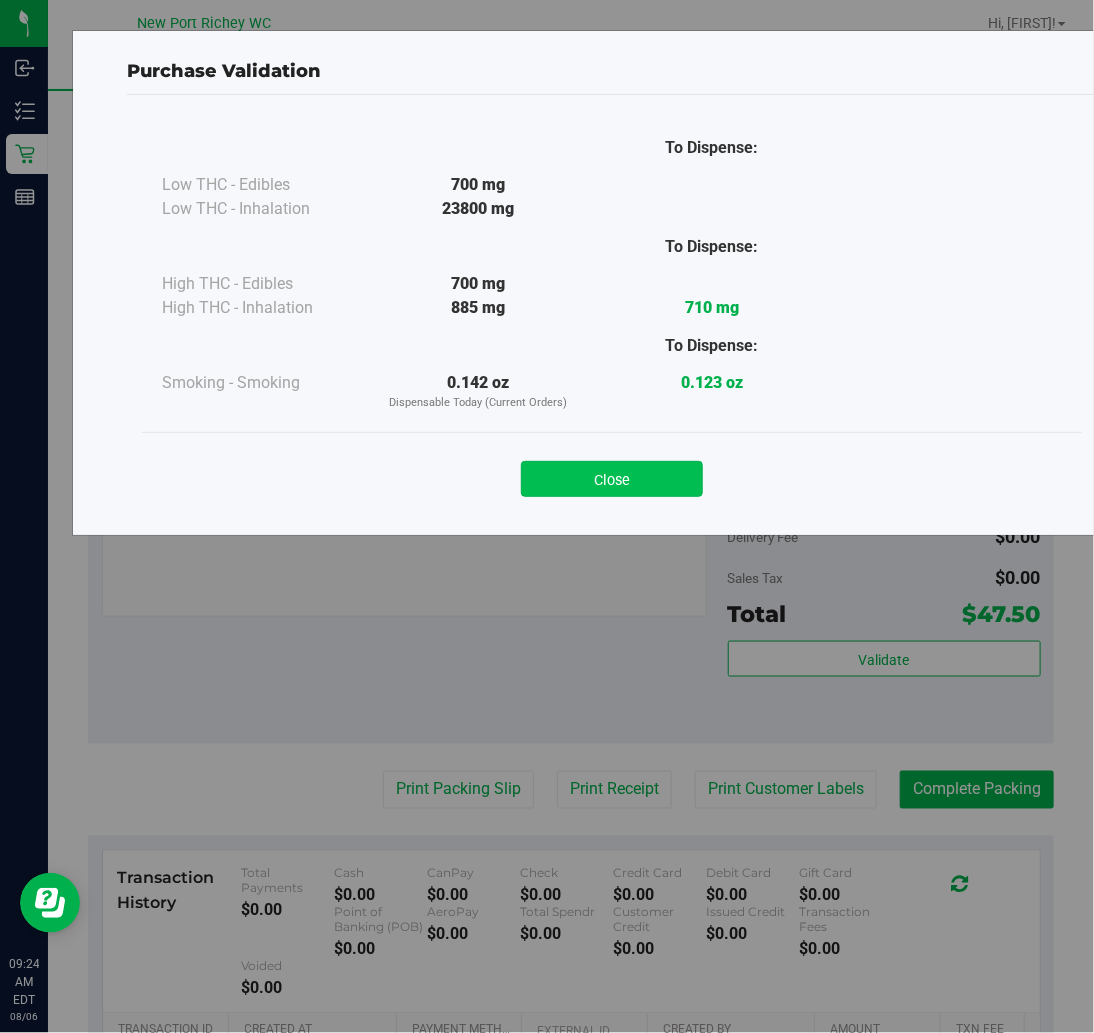 click on "Close" at bounding box center [612, 479] 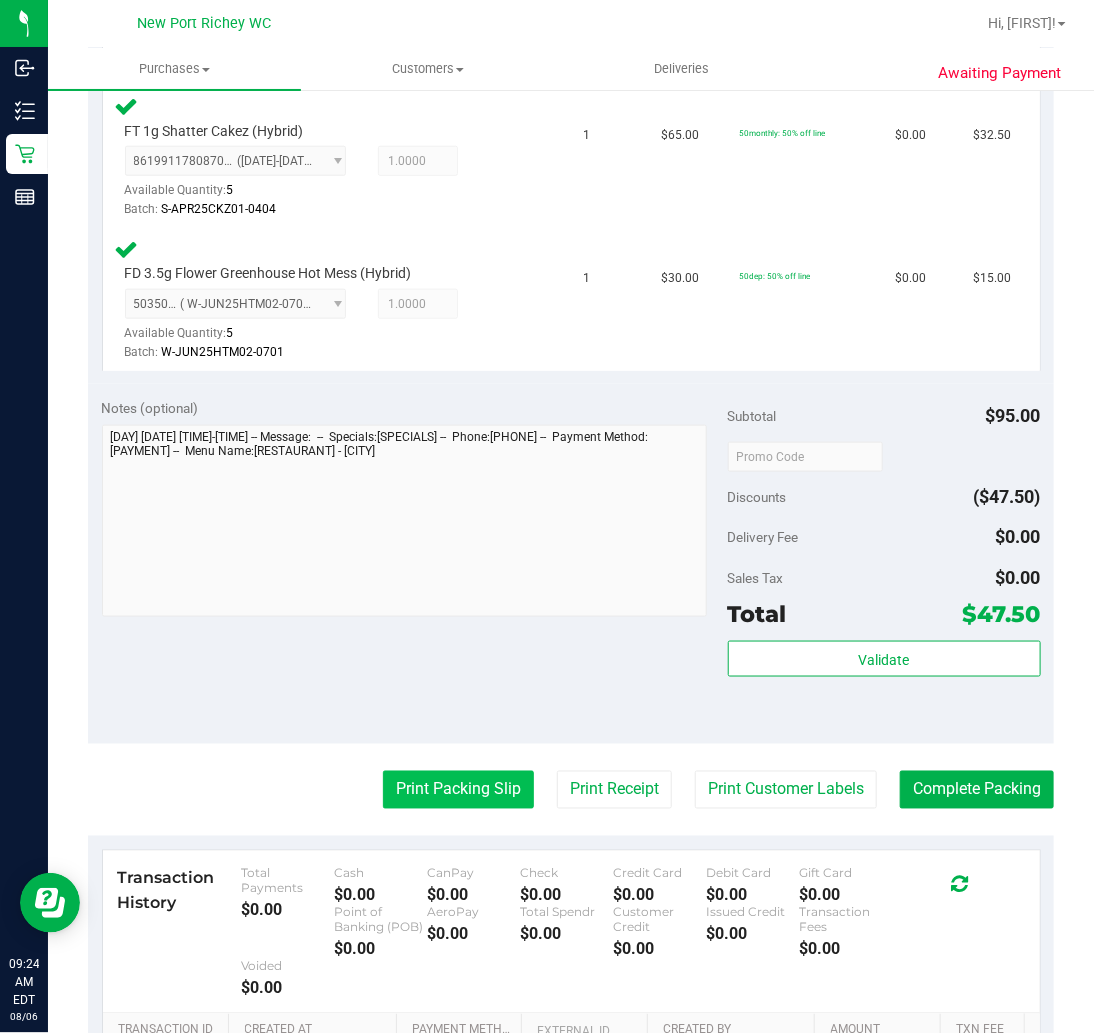 click on "Print Packing Slip" at bounding box center (458, 790) 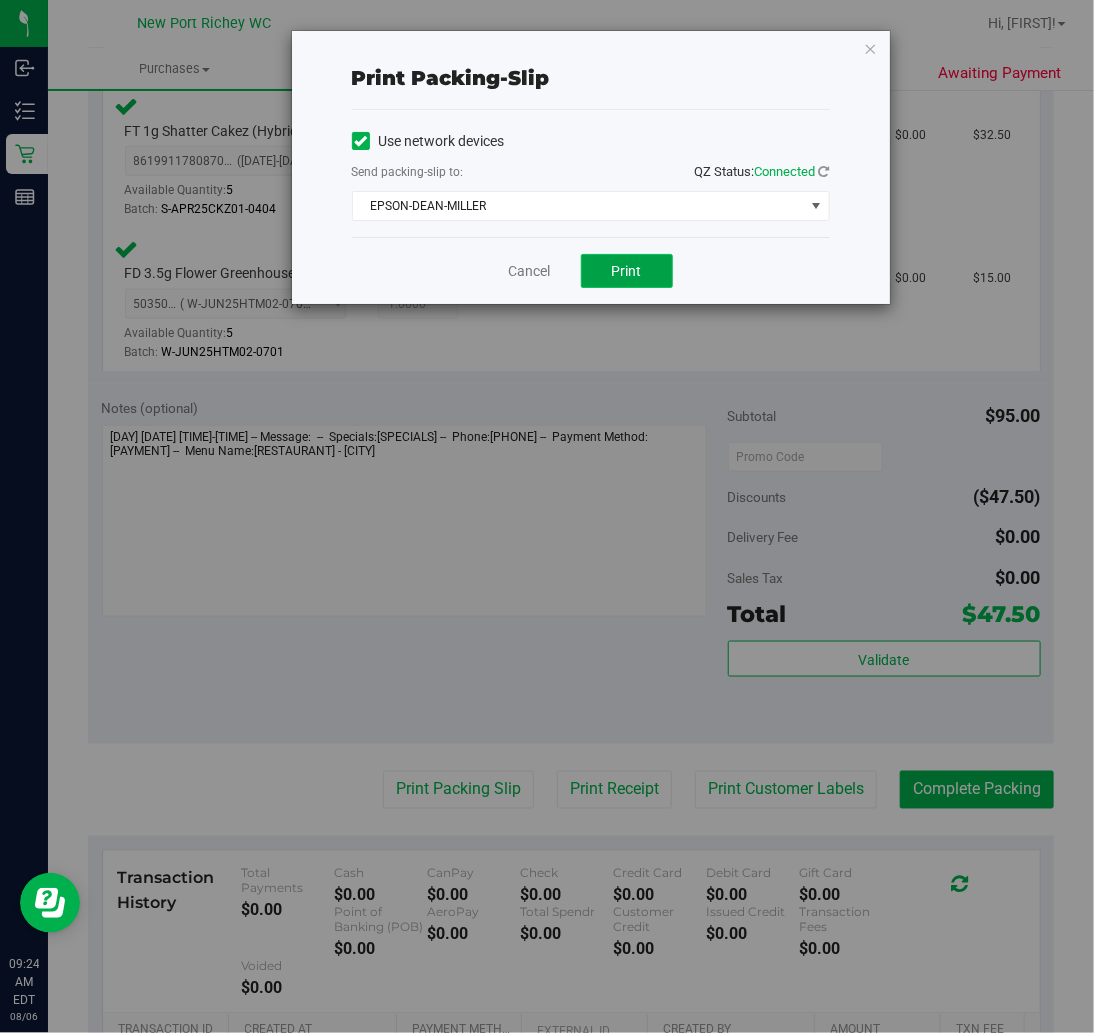 click on "Print" at bounding box center (627, 271) 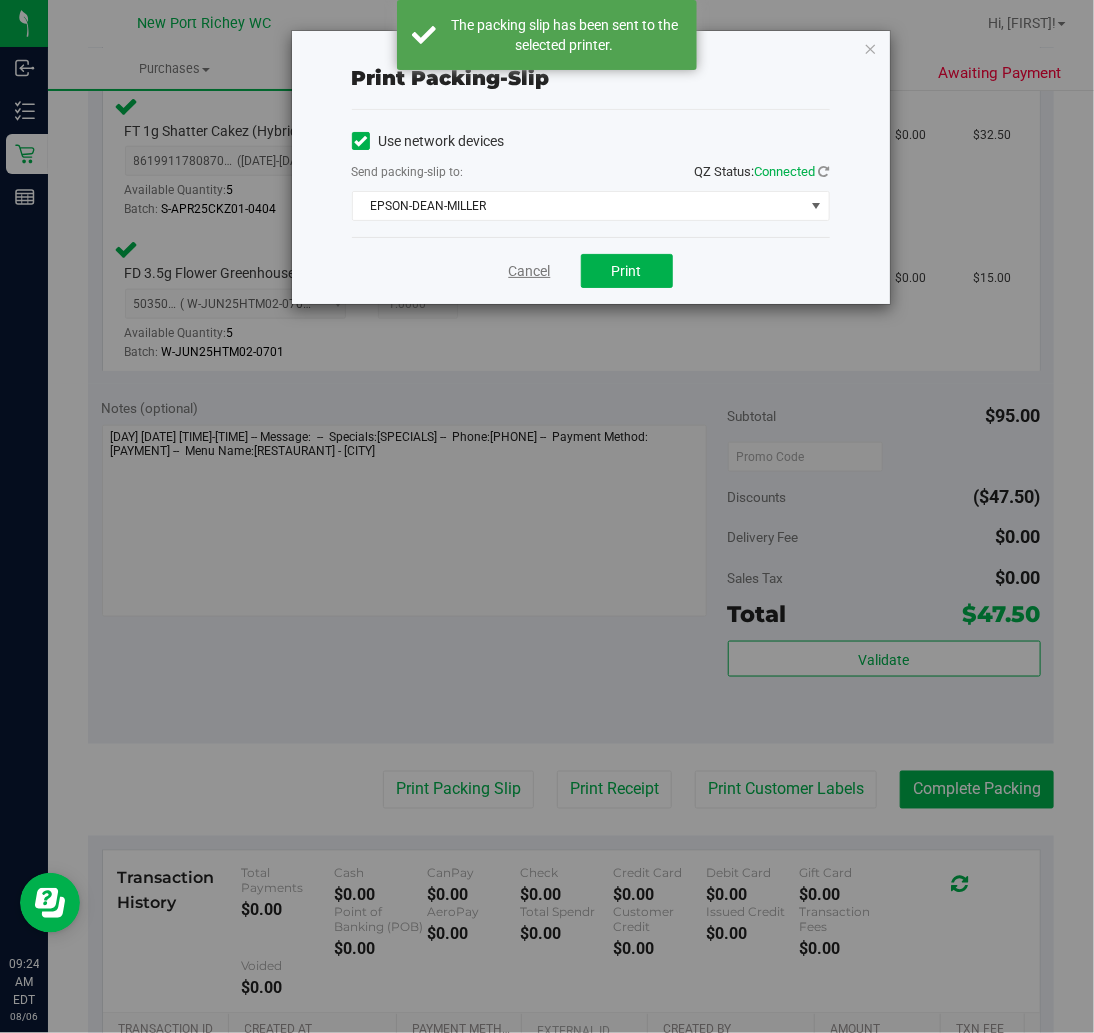 click on "Cancel" at bounding box center (530, 271) 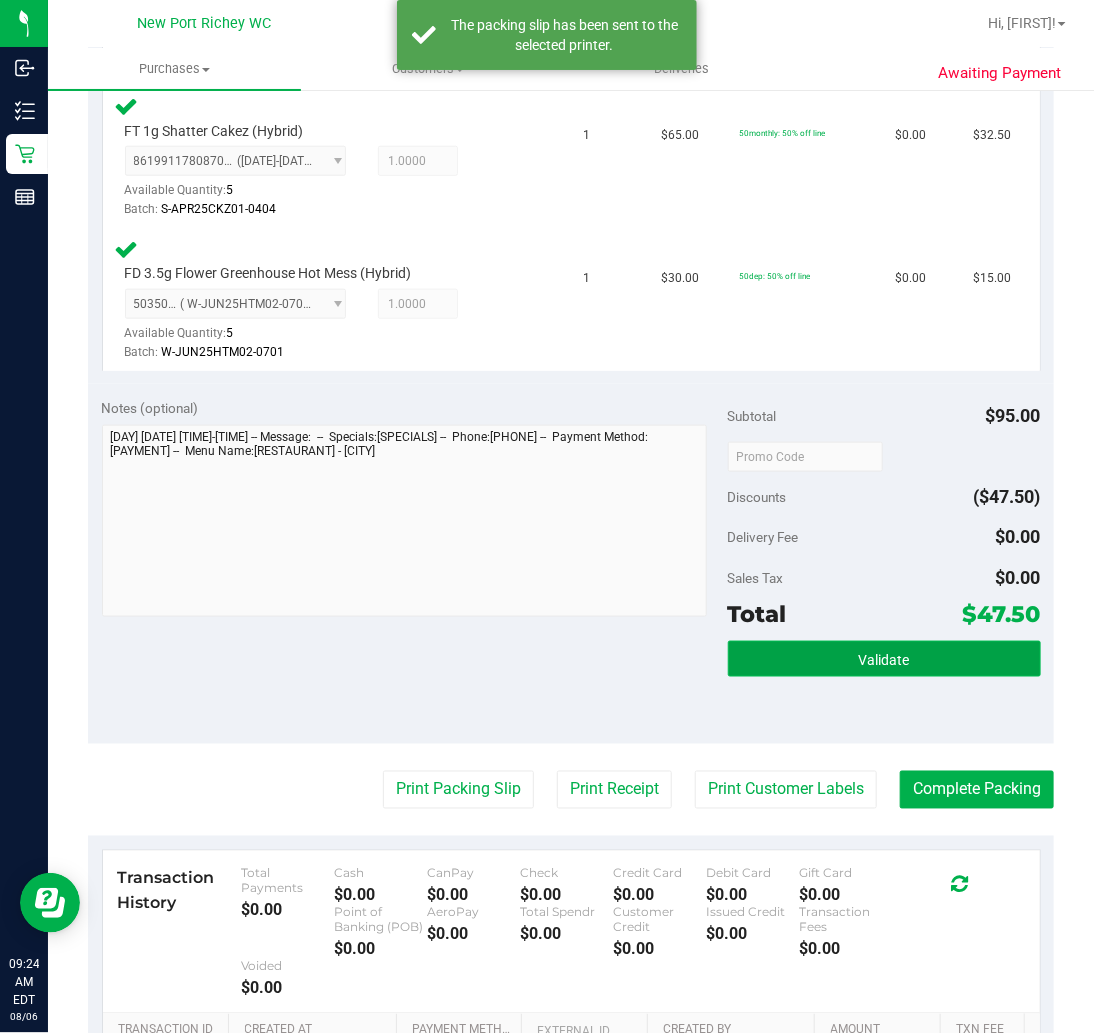 click on "Validate" at bounding box center [884, 659] 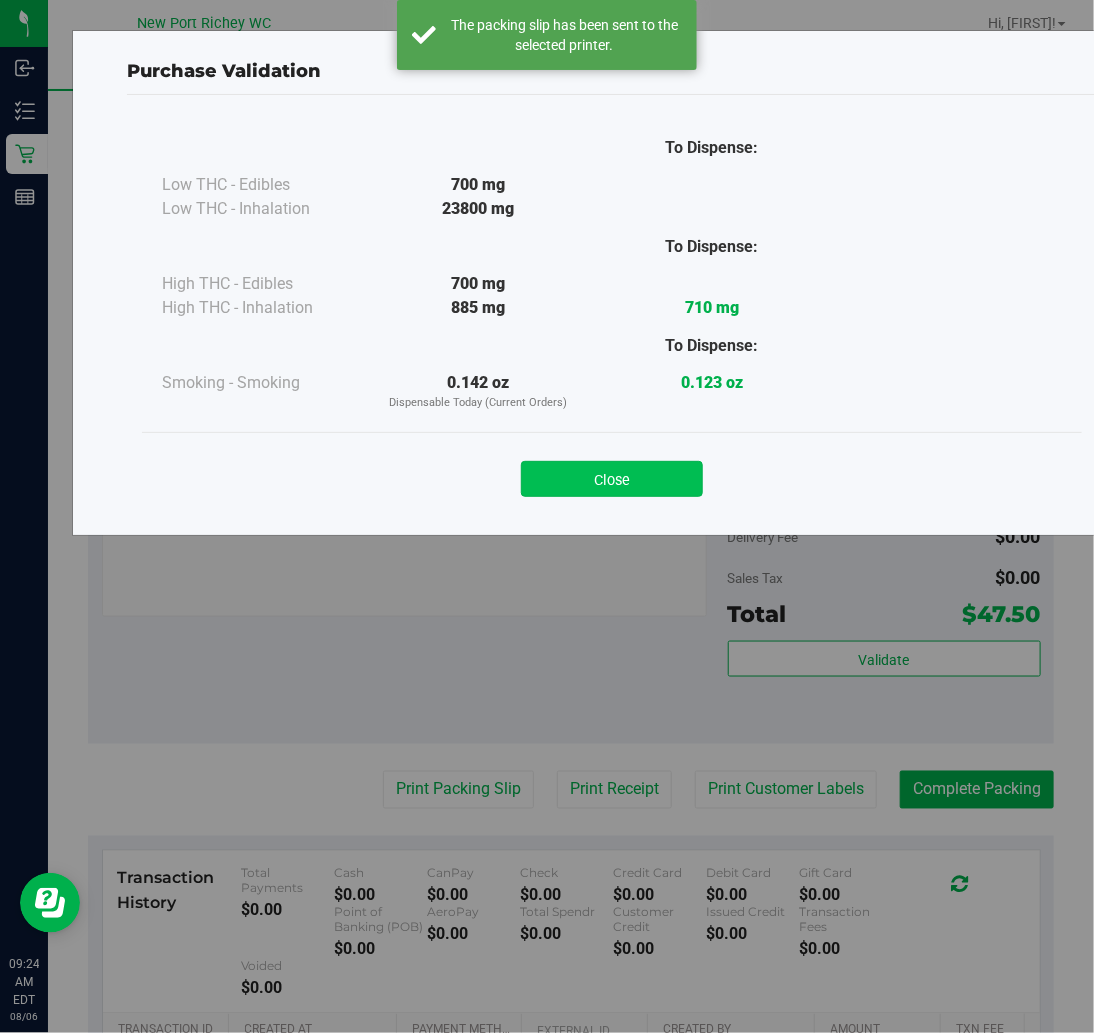 click on "Close" at bounding box center (612, 479) 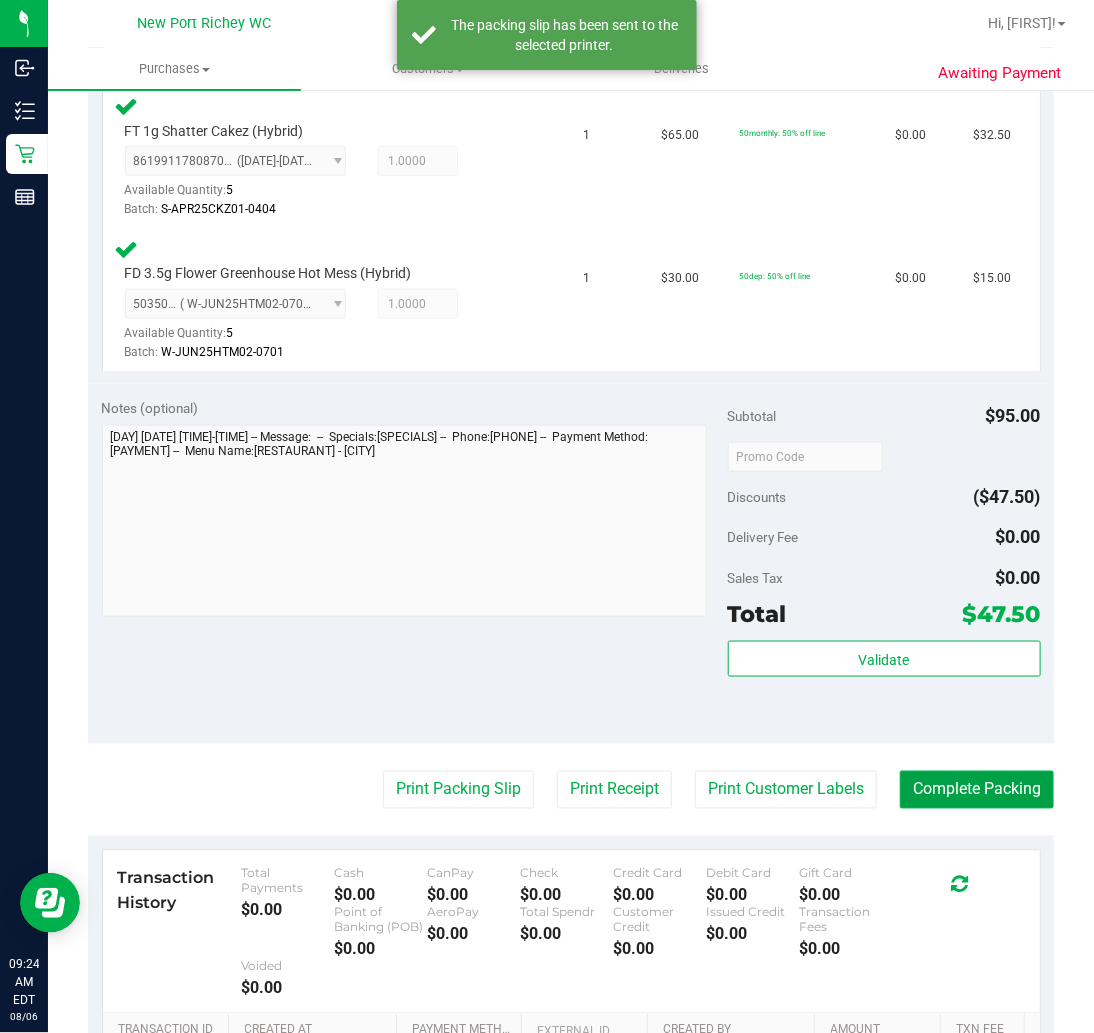 click on "Complete Packing" at bounding box center (977, 790) 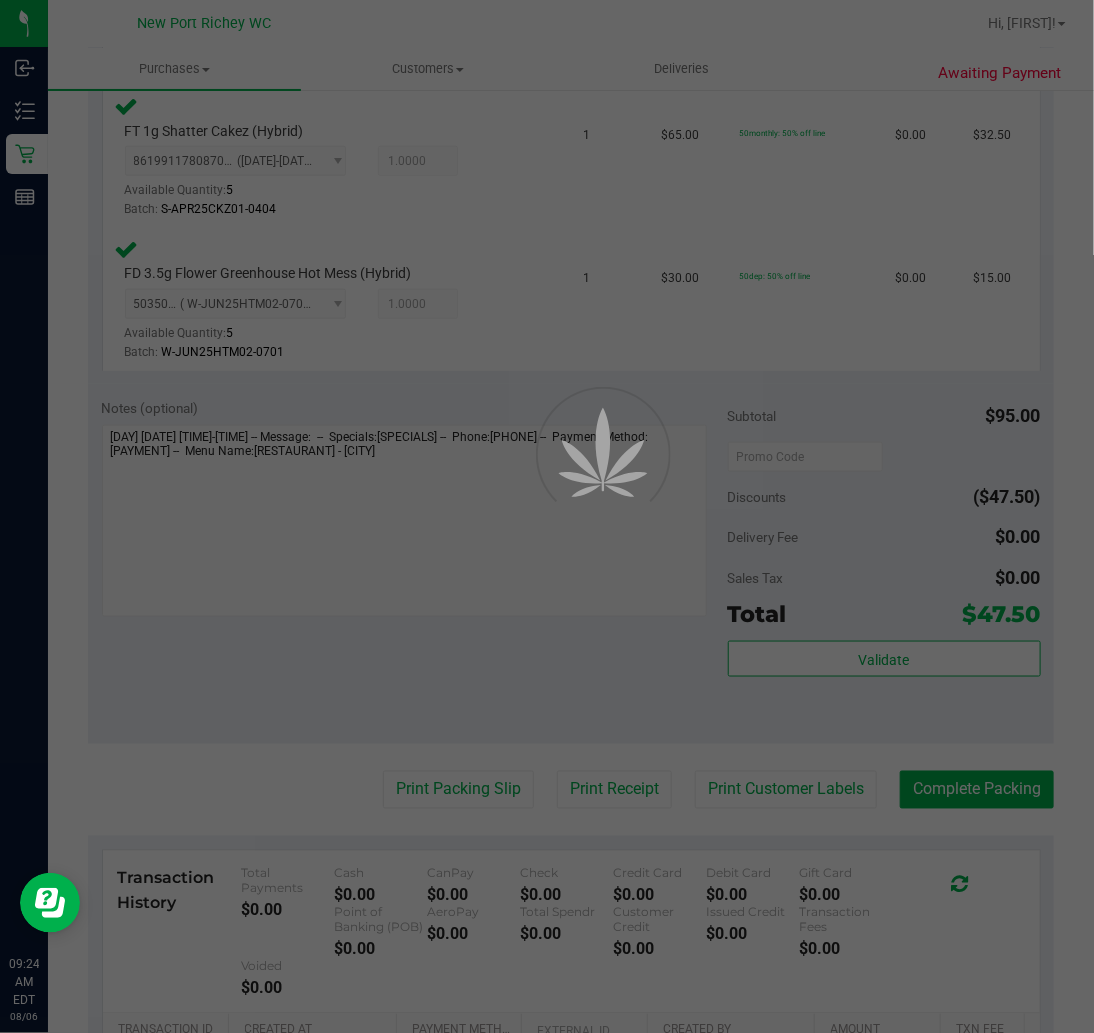 scroll, scrollTop: 0, scrollLeft: 0, axis: both 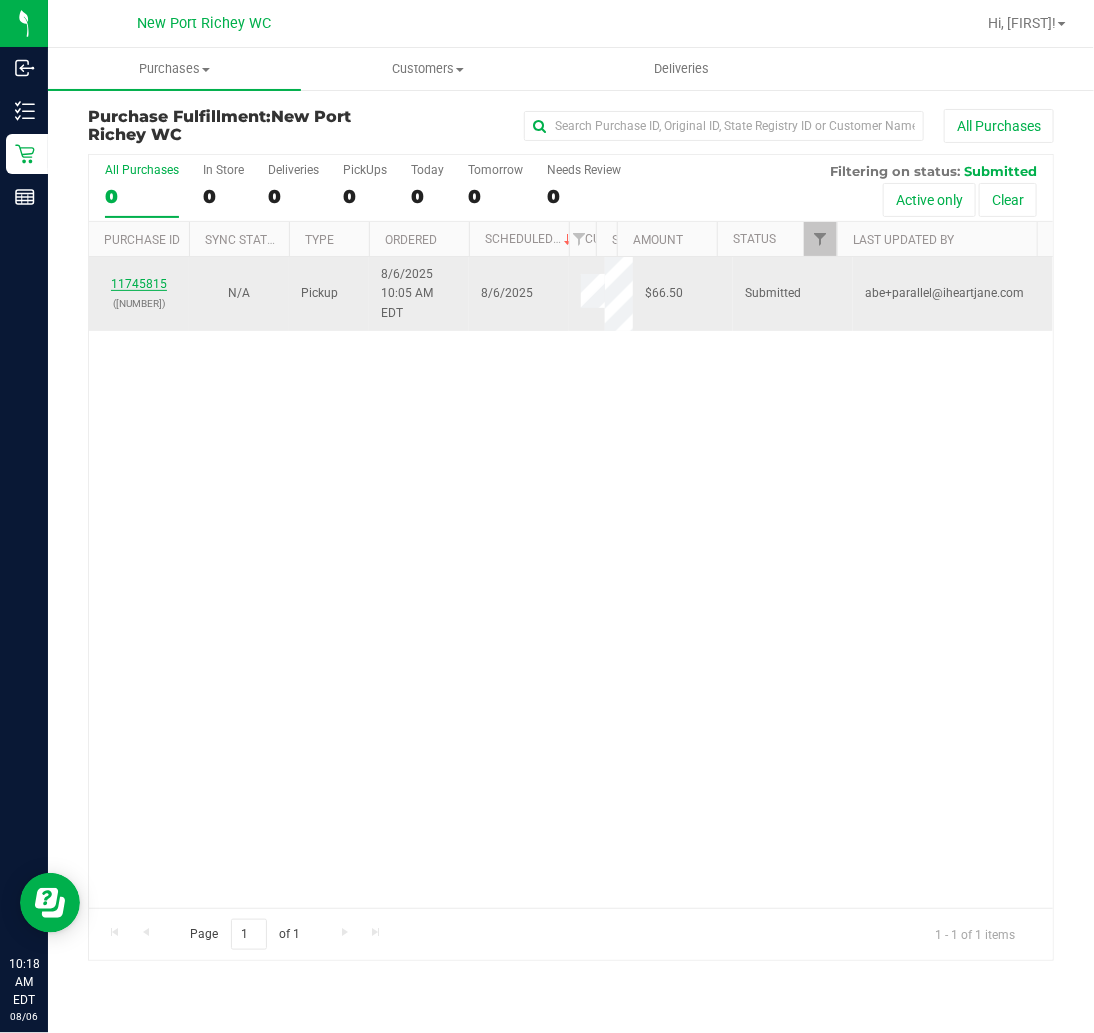 click on "11745815" at bounding box center (139, 284) 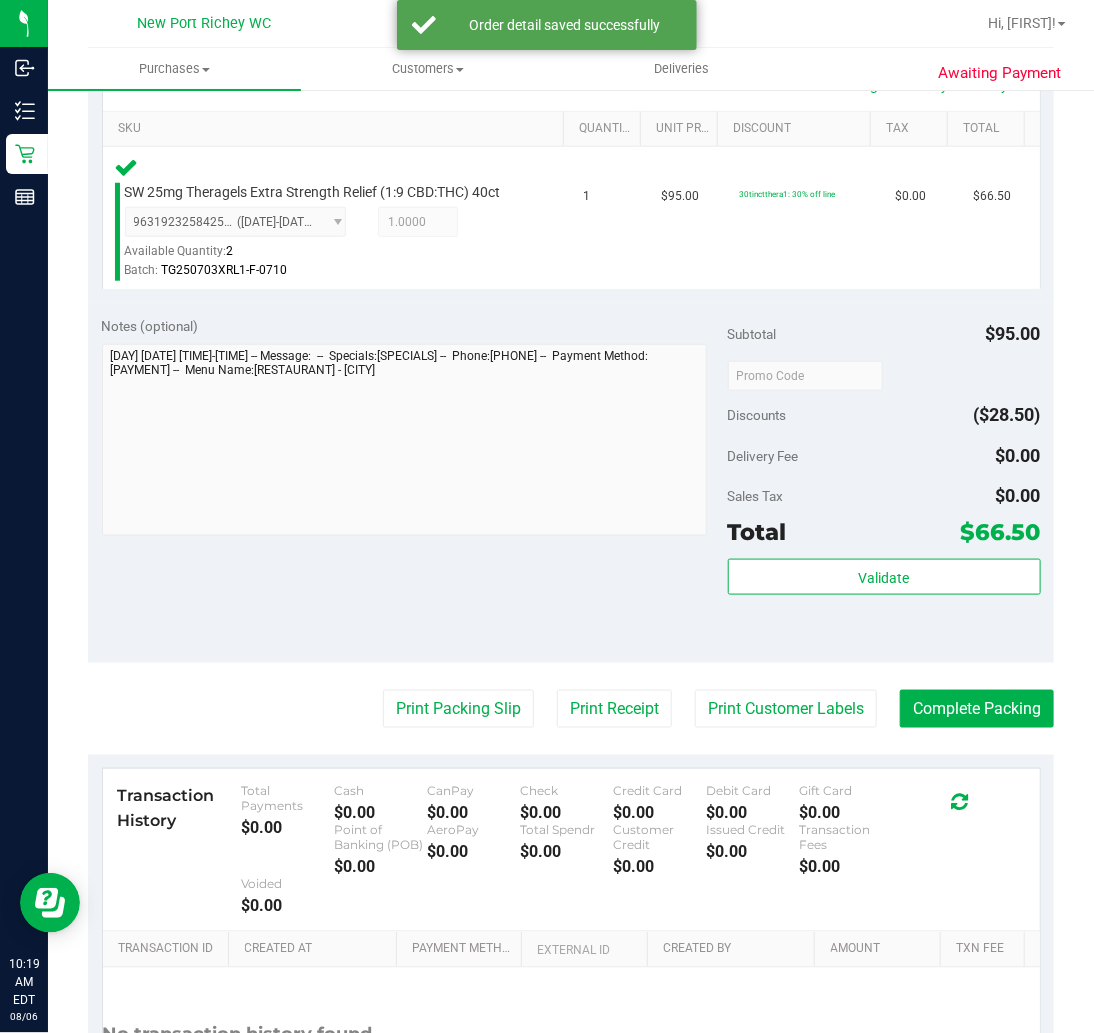 scroll, scrollTop: 555, scrollLeft: 0, axis: vertical 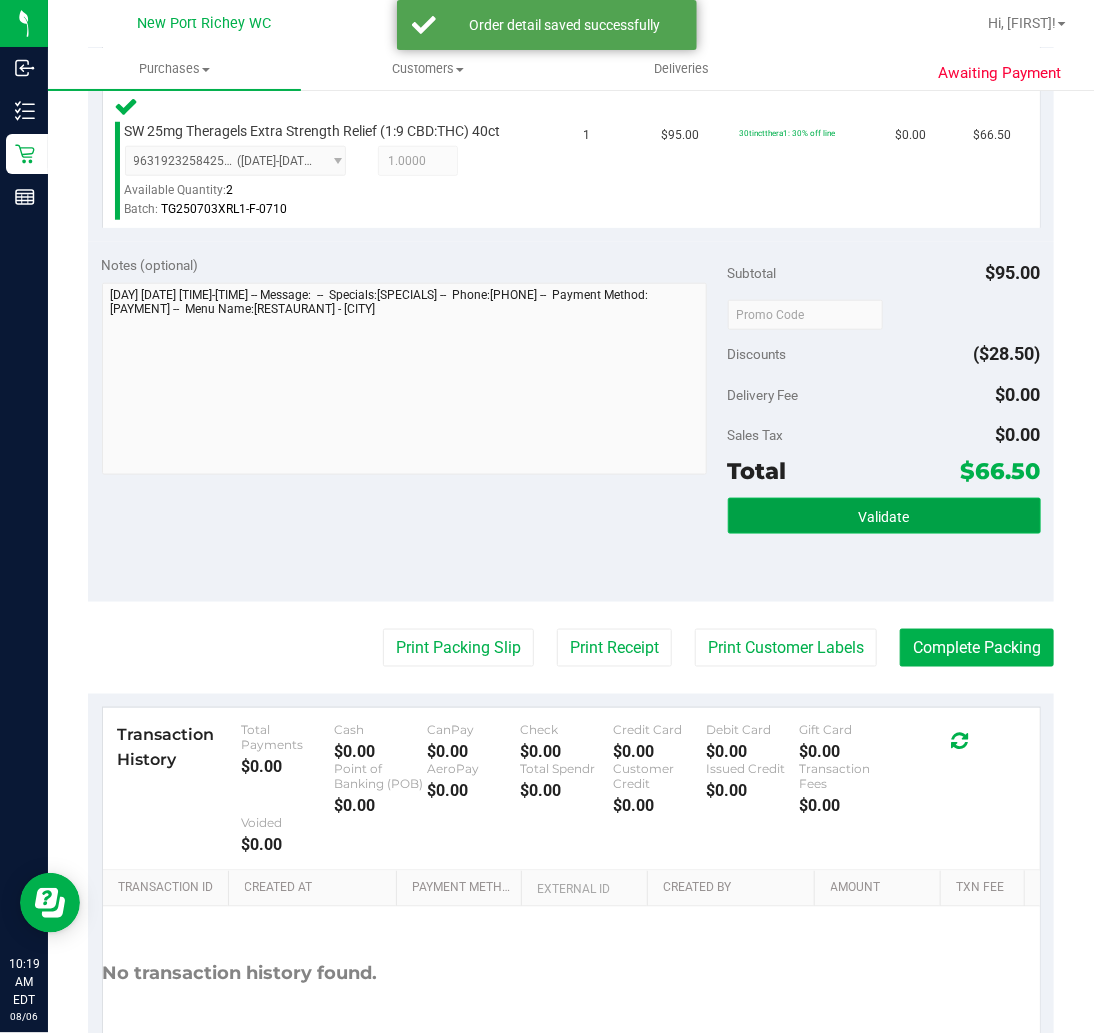 click on "Validate" at bounding box center (884, 516) 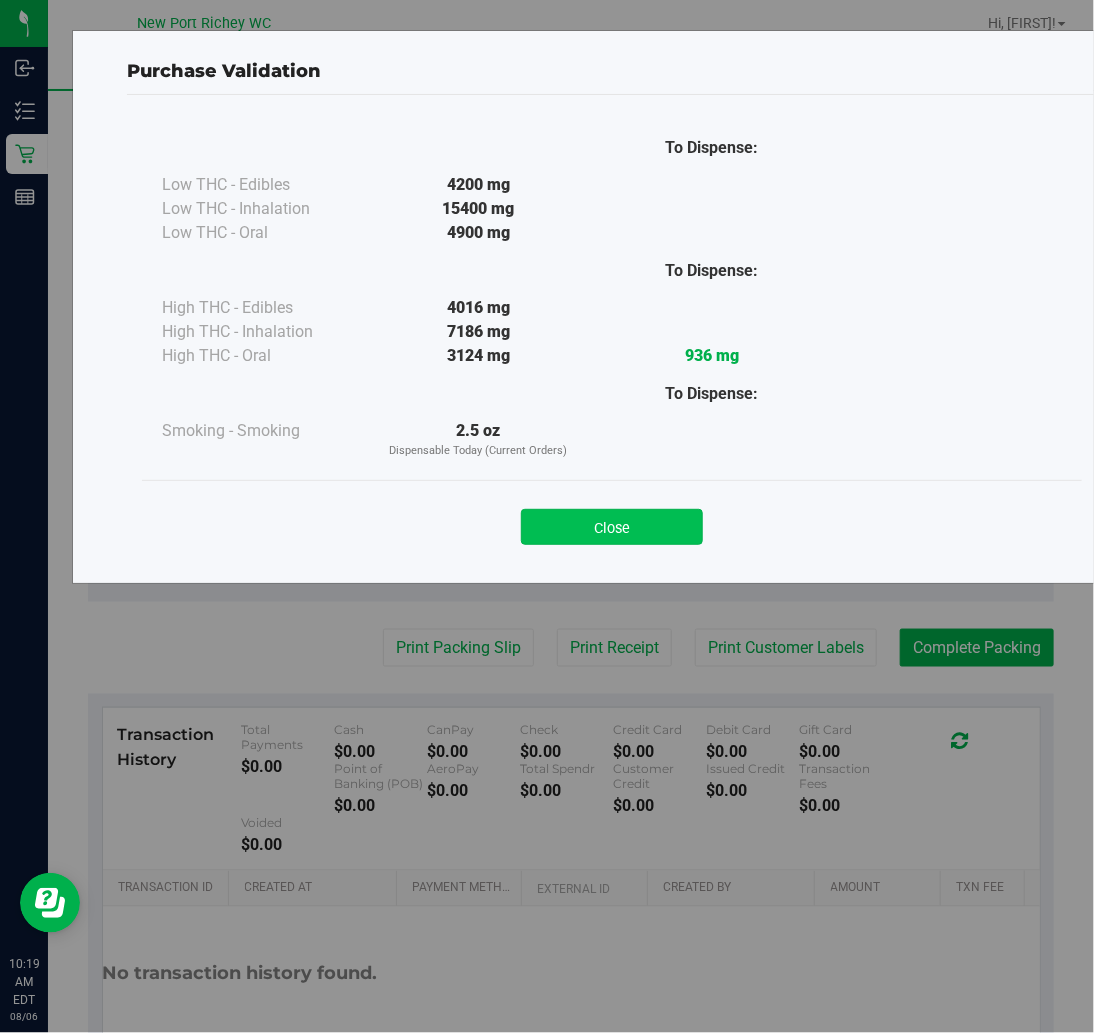click on "Close" at bounding box center (612, 527) 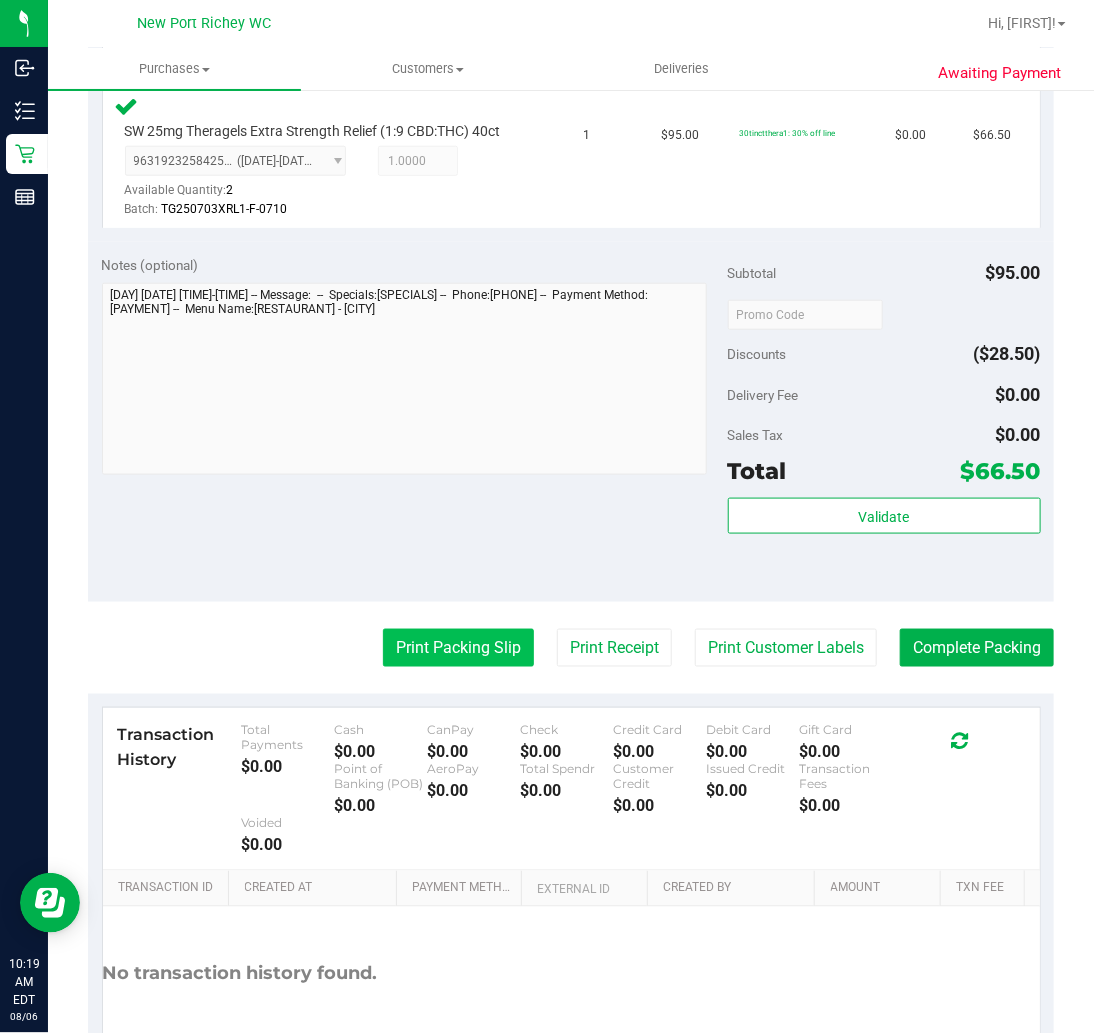click on "Print Packing Slip" at bounding box center (458, 648) 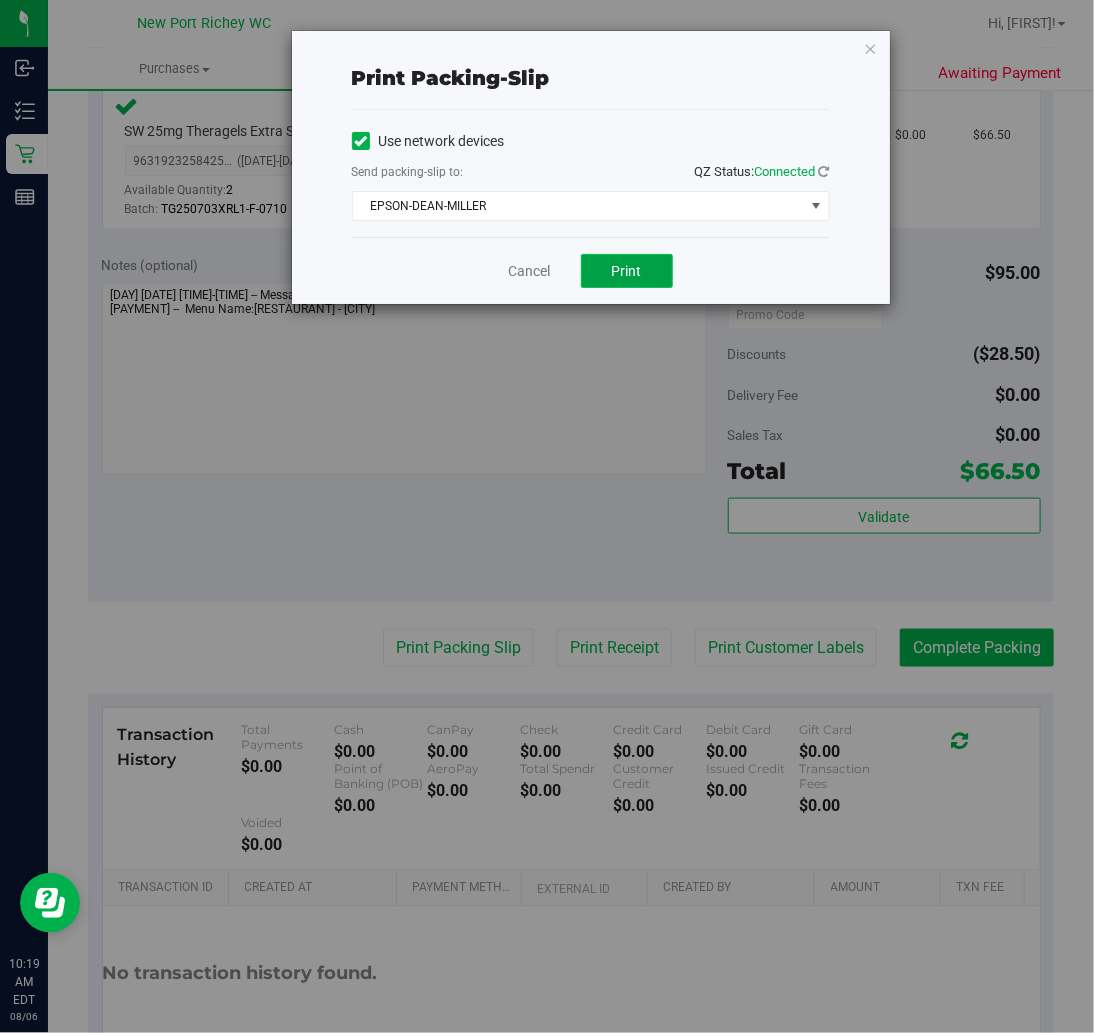 click on "Print" at bounding box center (627, 271) 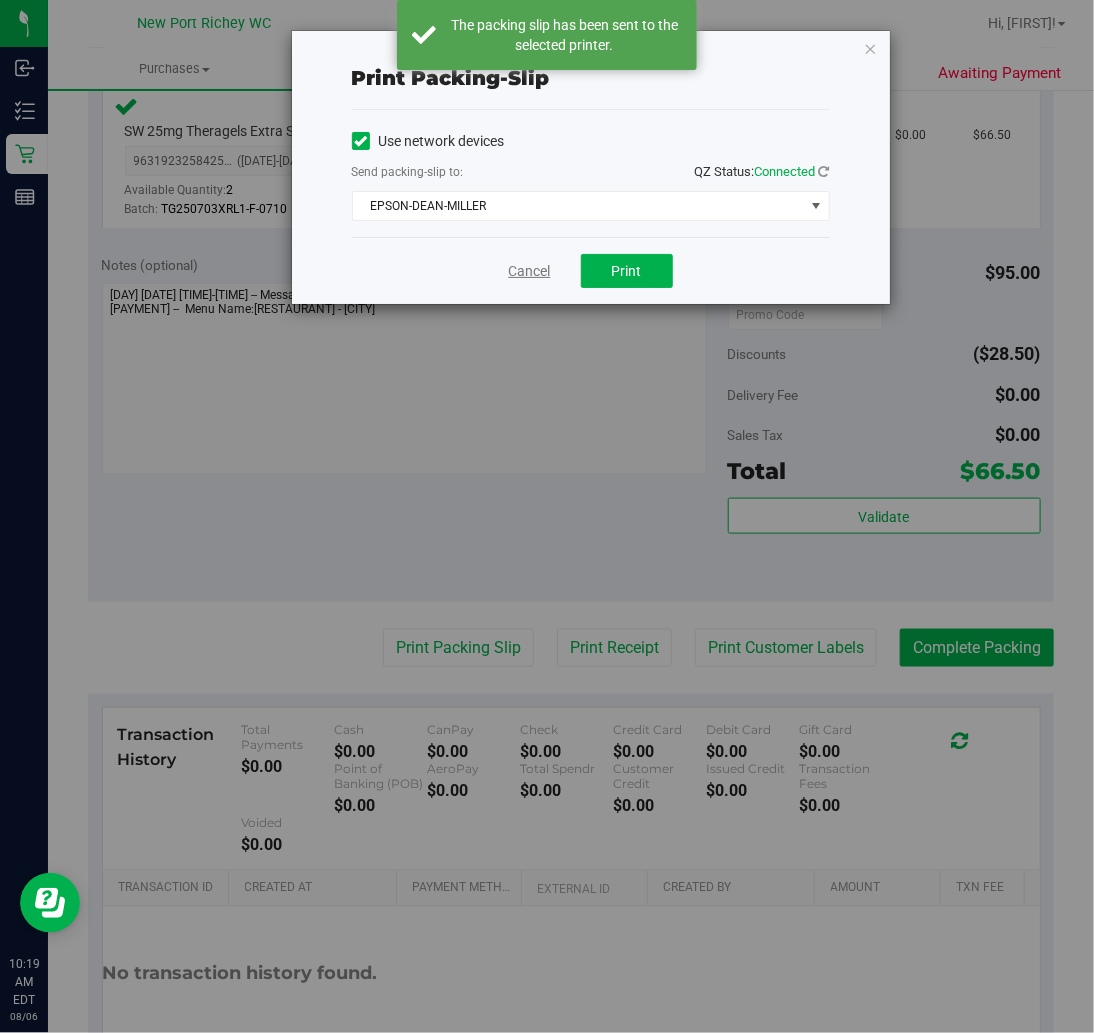 click on "Cancel" at bounding box center [530, 271] 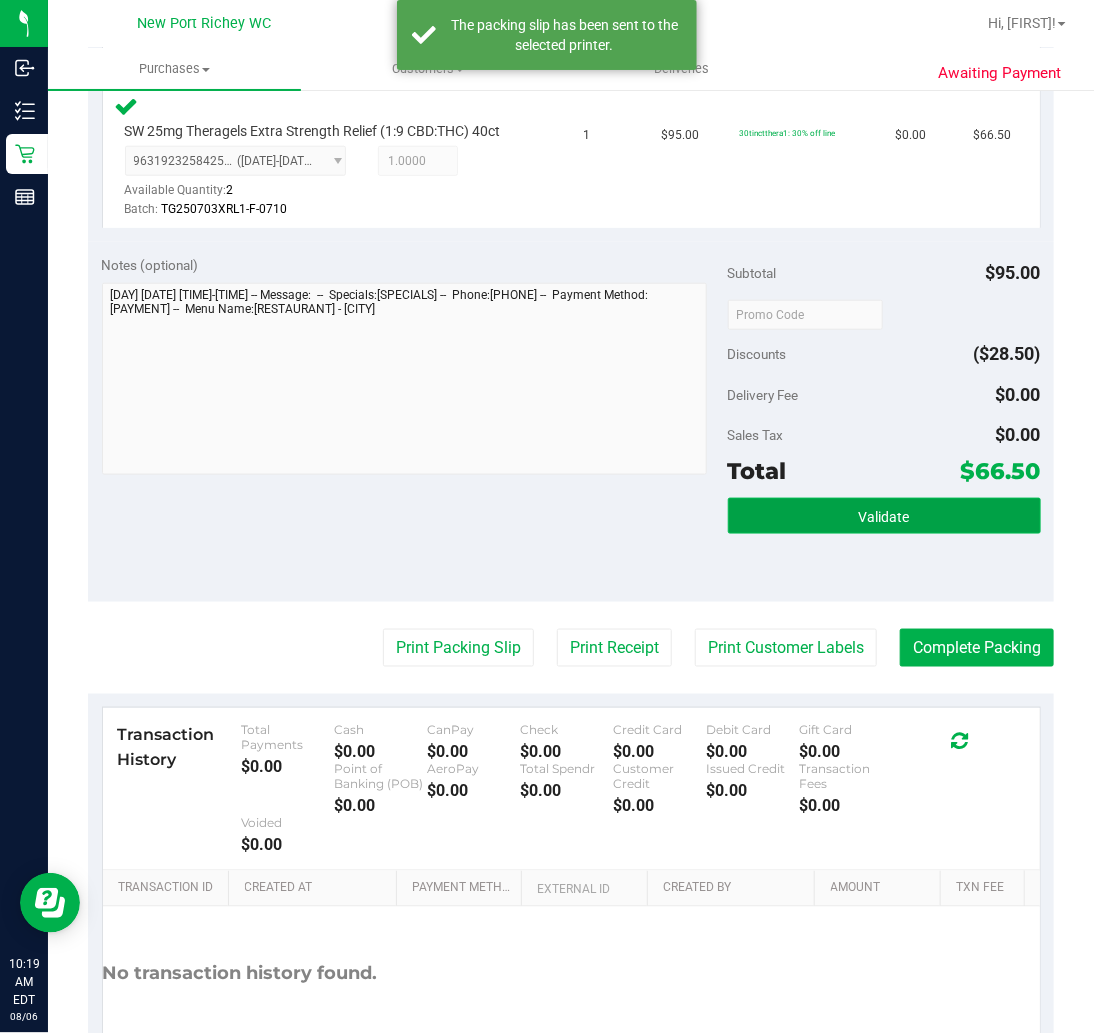 click on "Validate" at bounding box center [884, 516] 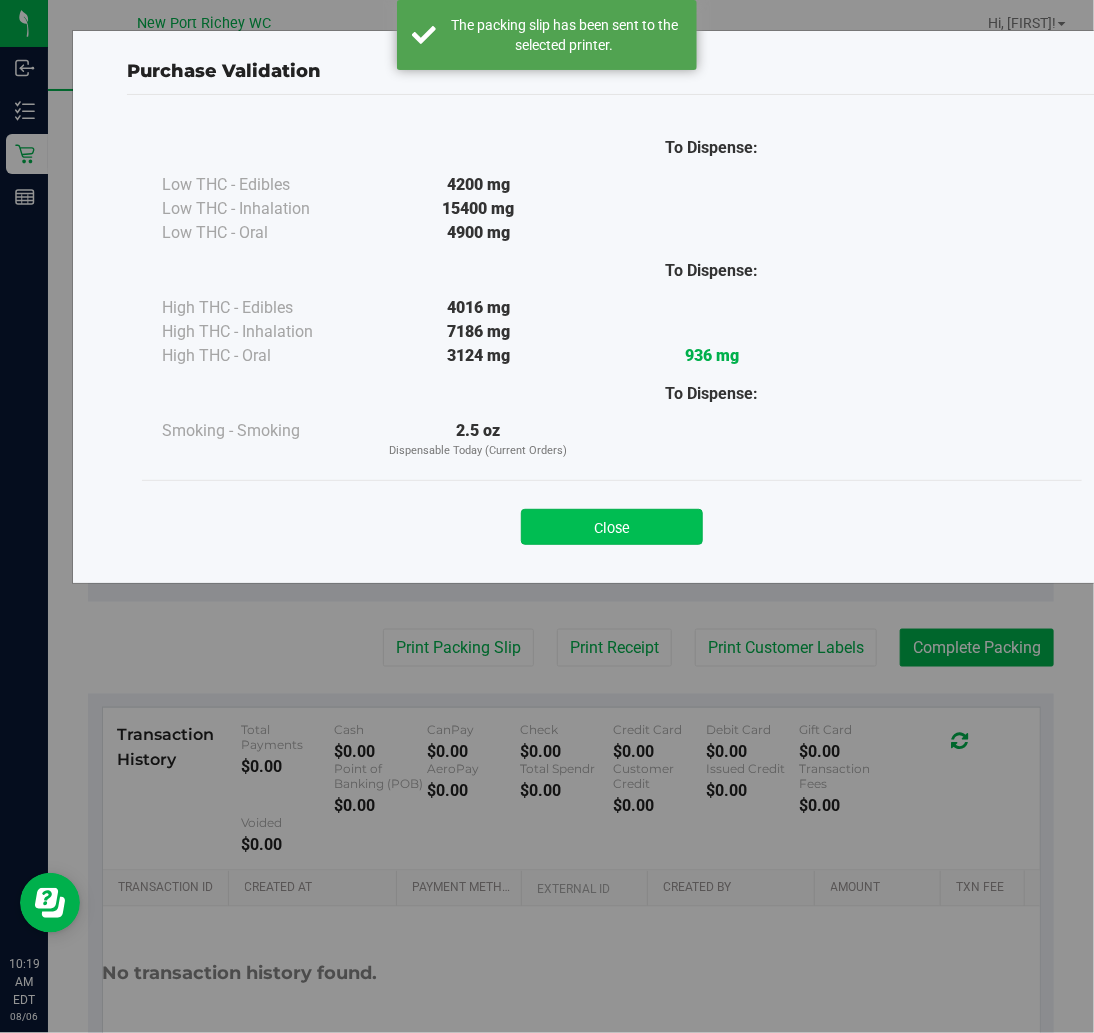 click on "Close" at bounding box center (612, 527) 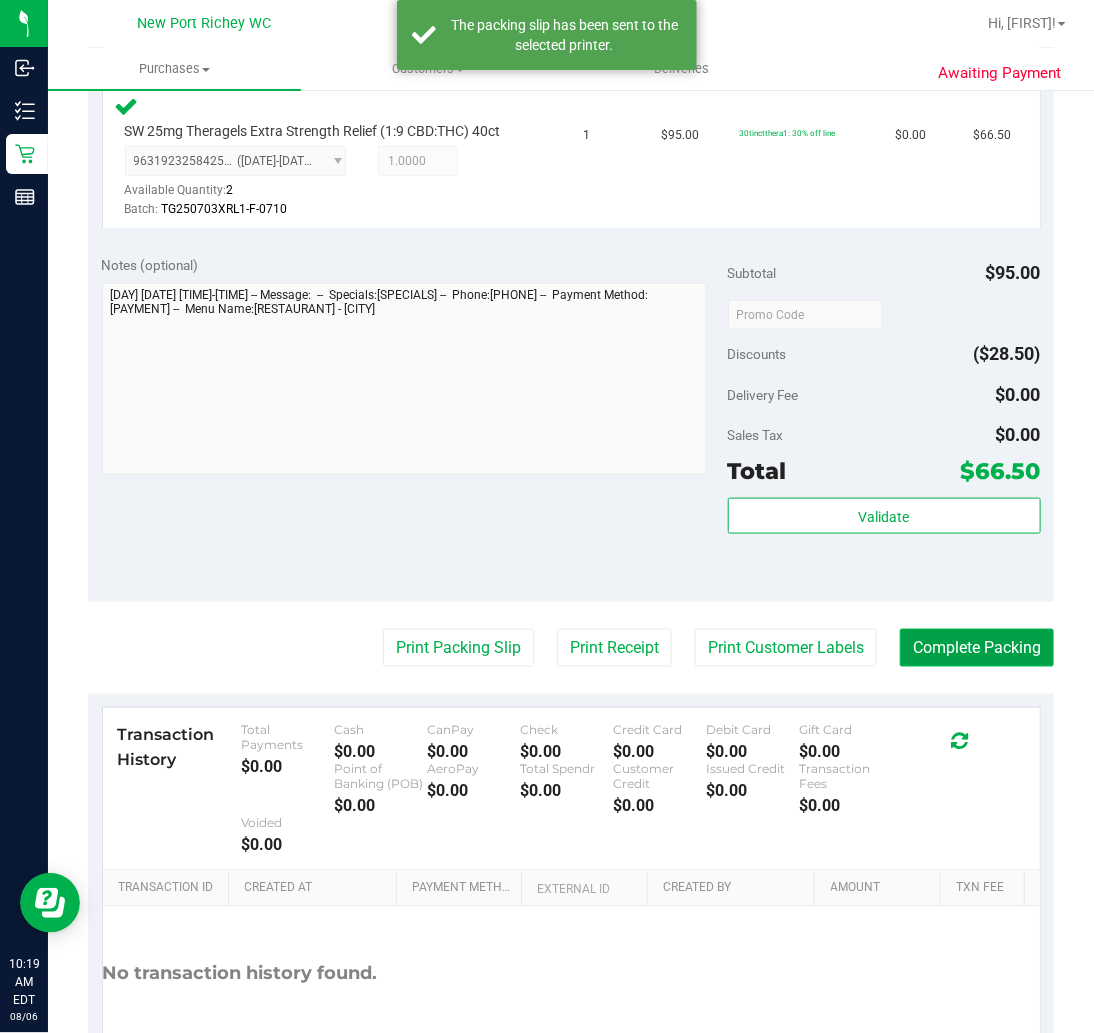 click on "Complete Packing" at bounding box center (977, 648) 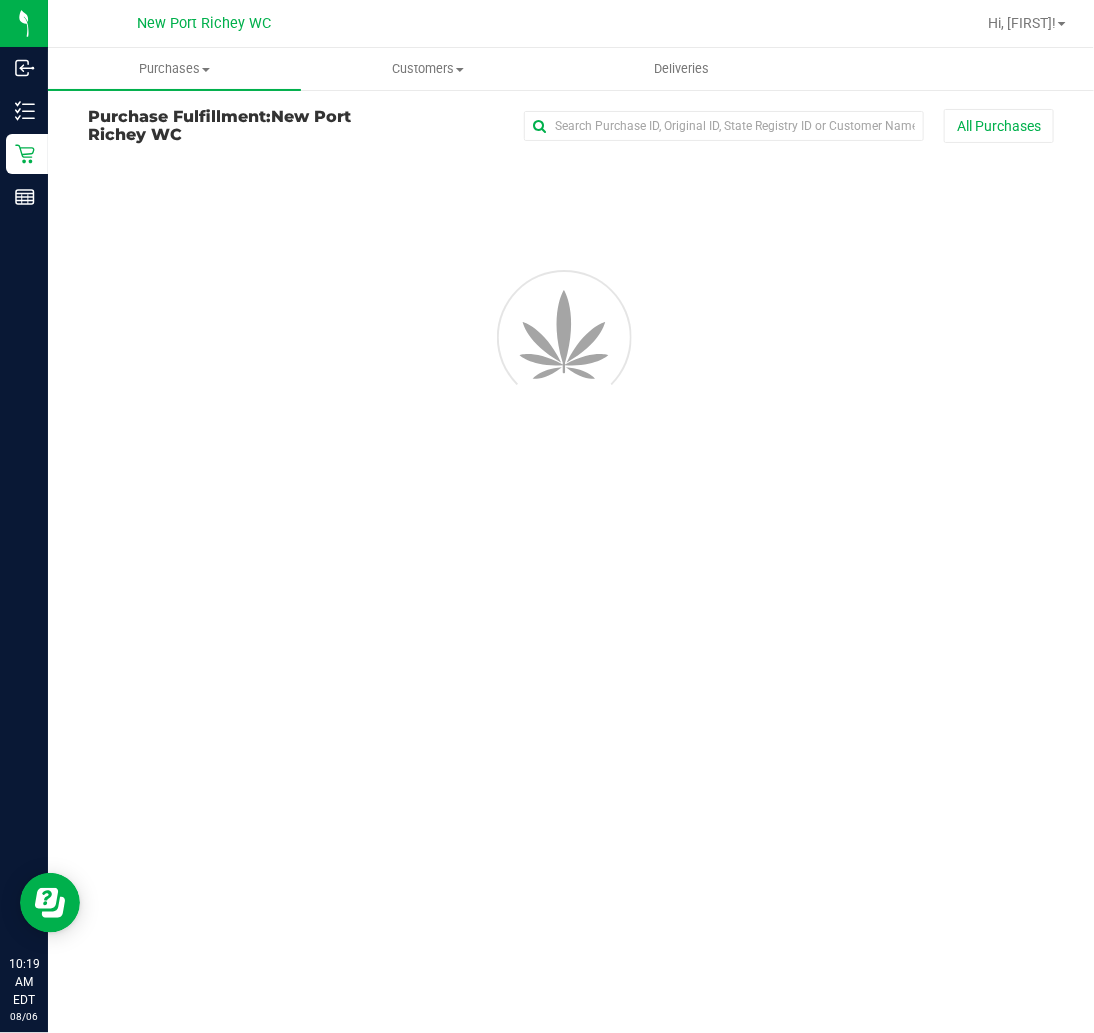 scroll, scrollTop: 0, scrollLeft: 0, axis: both 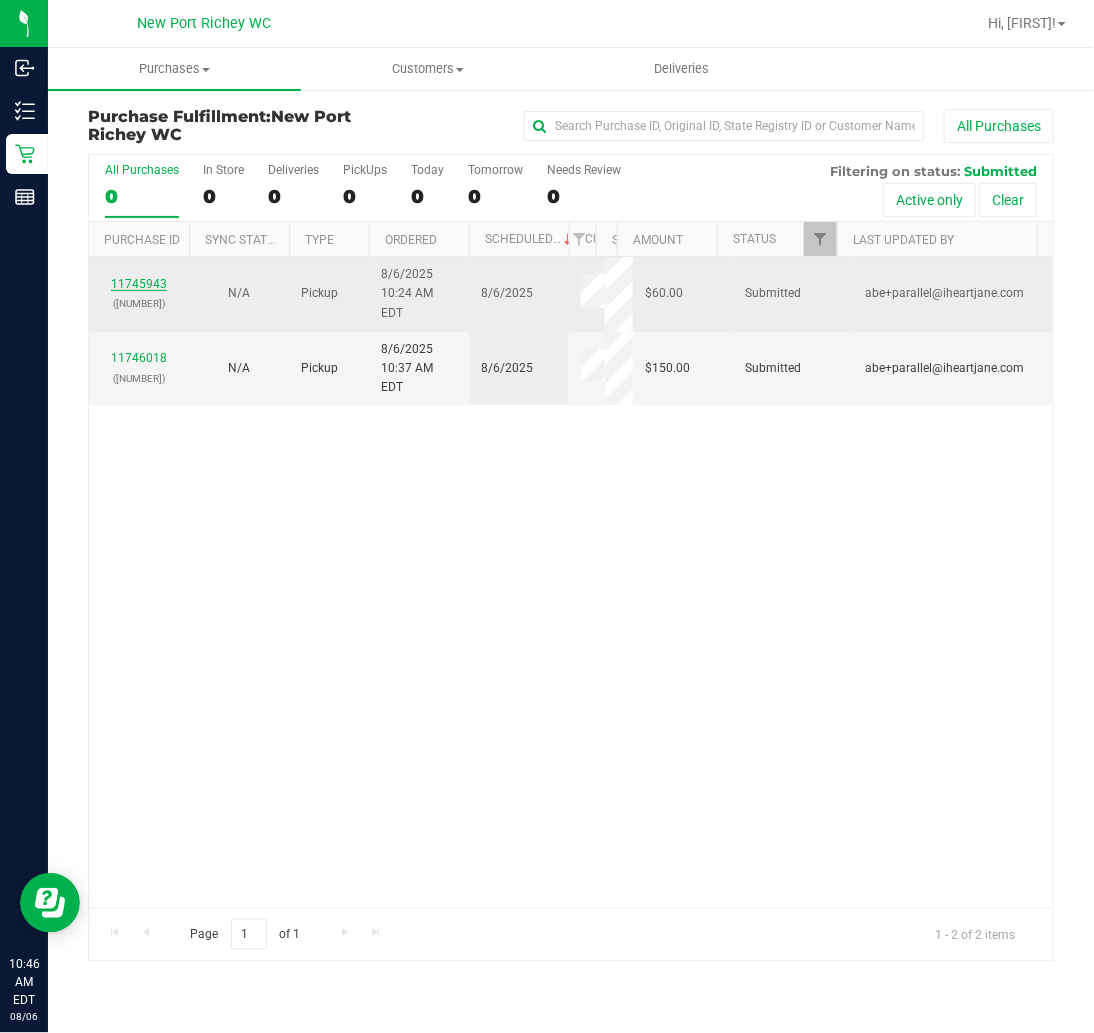 click on "11745943" at bounding box center (139, 284) 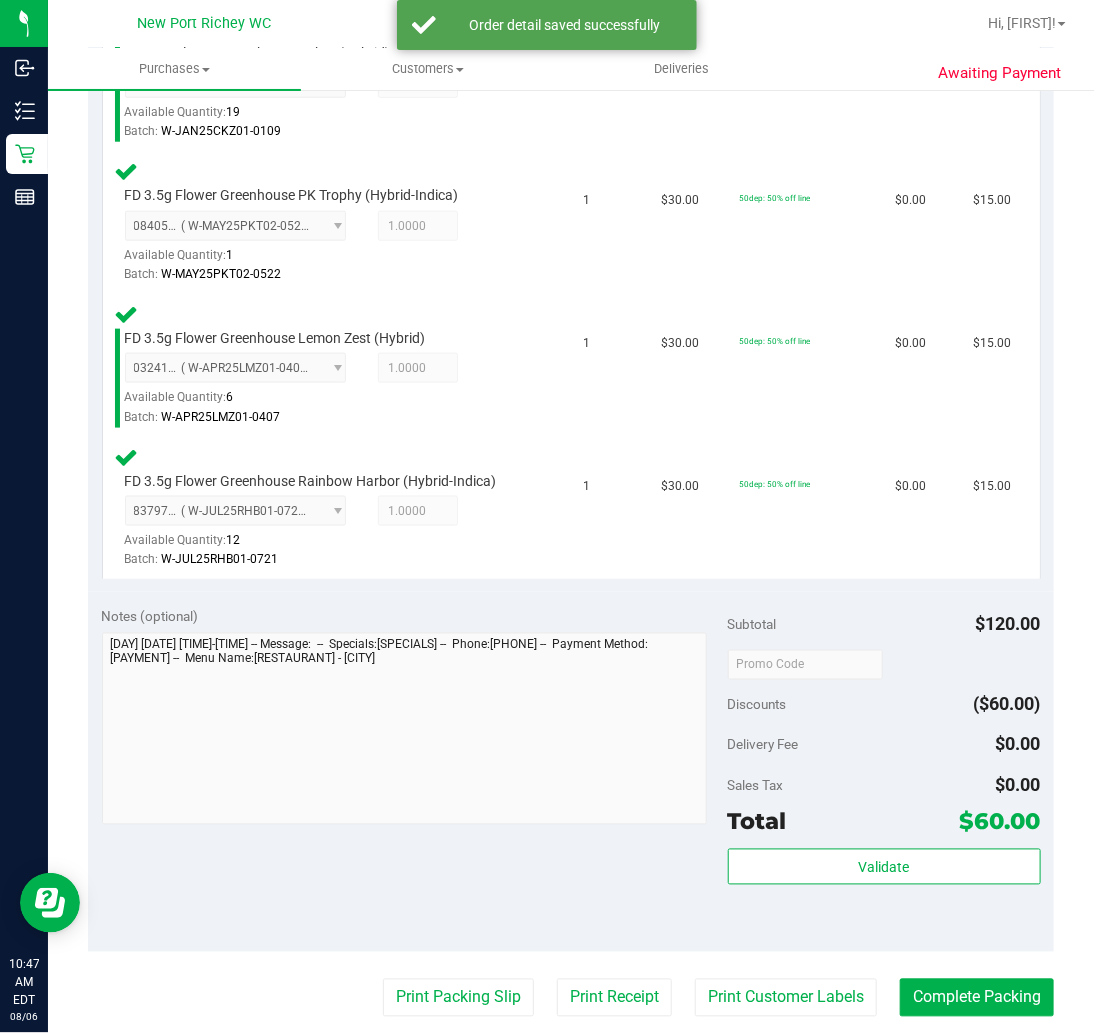 scroll, scrollTop: 666, scrollLeft: 0, axis: vertical 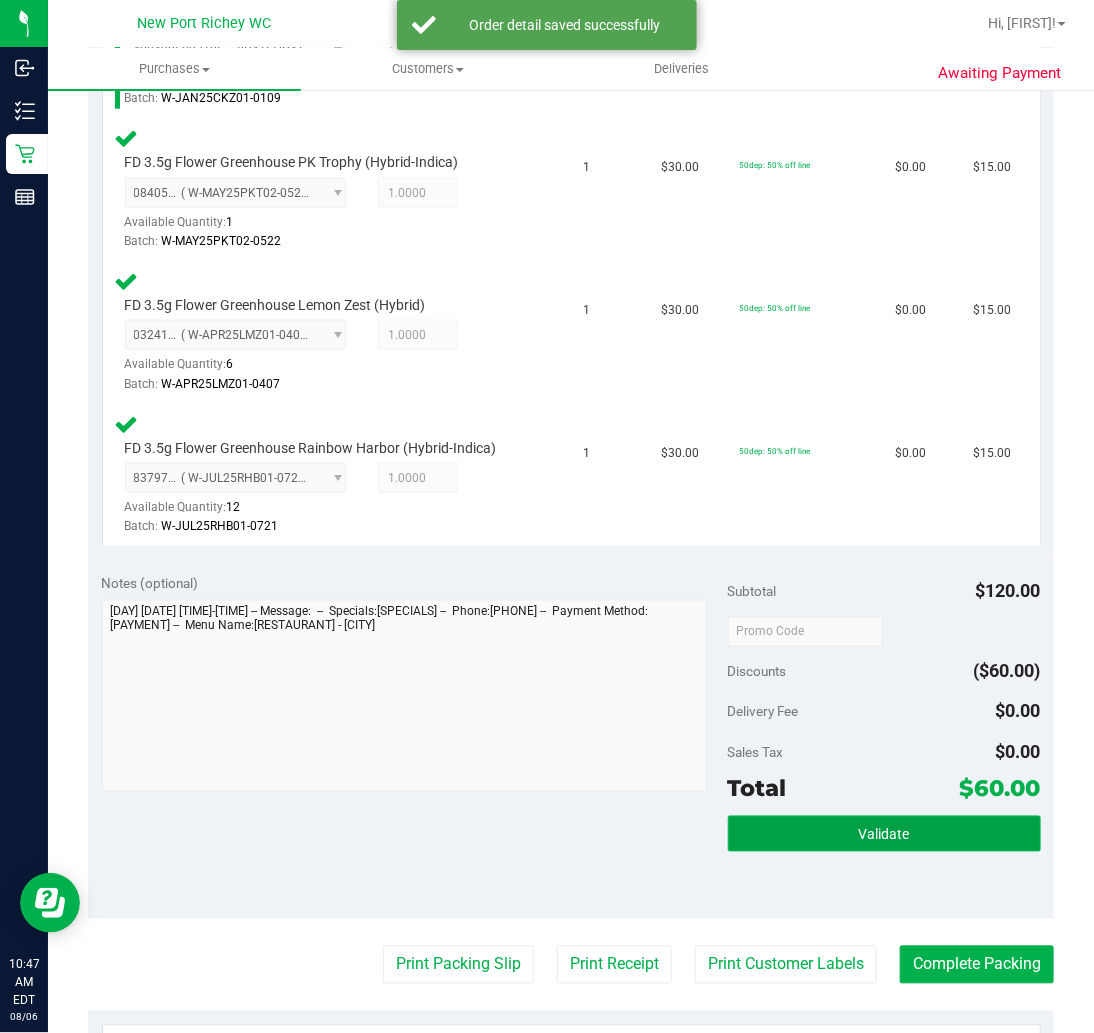 click on "Validate" at bounding box center [884, 834] 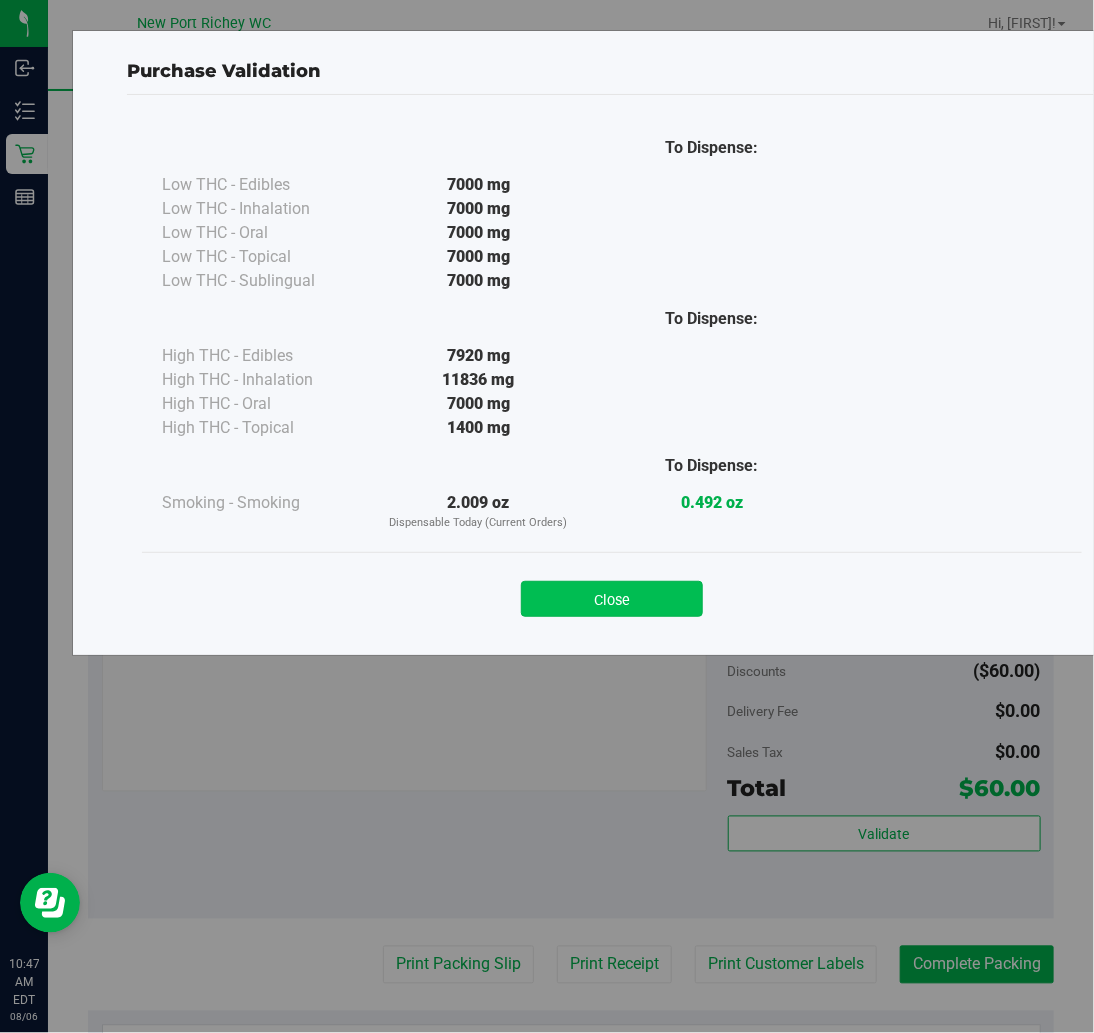 click on "Close" at bounding box center (612, 599) 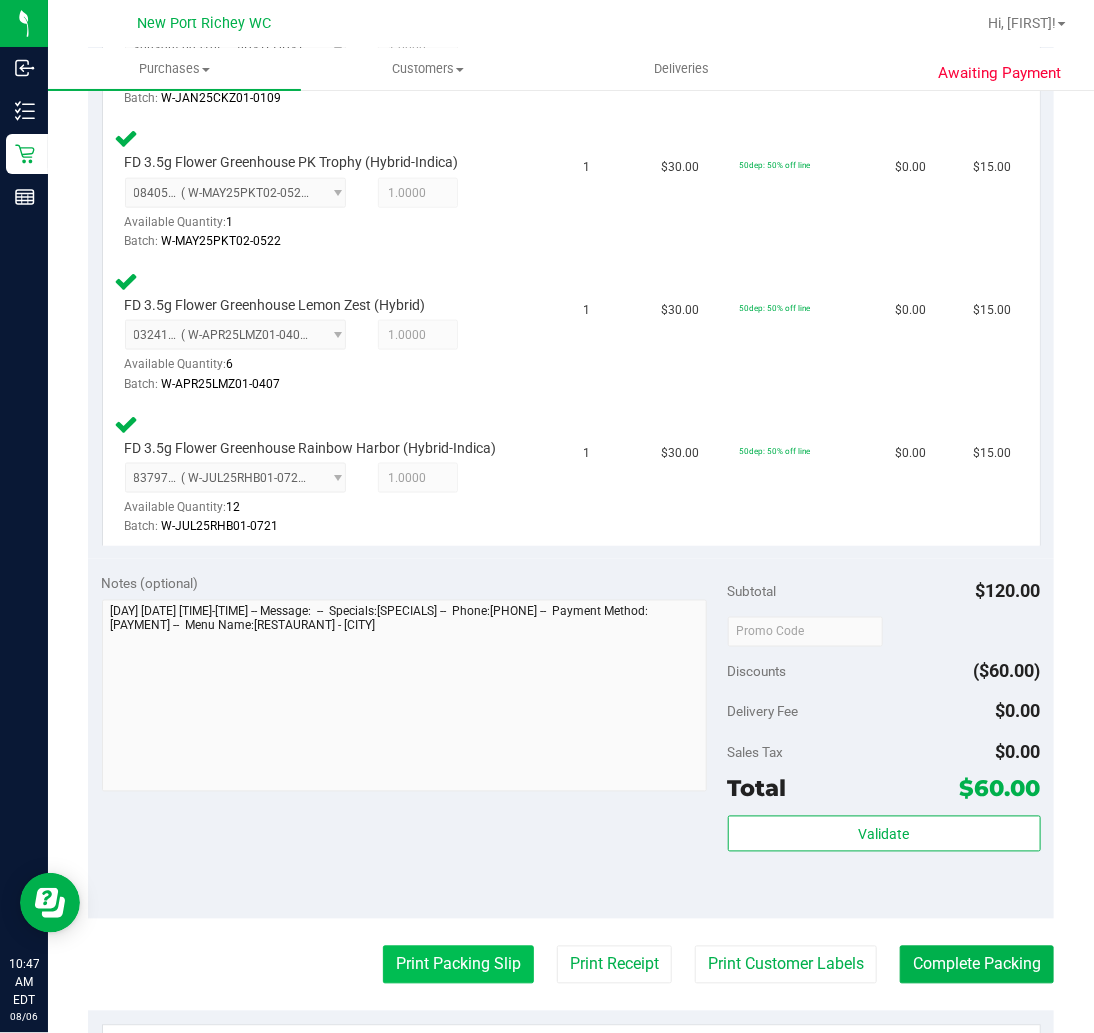 click on "Print Packing Slip" at bounding box center [458, 965] 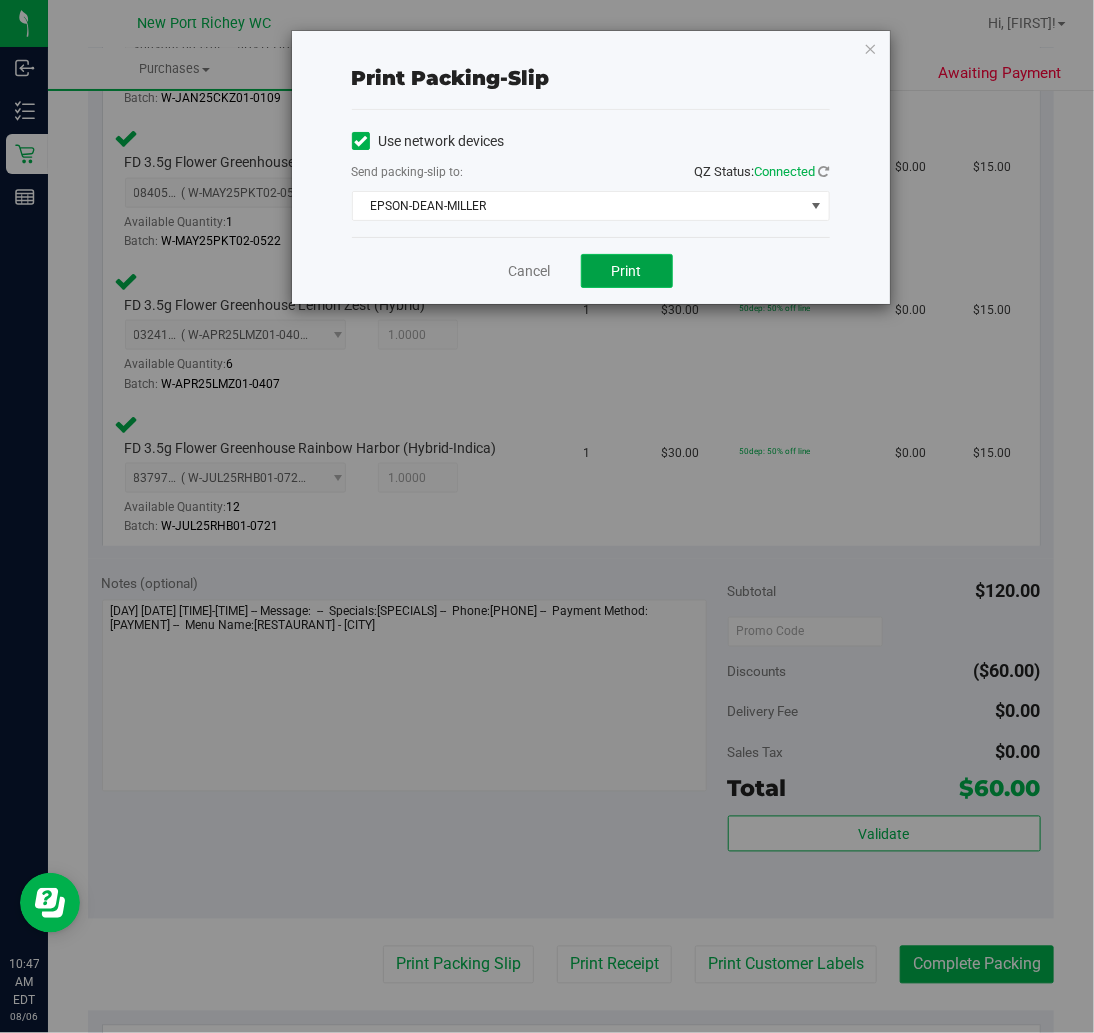 click on "Print" at bounding box center (627, 271) 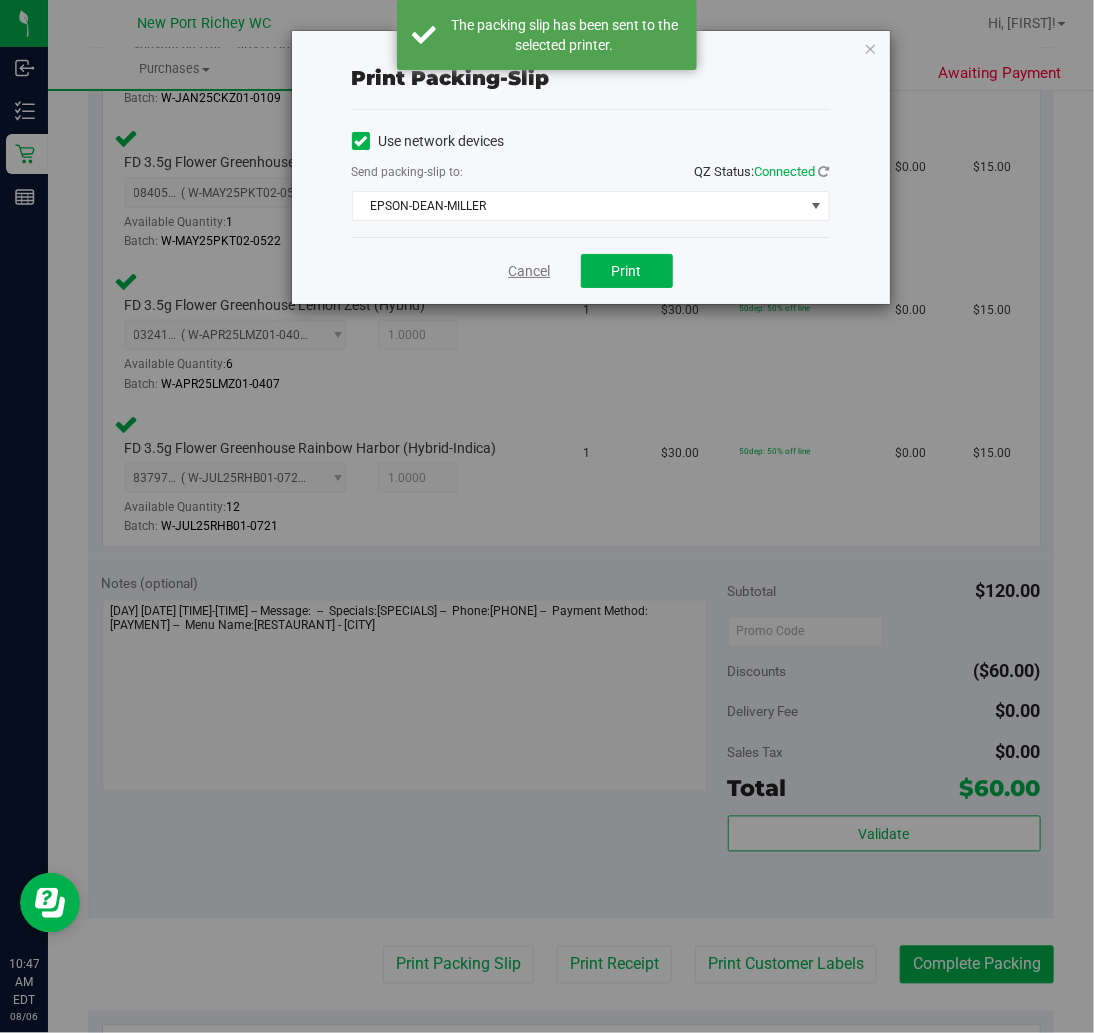 click on "Cancel" at bounding box center (530, 271) 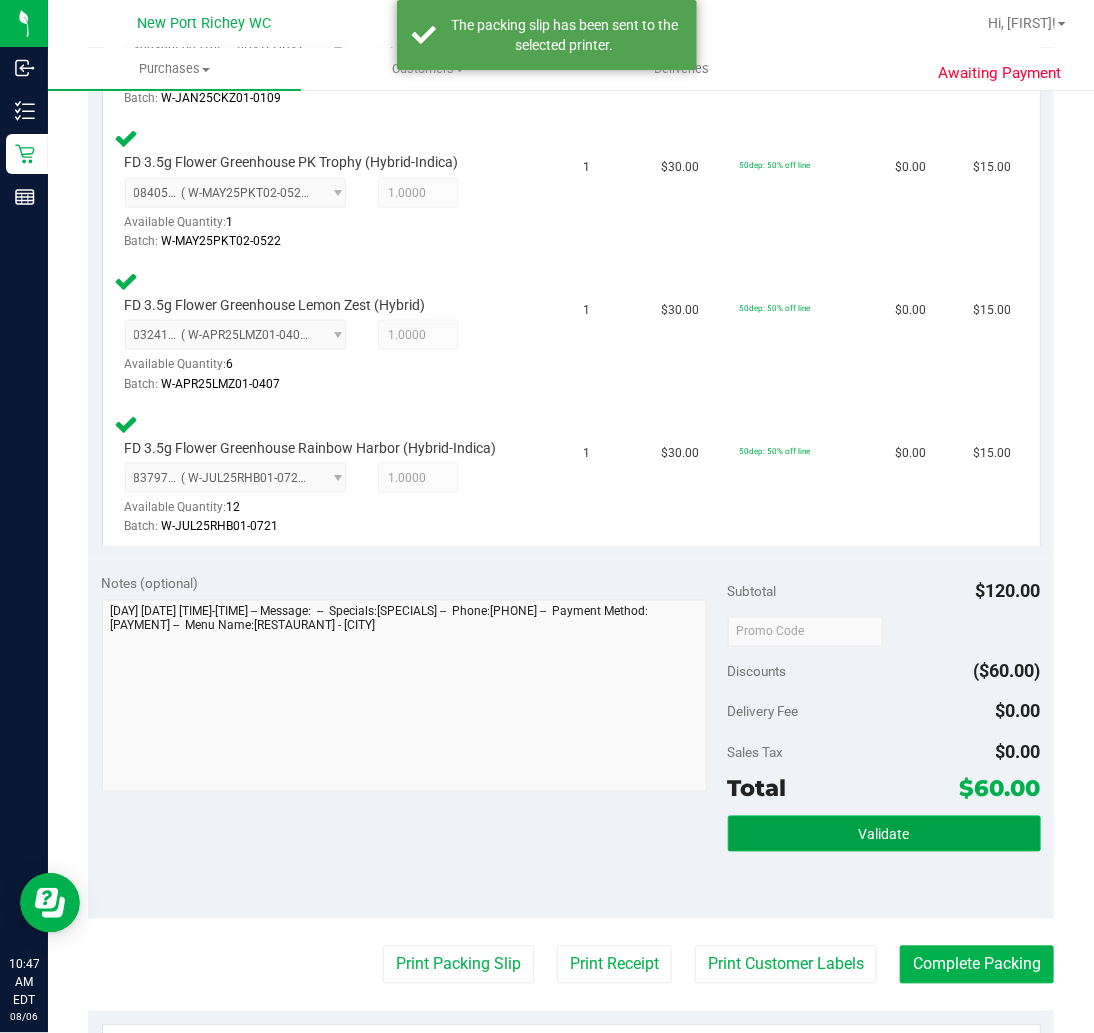 click on "Validate" at bounding box center (884, 834) 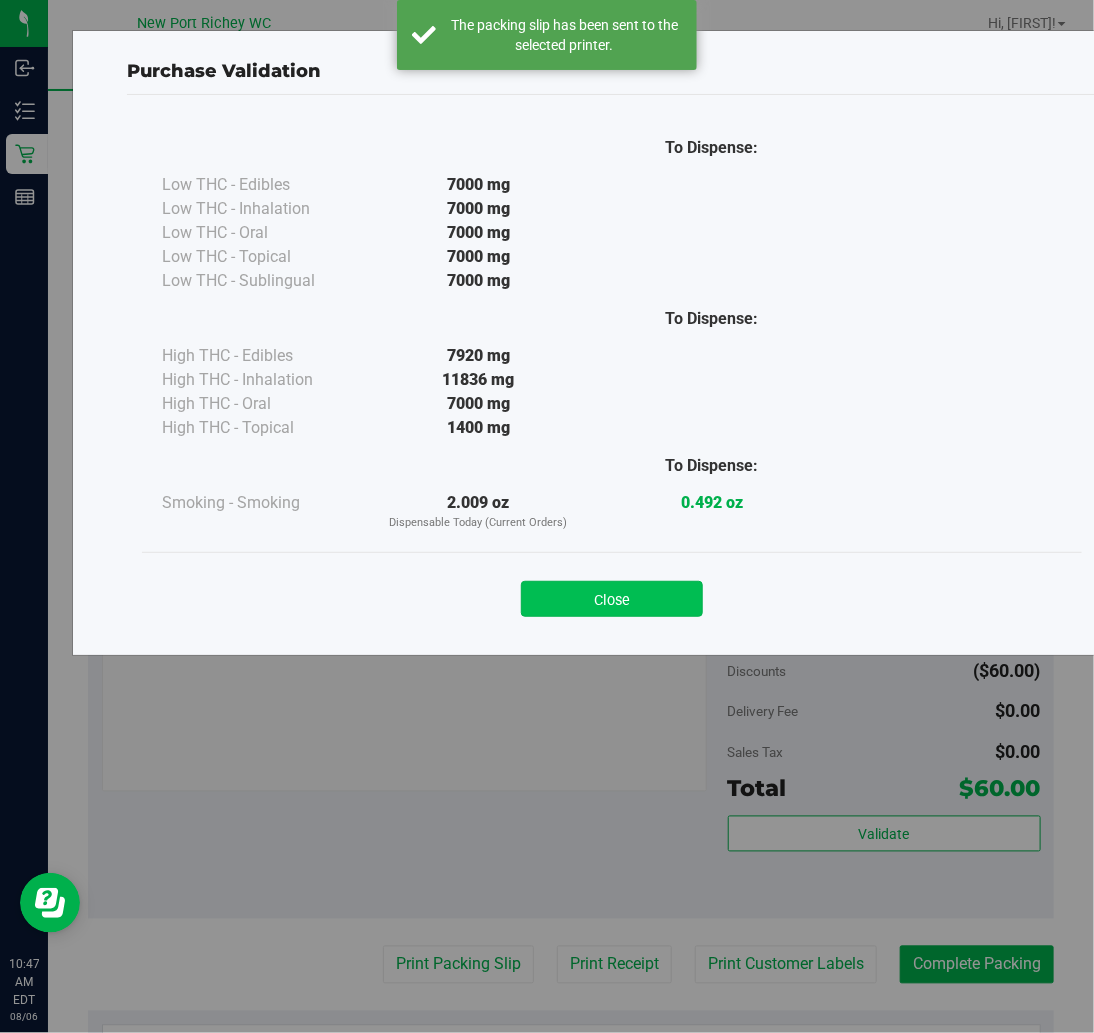 click on "Close" at bounding box center [612, 599] 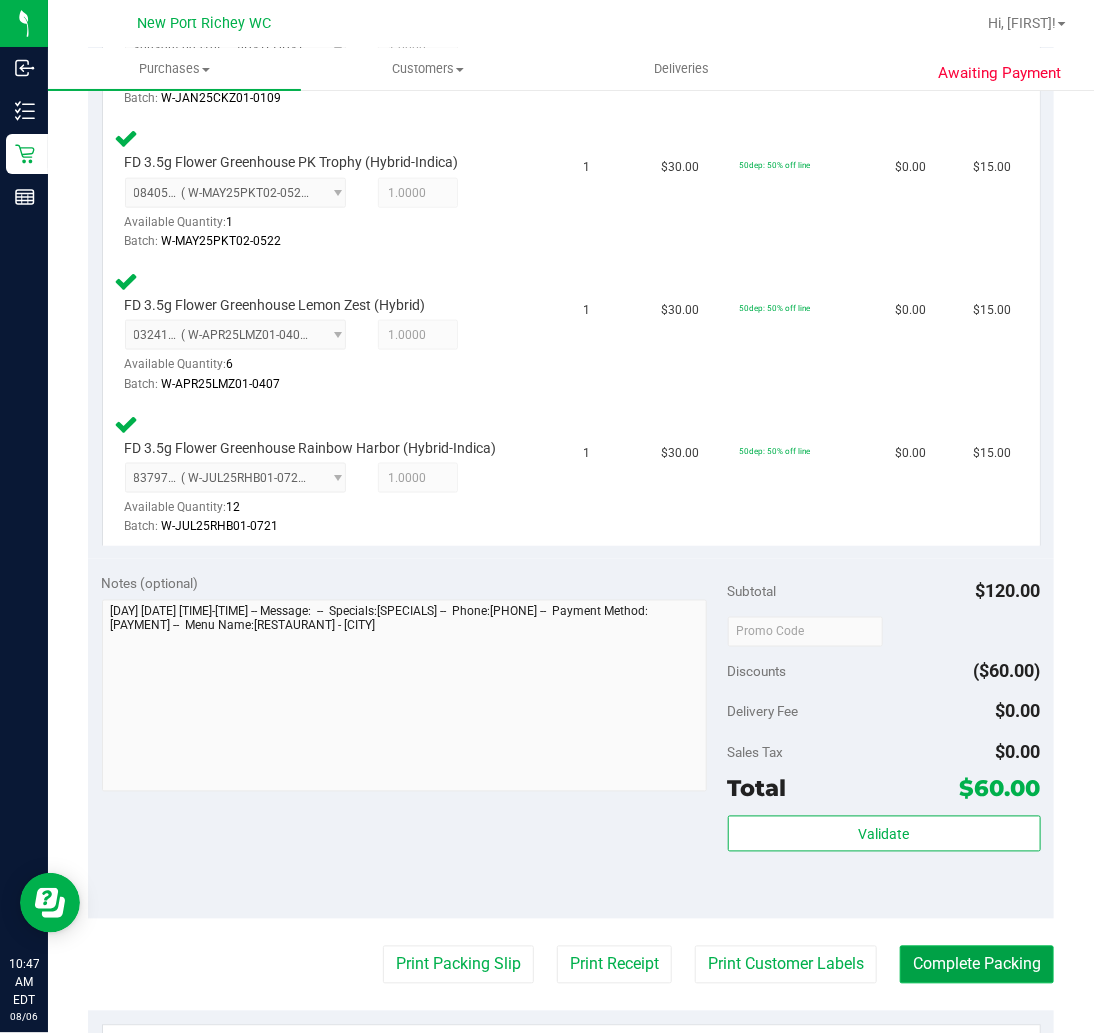 click on "Complete Packing" at bounding box center (977, 965) 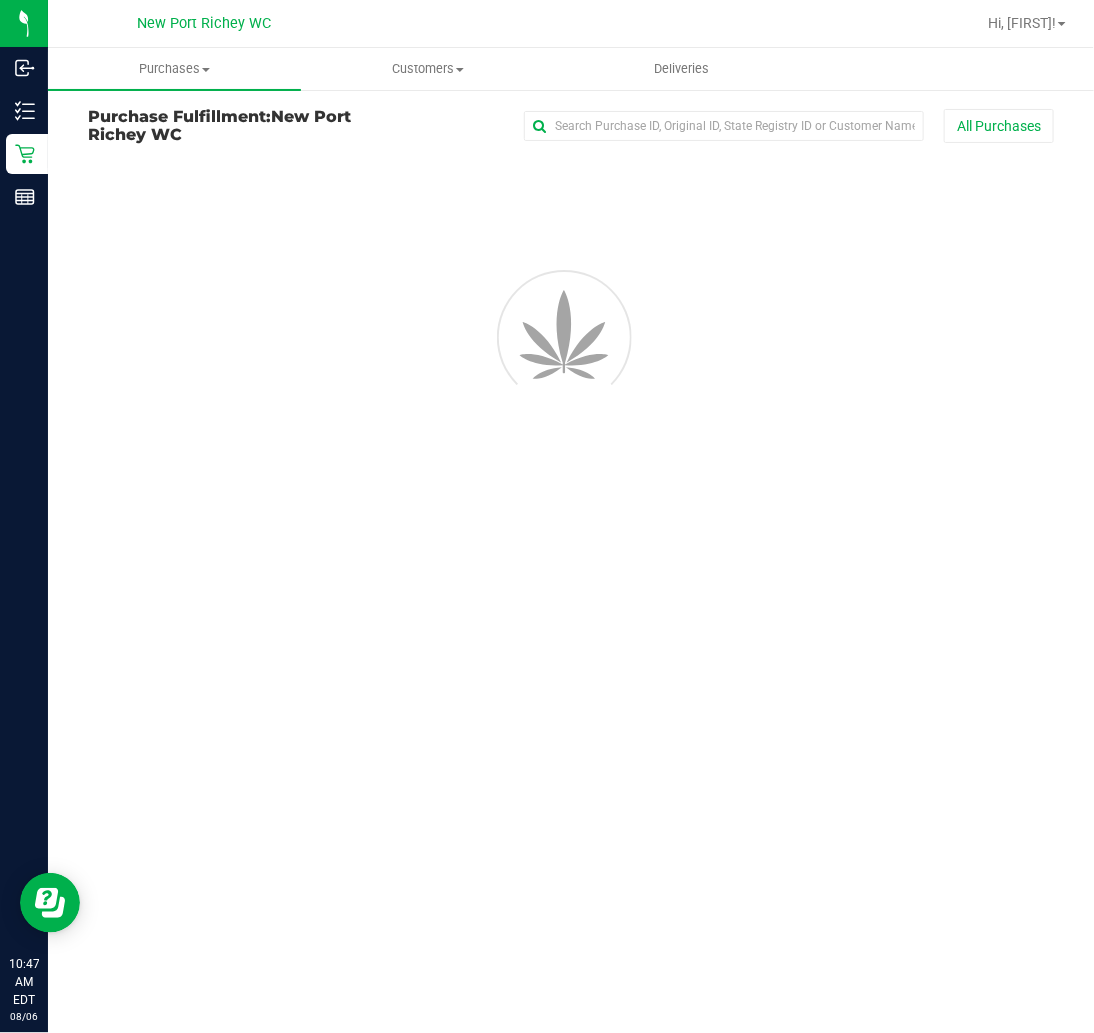 scroll, scrollTop: 0, scrollLeft: 0, axis: both 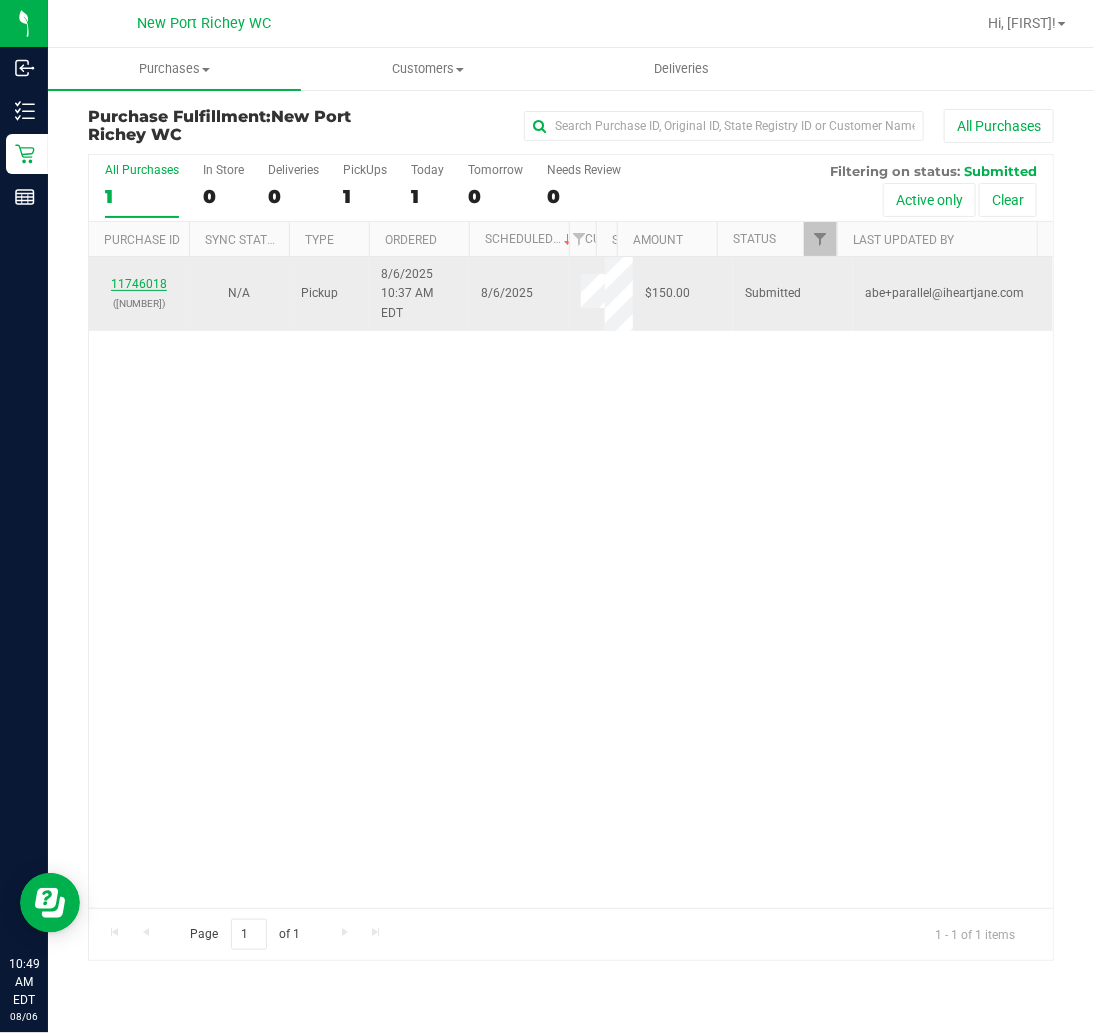 click on "11746018" at bounding box center (139, 284) 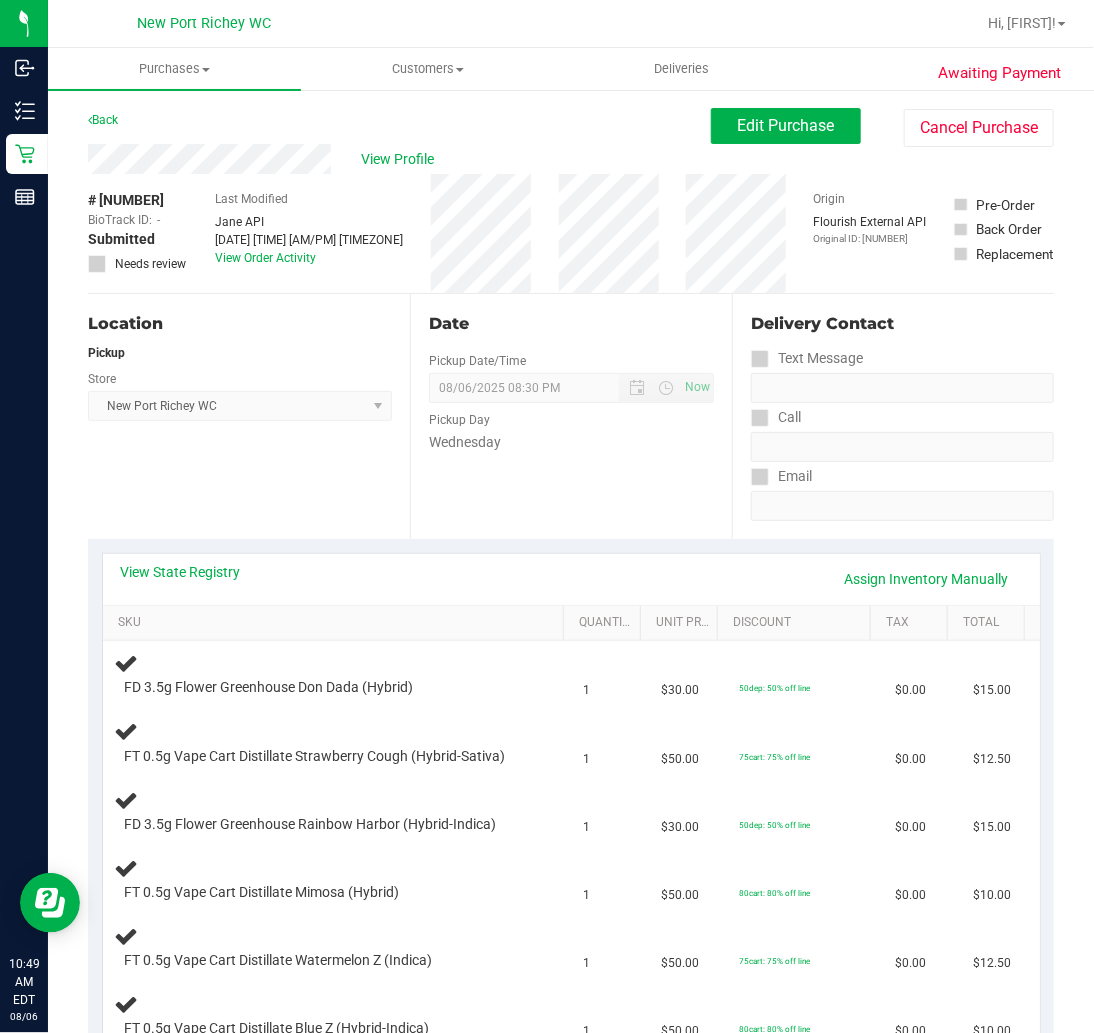 scroll, scrollTop: 111, scrollLeft: 0, axis: vertical 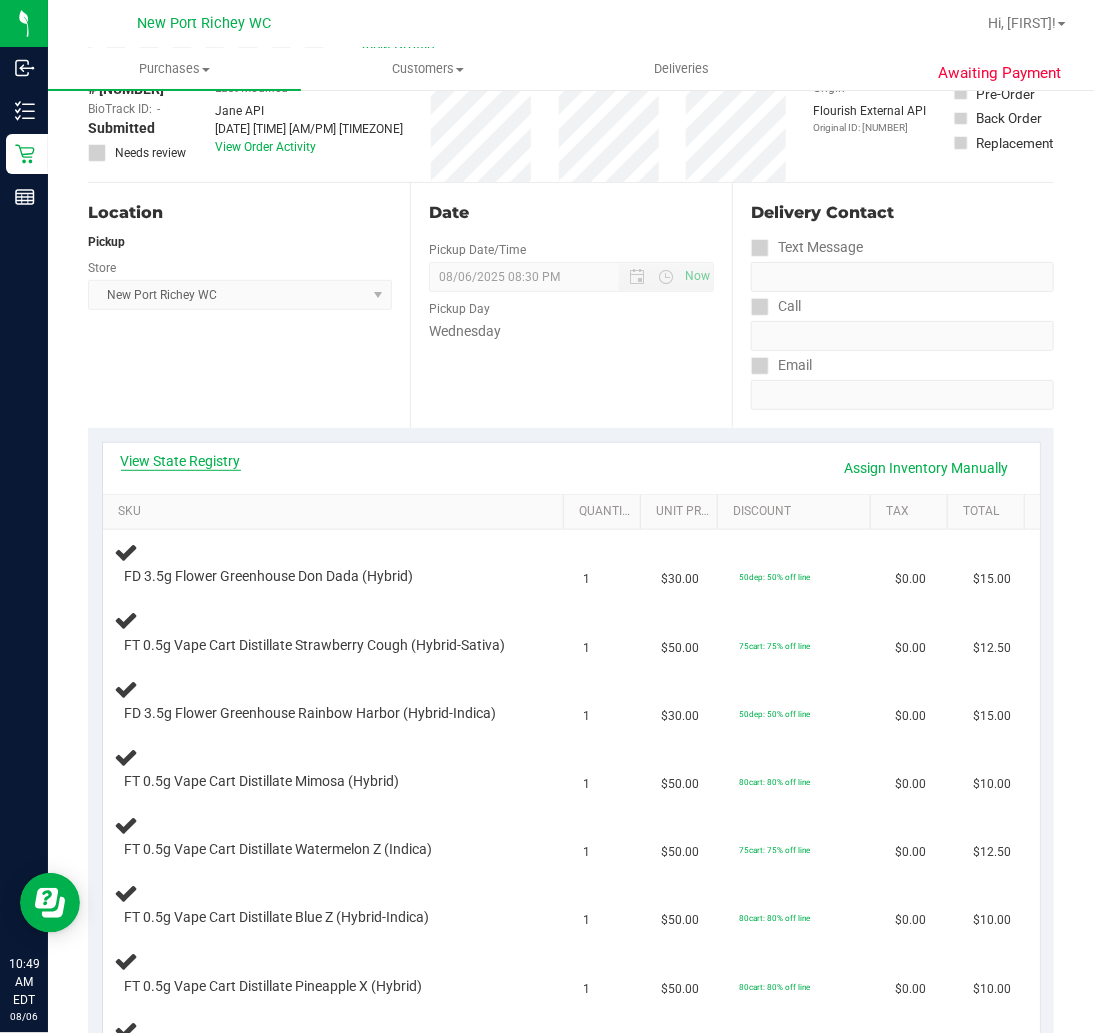click on "View State Registry" at bounding box center [181, 461] 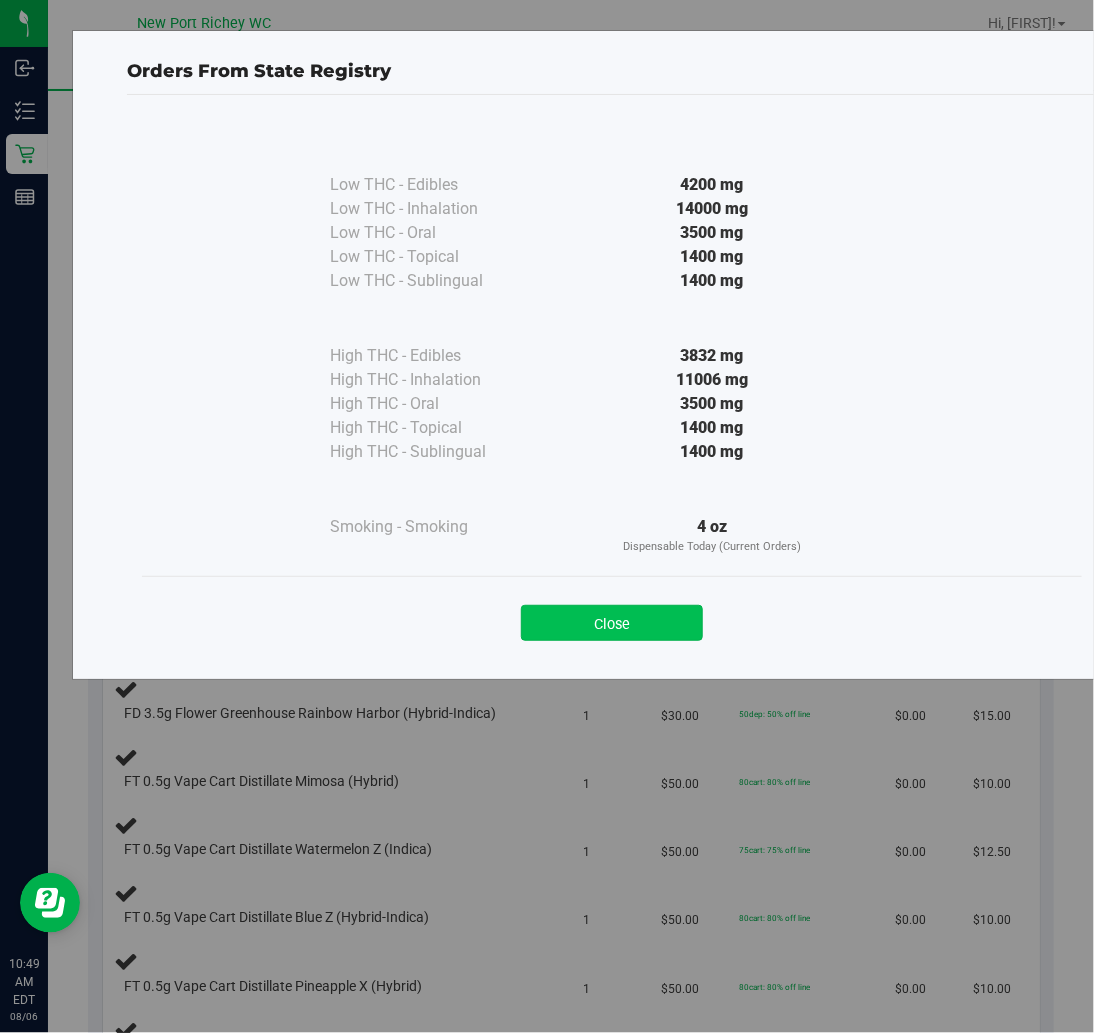 click on "Close" at bounding box center (612, 623) 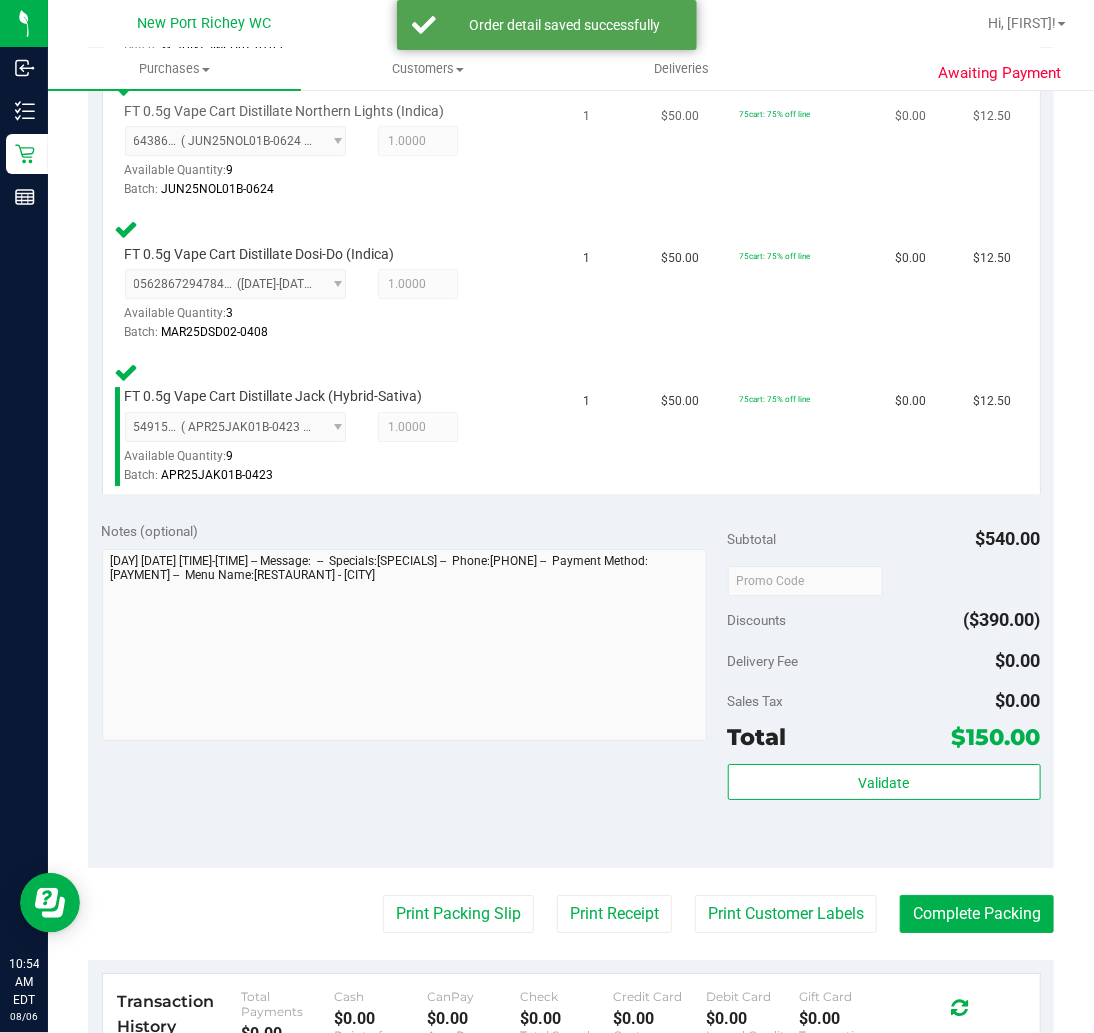 scroll, scrollTop: 2132, scrollLeft: 0, axis: vertical 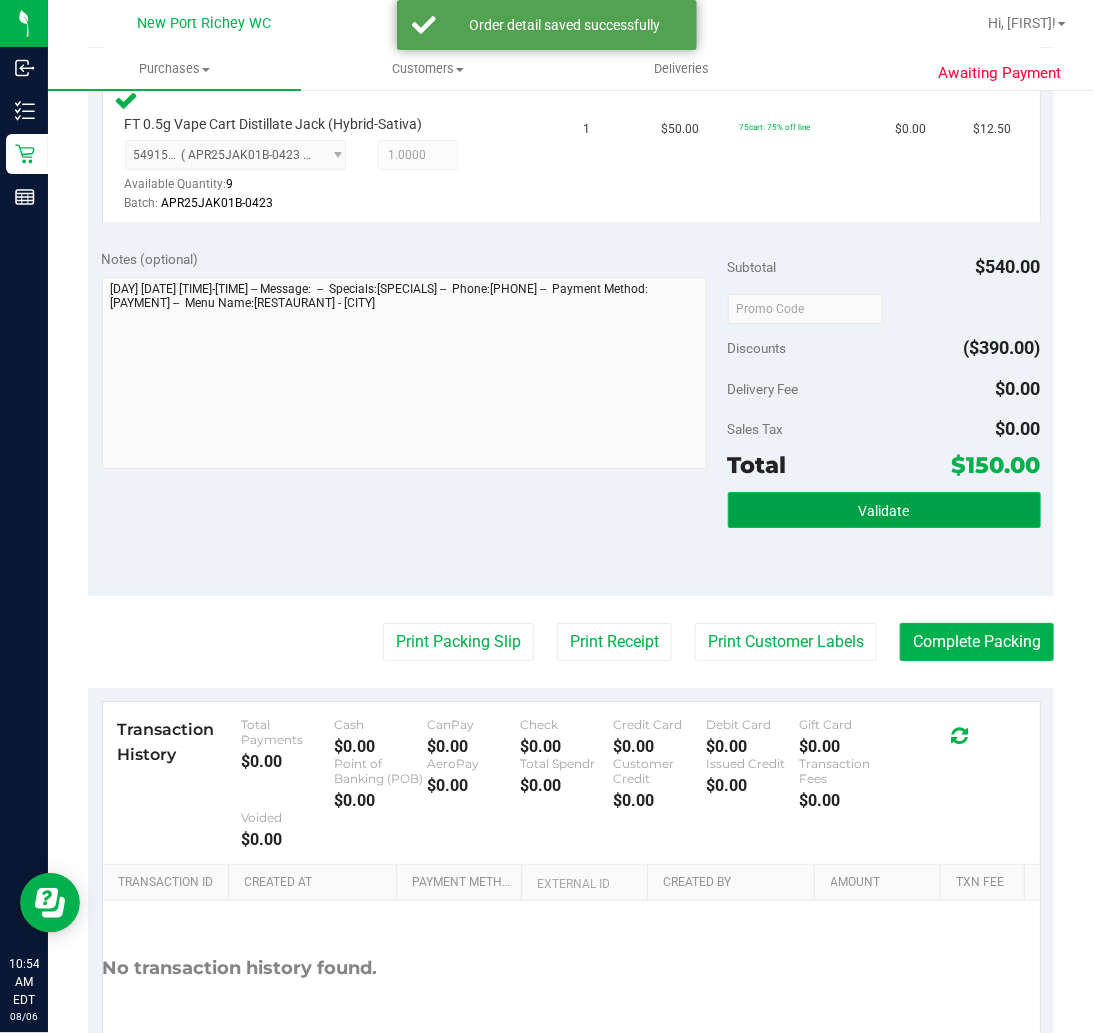 click on "Validate" at bounding box center [884, 511] 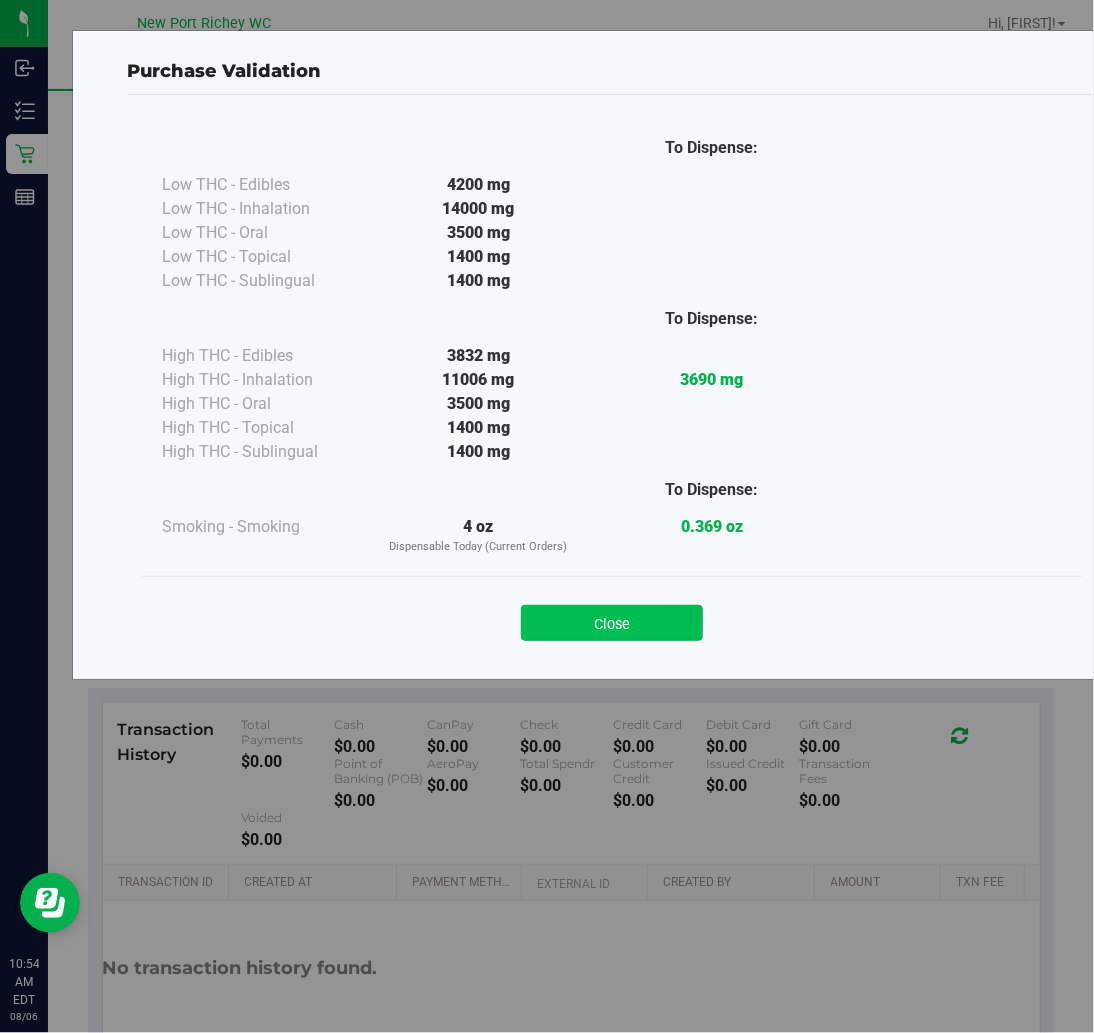 click on "Close" at bounding box center (612, 623) 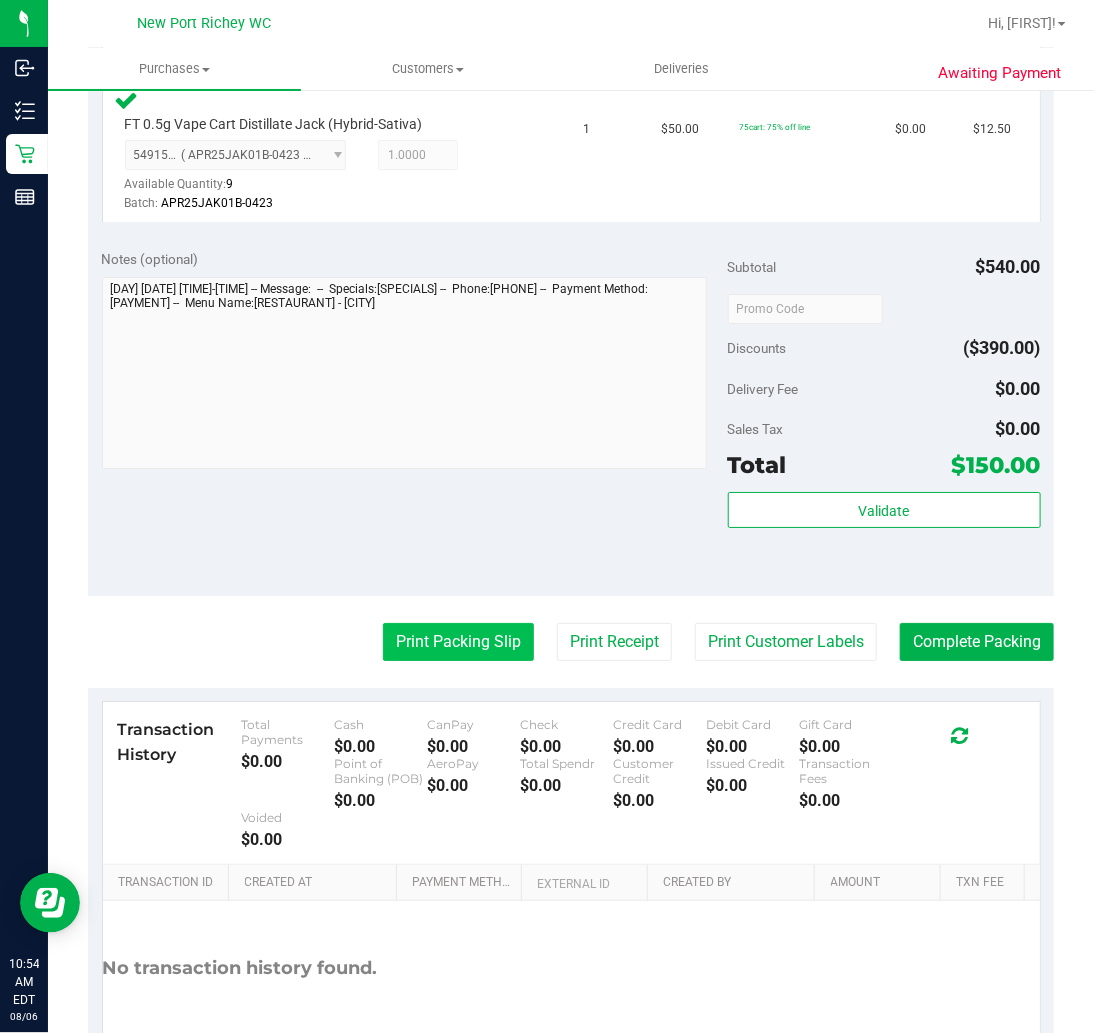click on "Print Packing Slip" at bounding box center [458, 642] 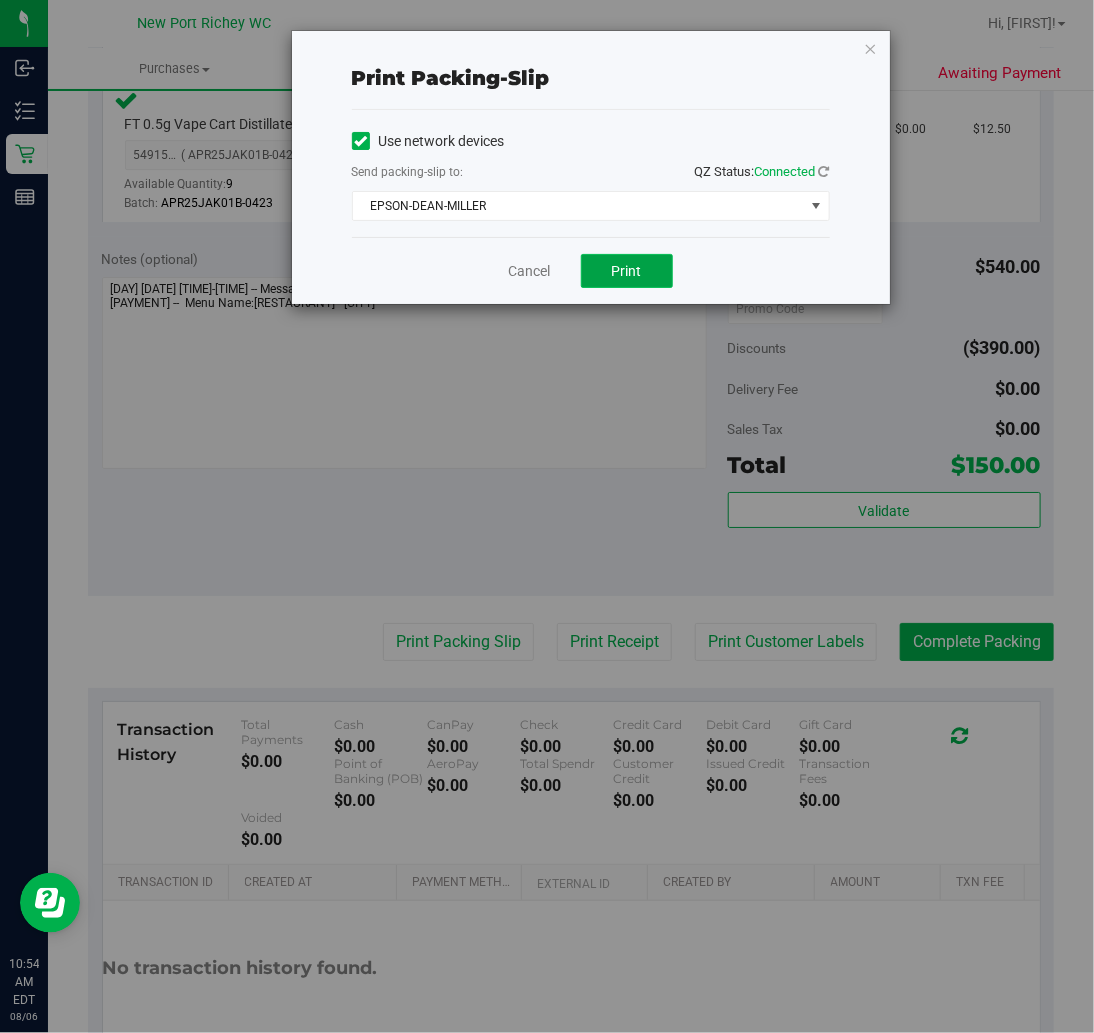 click on "Print" at bounding box center [627, 271] 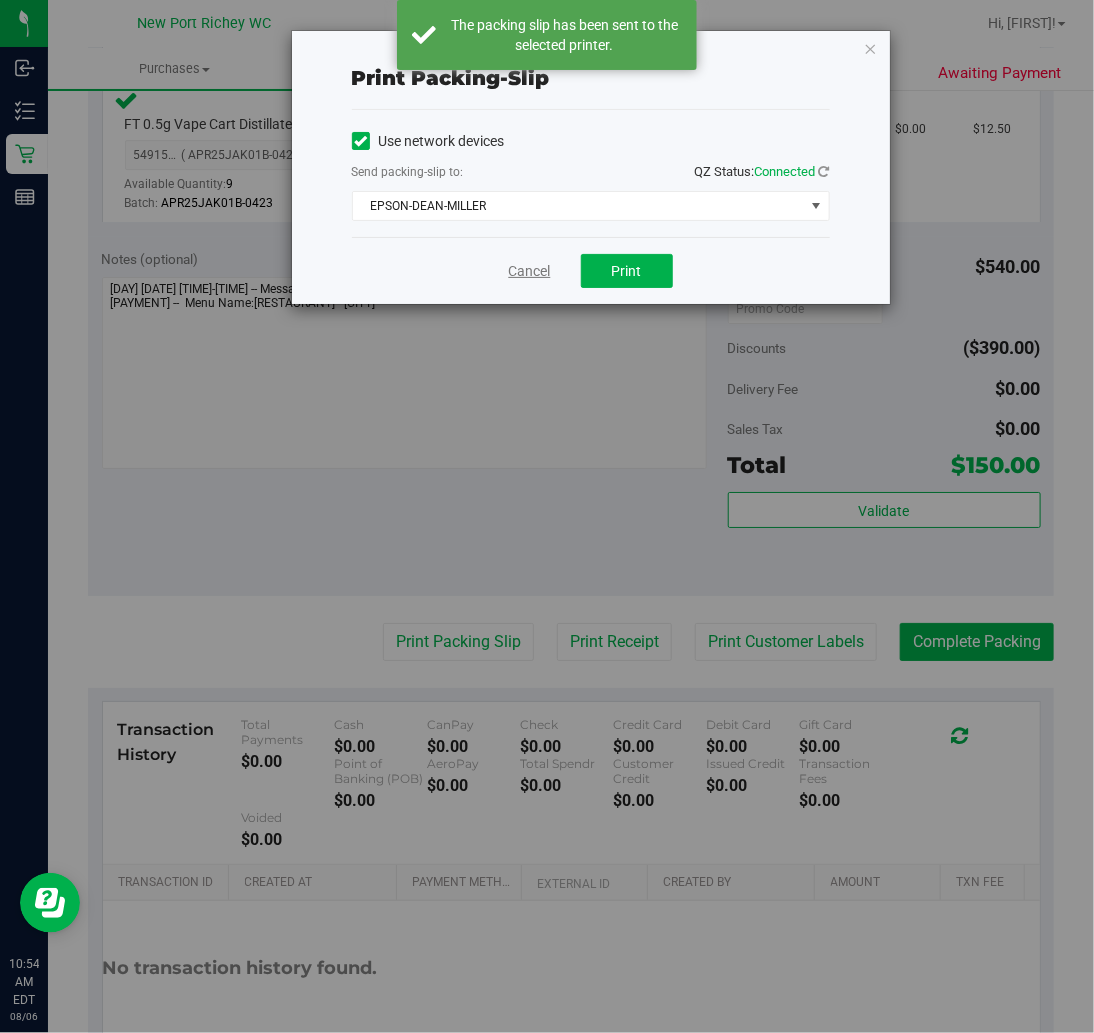 click on "Cancel" at bounding box center (530, 271) 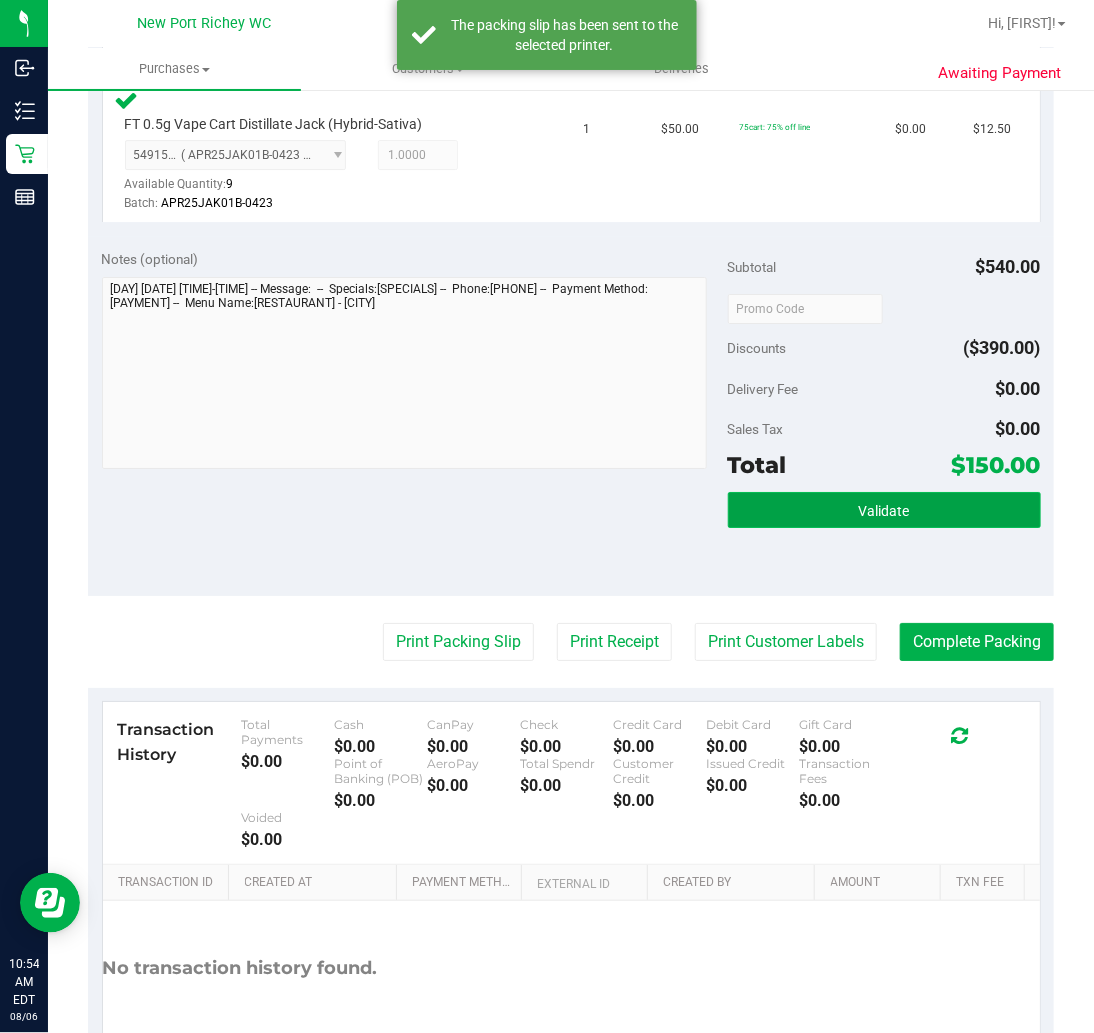 click on "Validate" at bounding box center [884, 510] 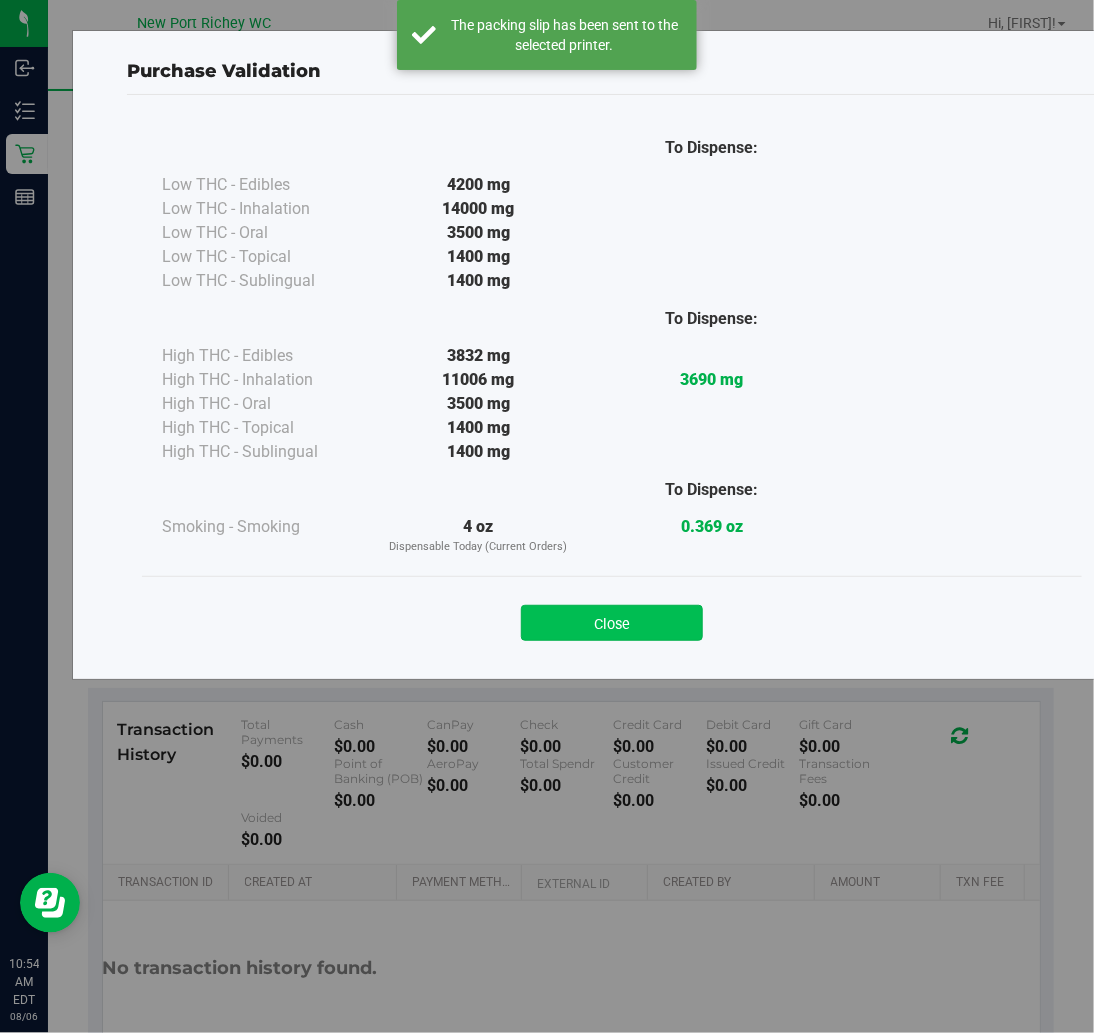 click on "Close" at bounding box center [612, 623] 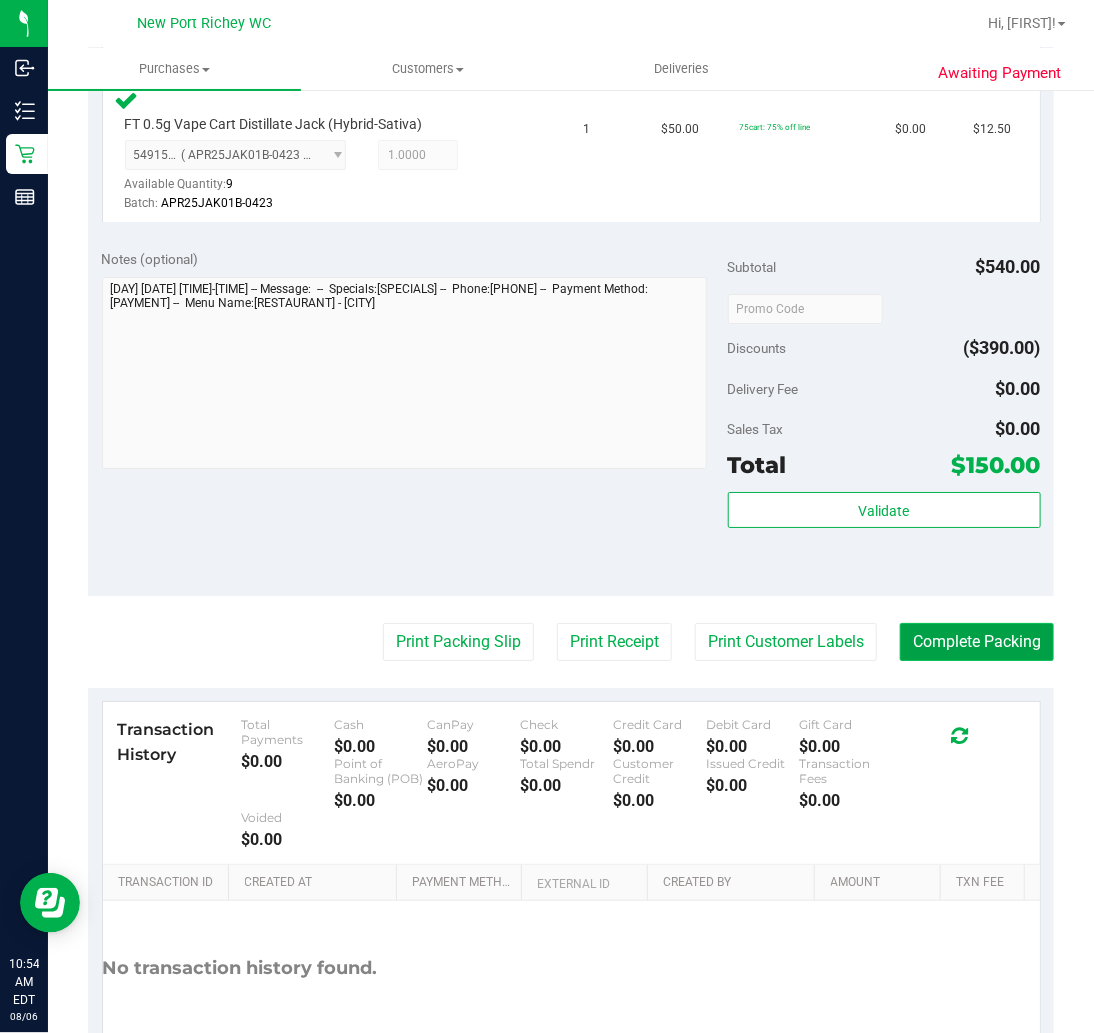 click on "Complete Packing" at bounding box center (977, 642) 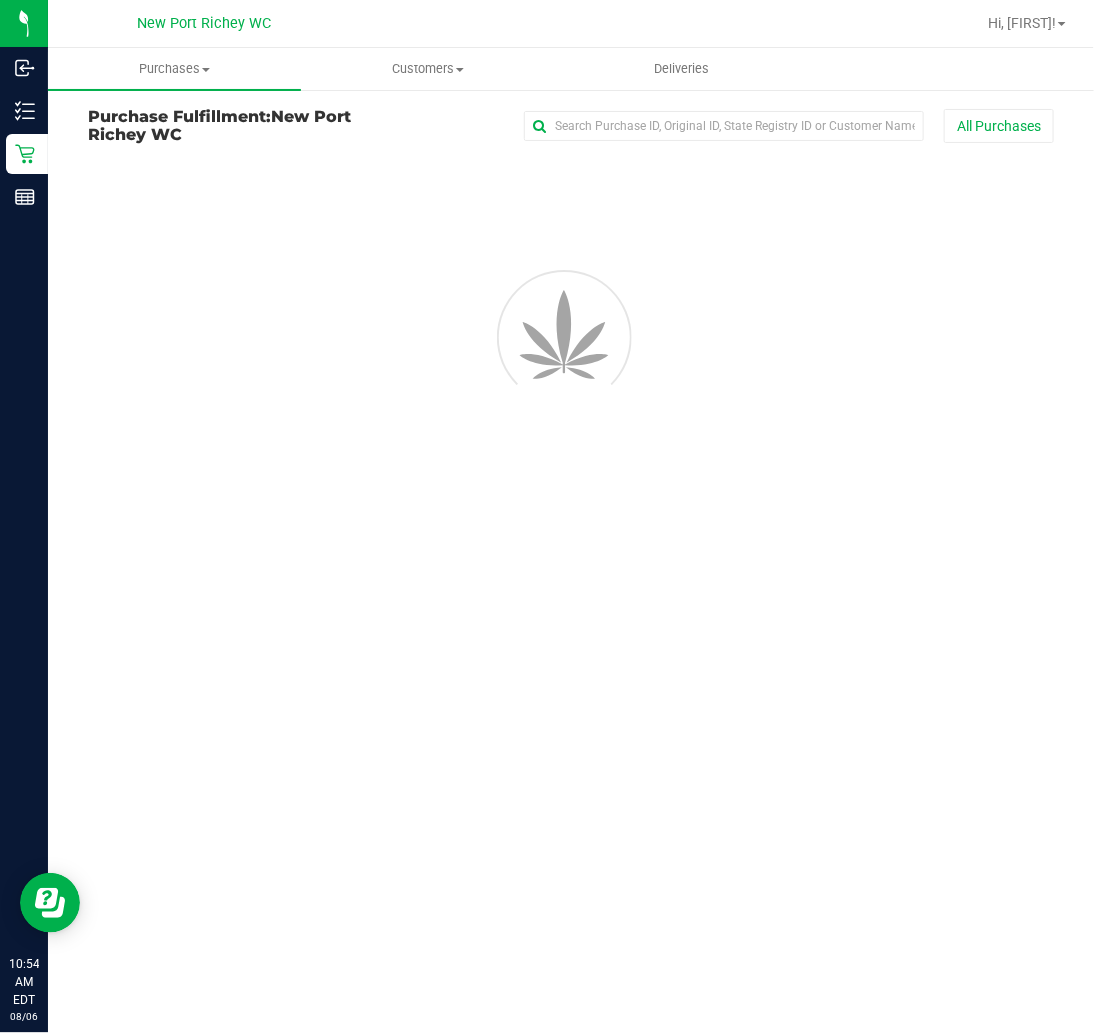 scroll, scrollTop: 0, scrollLeft: 0, axis: both 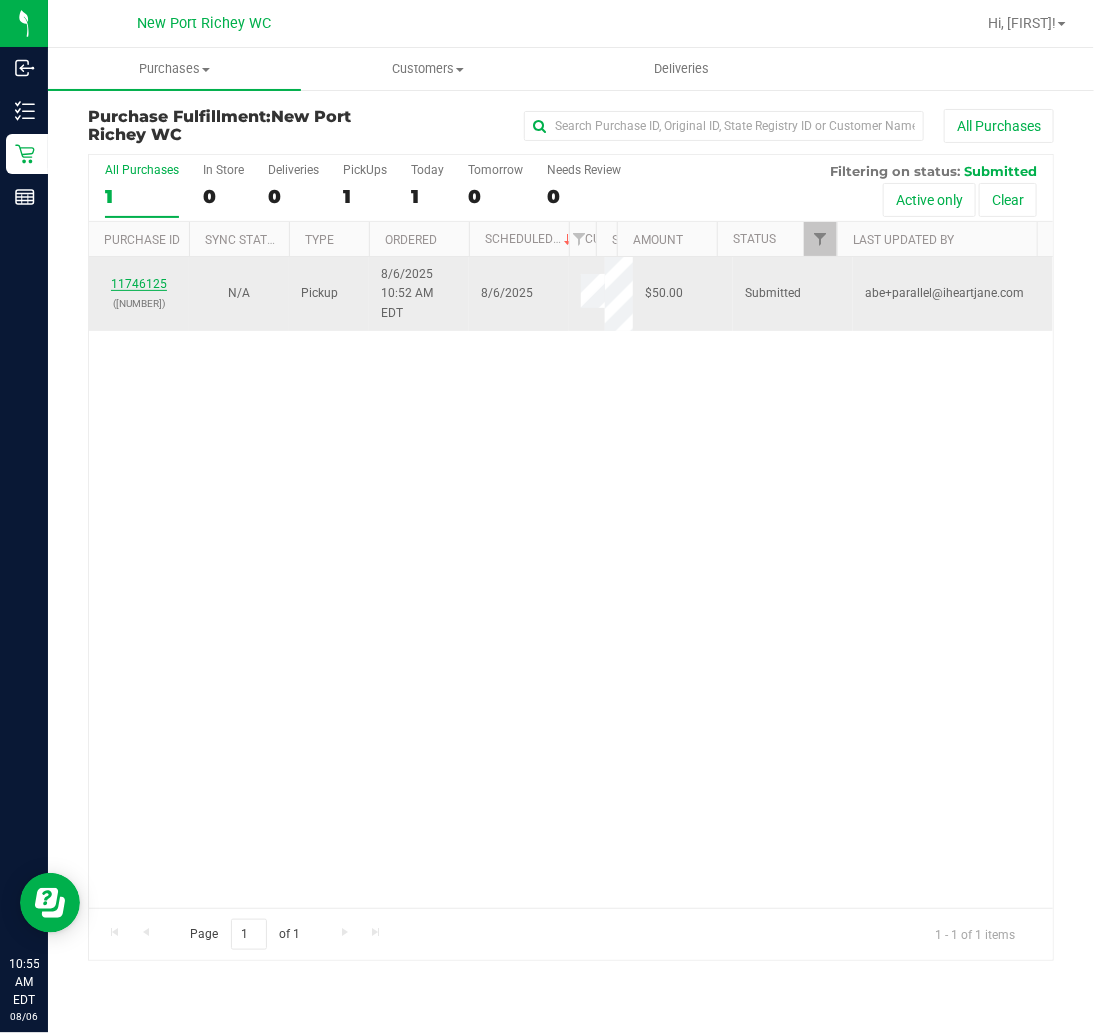 click on "11746125" at bounding box center (139, 284) 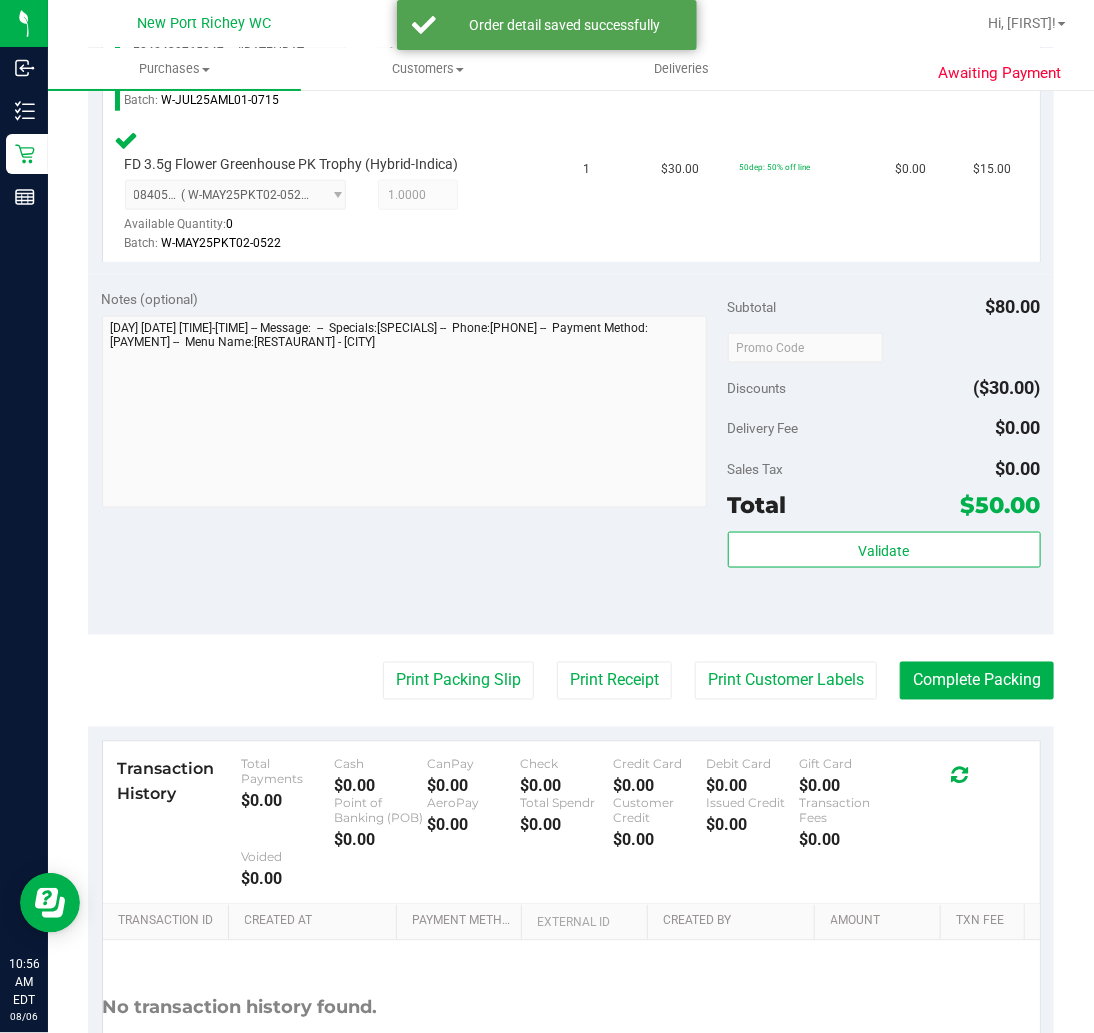 scroll, scrollTop: 666, scrollLeft: 0, axis: vertical 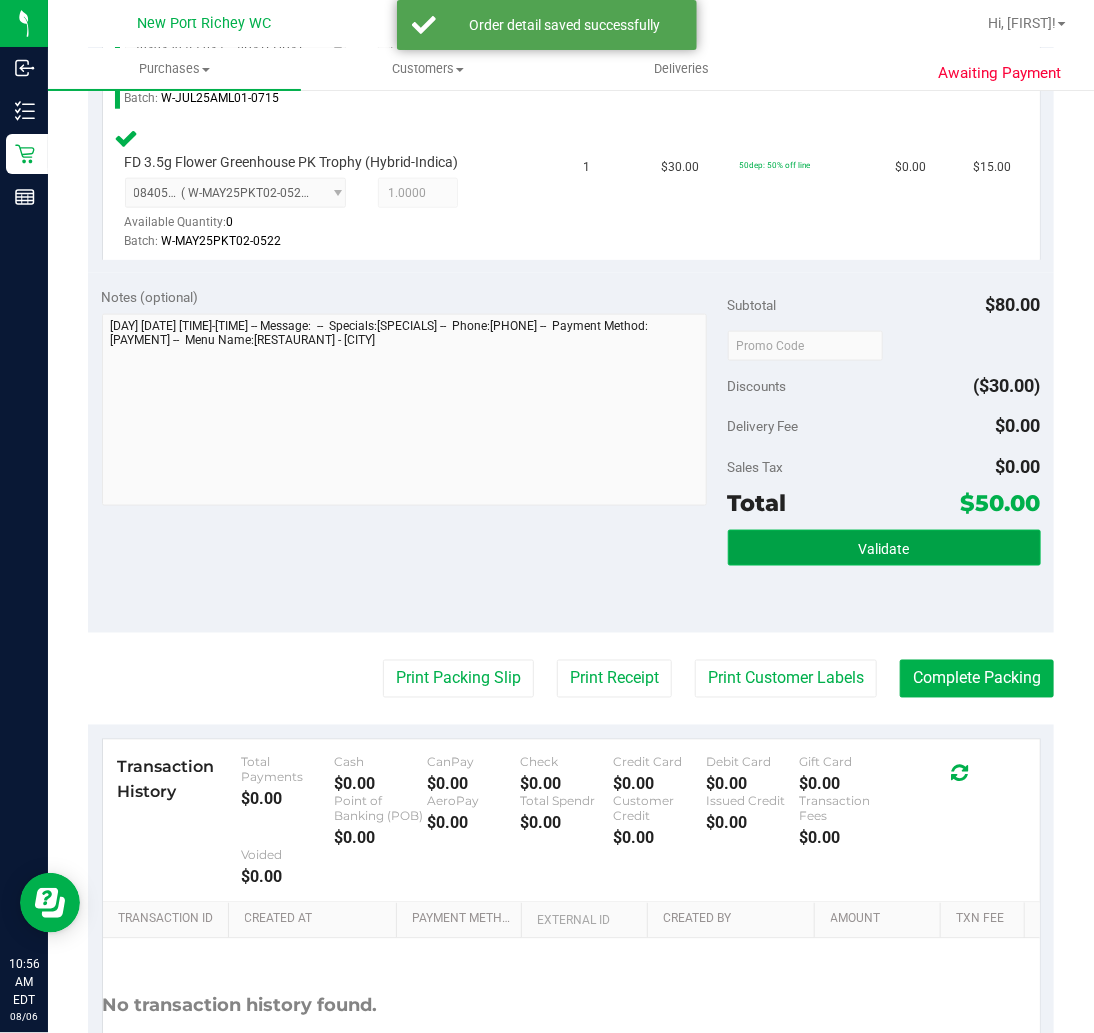 click on "Validate" at bounding box center [884, 549] 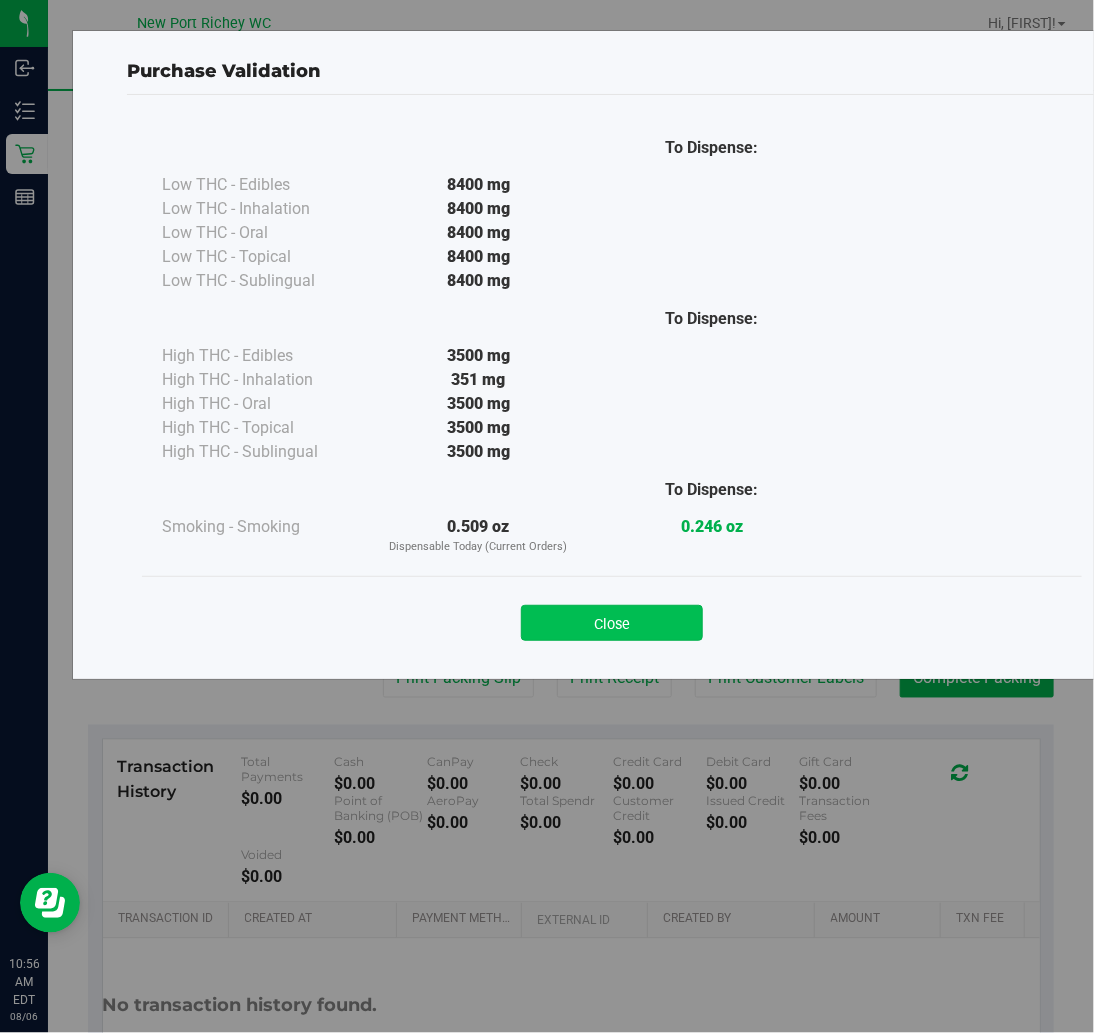 click on "Close" at bounding box center [612, 623] 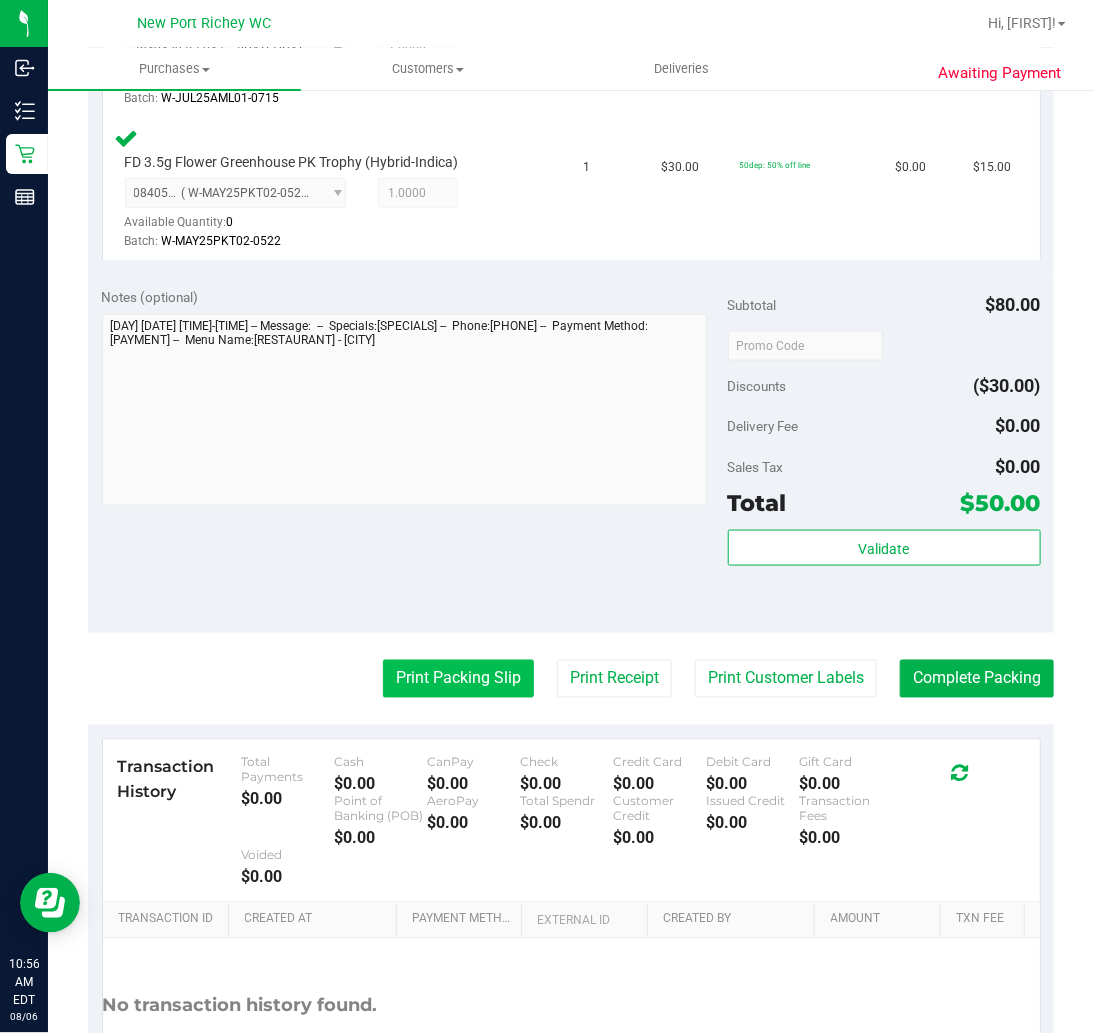 click on "Print Packing Slip" at bounding box center [458, 679] 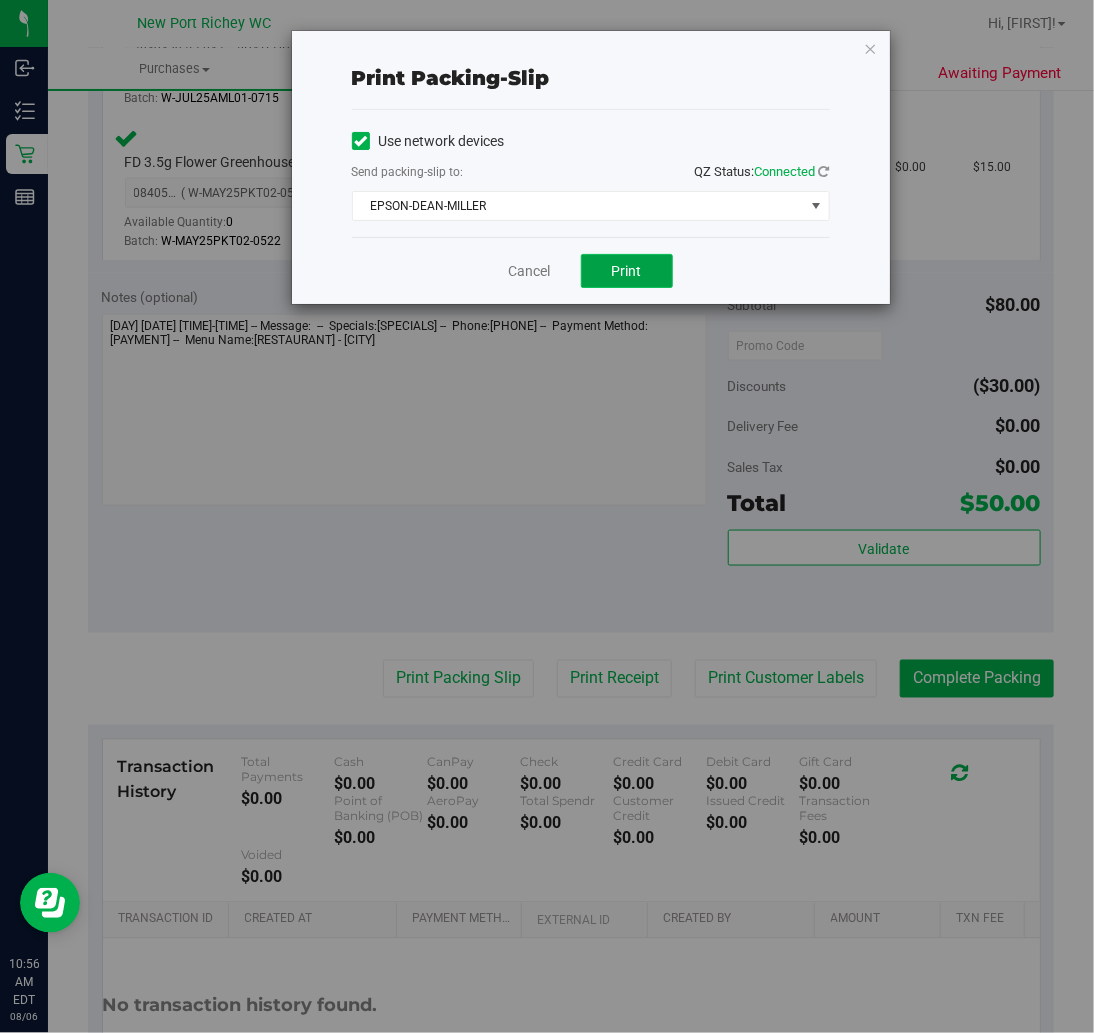 click on "Print" at bounding box center (627, 271) 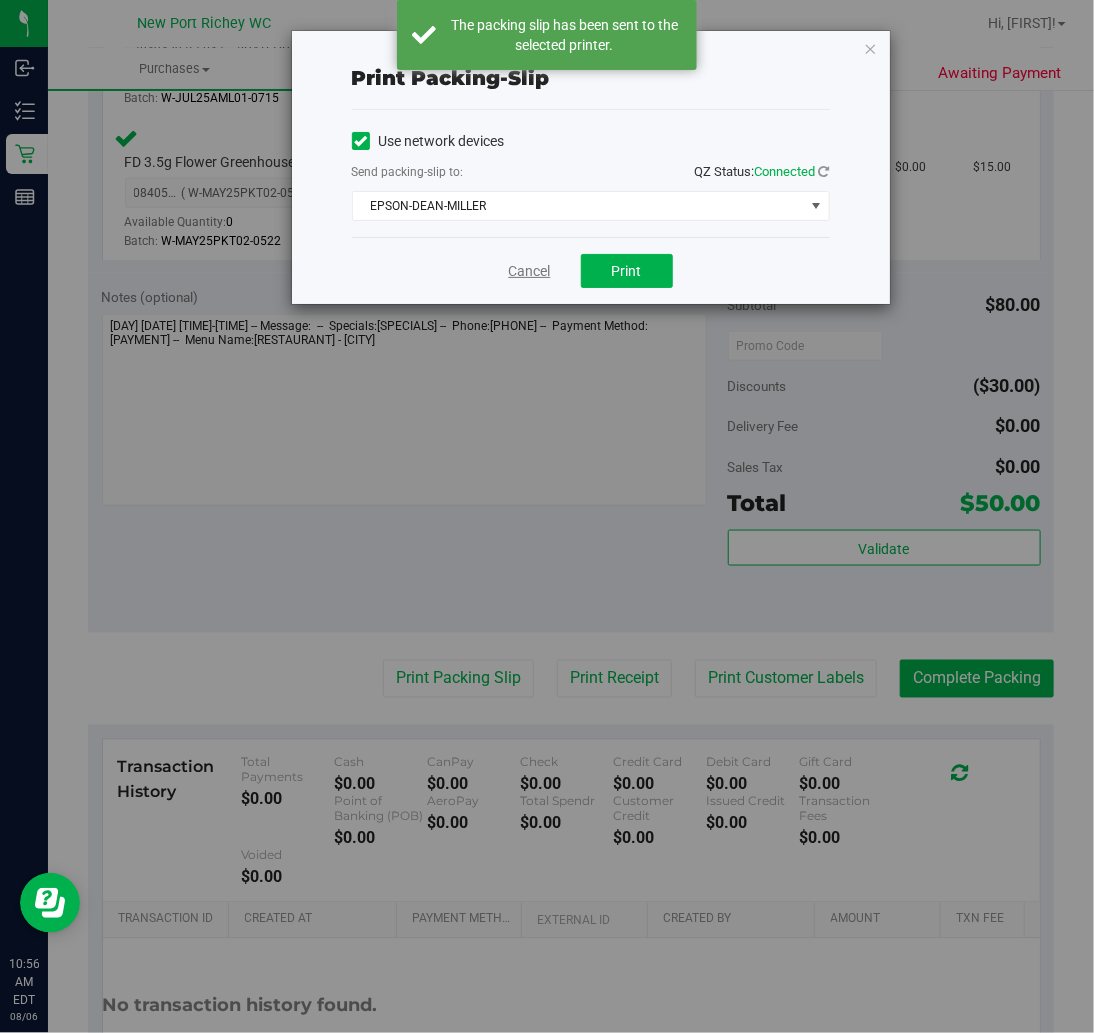 click on "Cancel" at bounding box center (530, 271) 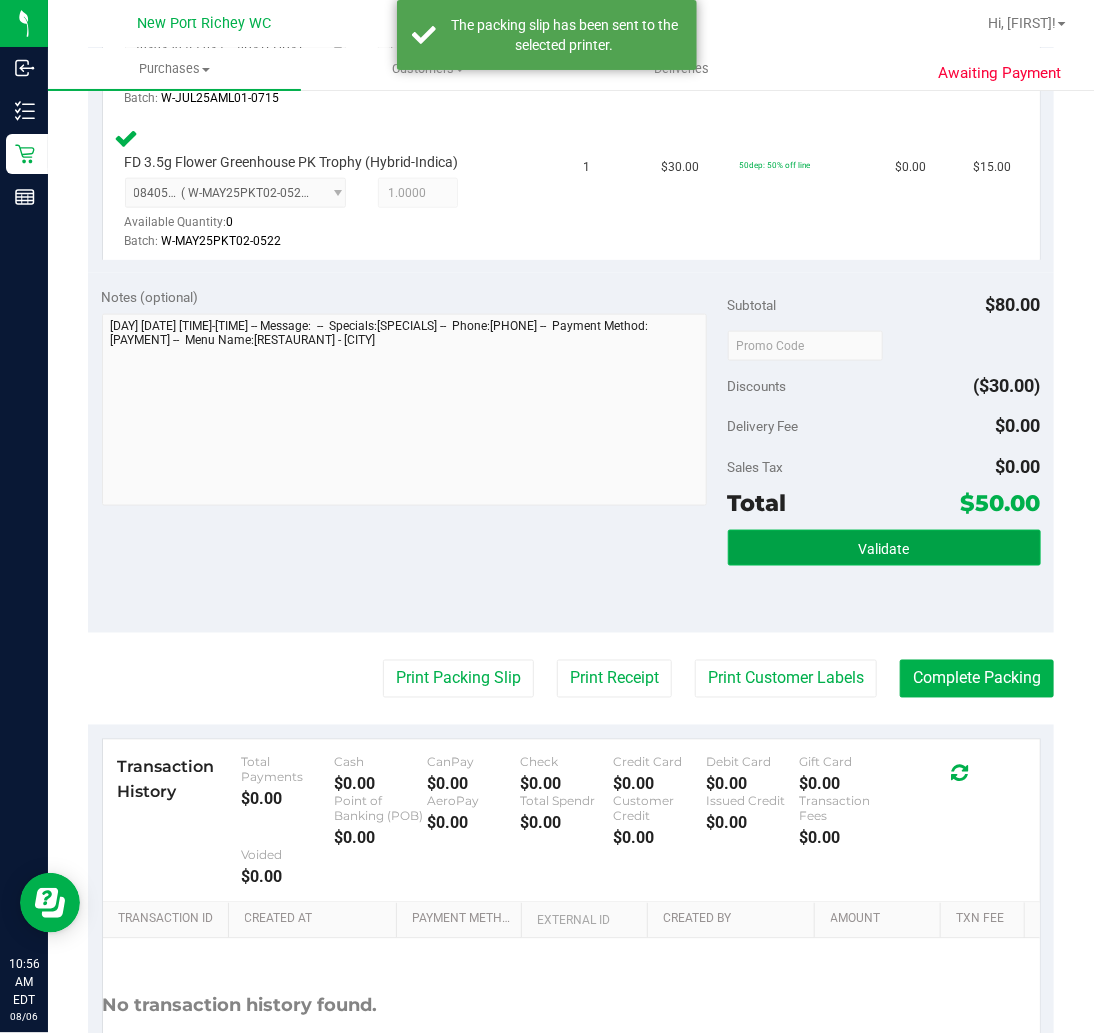 click on "Validate" at bounding box center (884, 548) 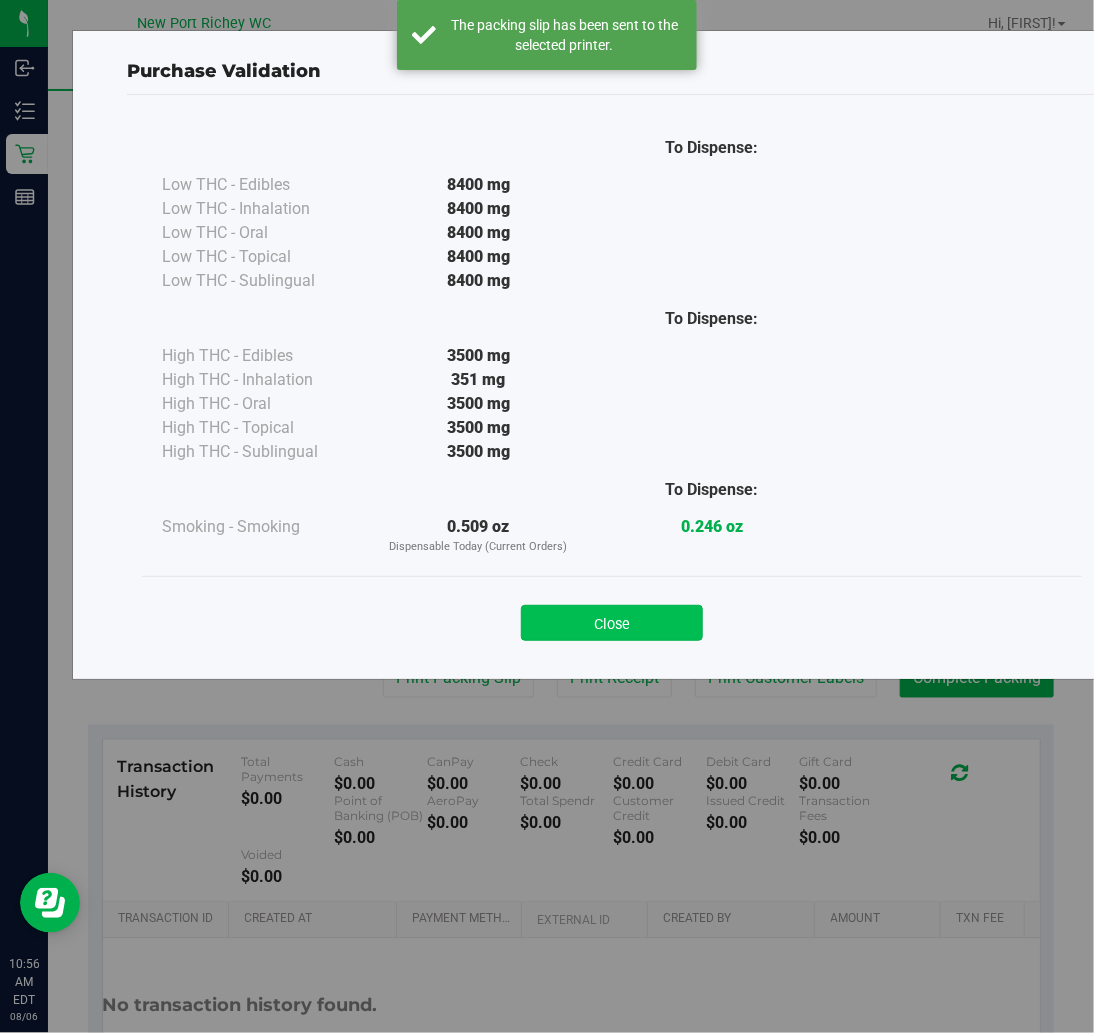 click on "Close" at bounding box center [612, 623] 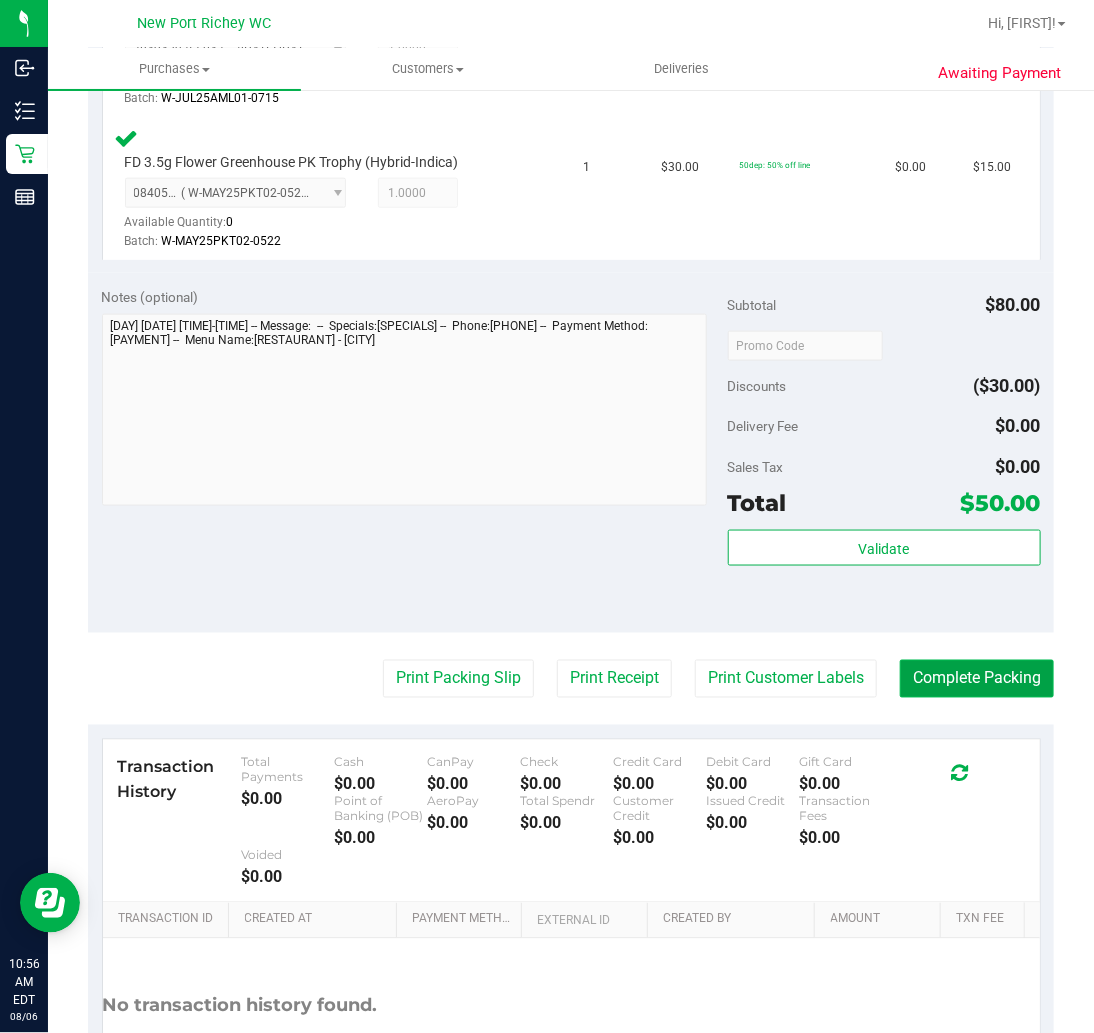 click on "Complete Packing" at bounding box center (977, 679) 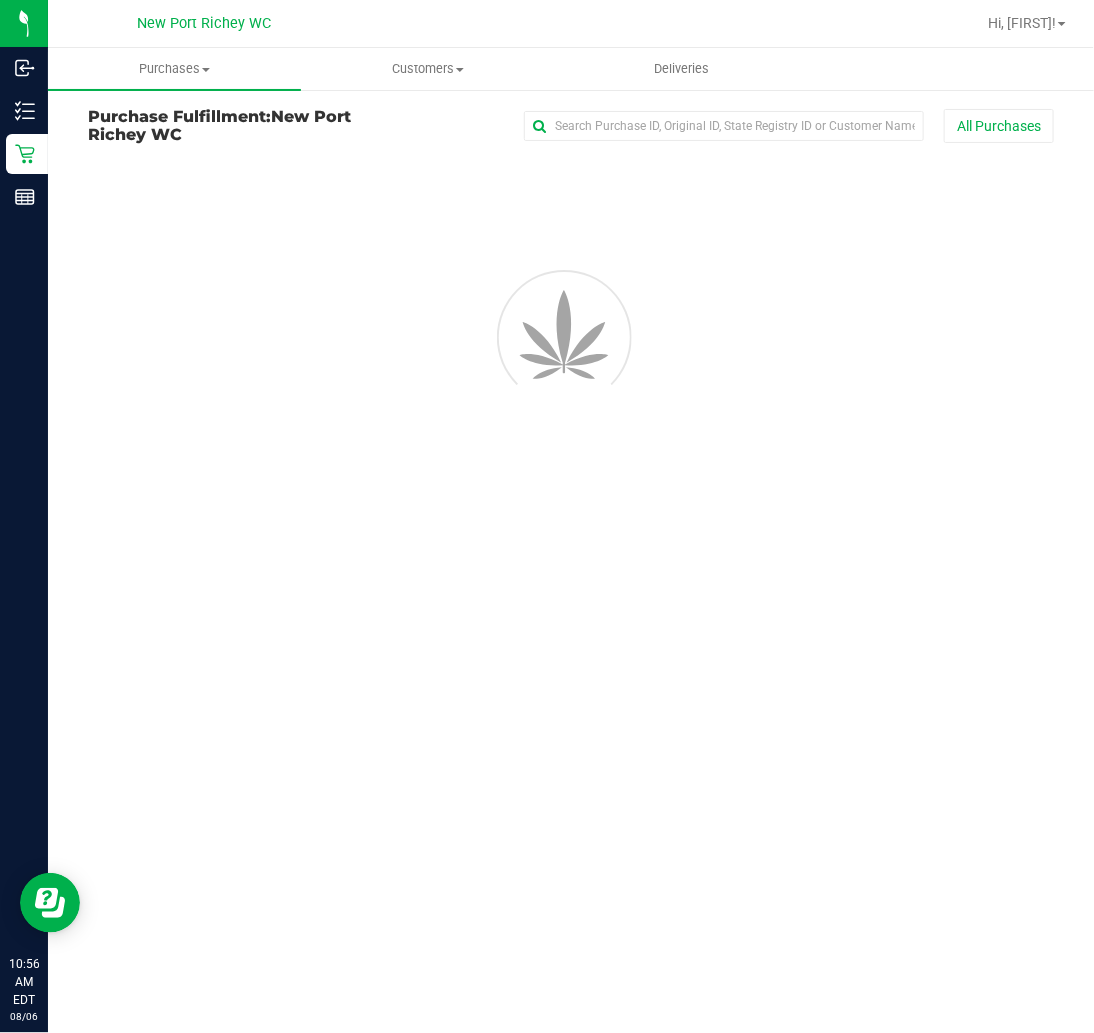 scroll, scrollTop: 0, scrollLeft: 0, axis: both 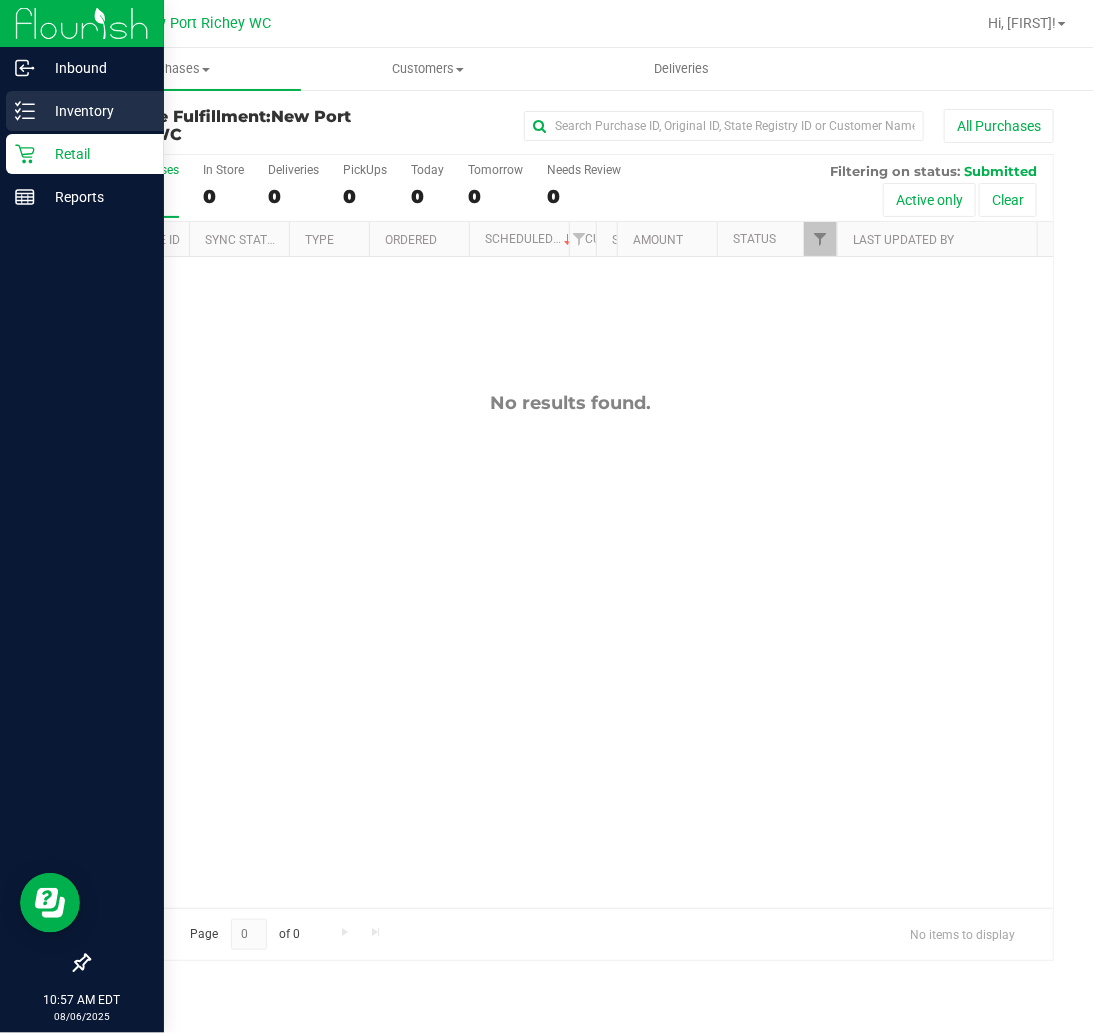 click 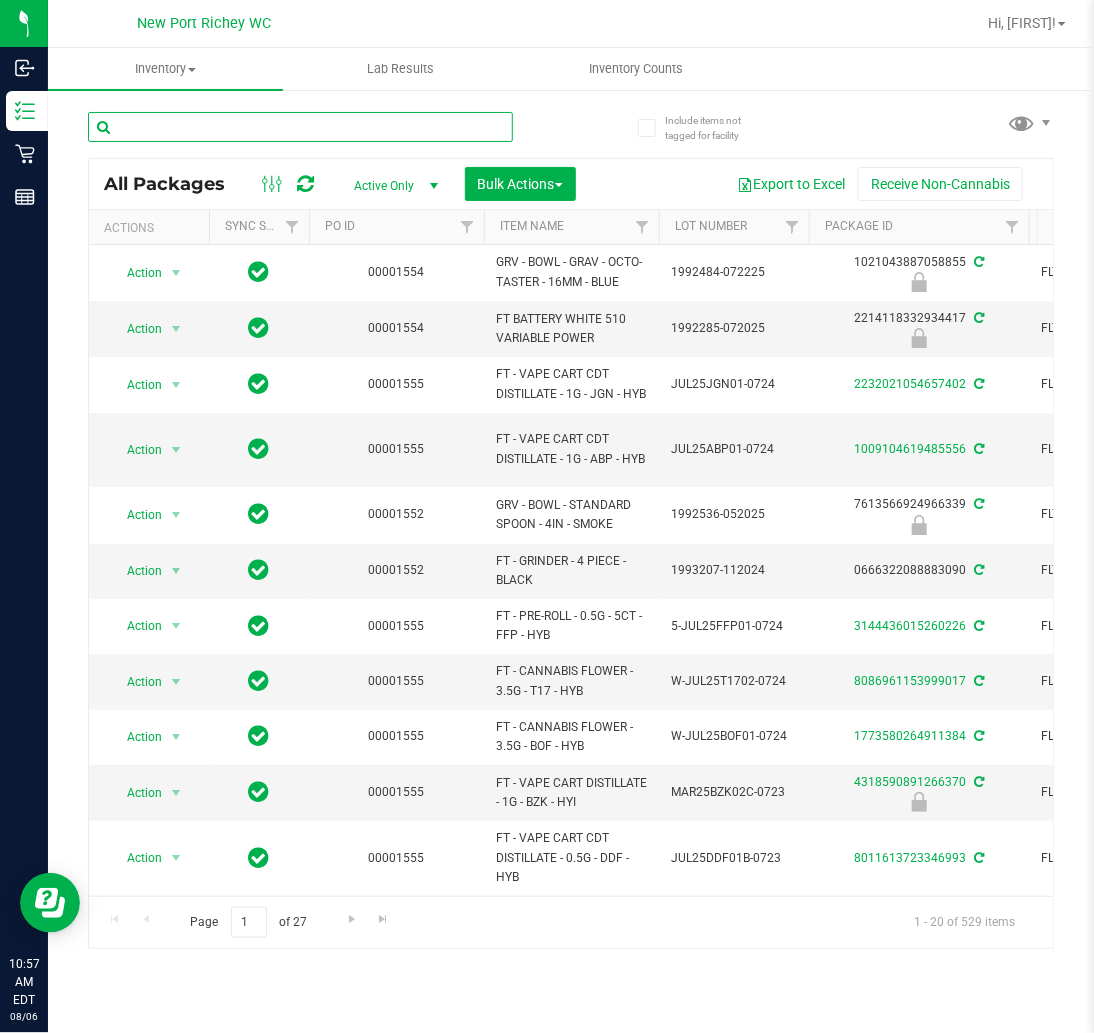 click at bounding box center (300, 127) 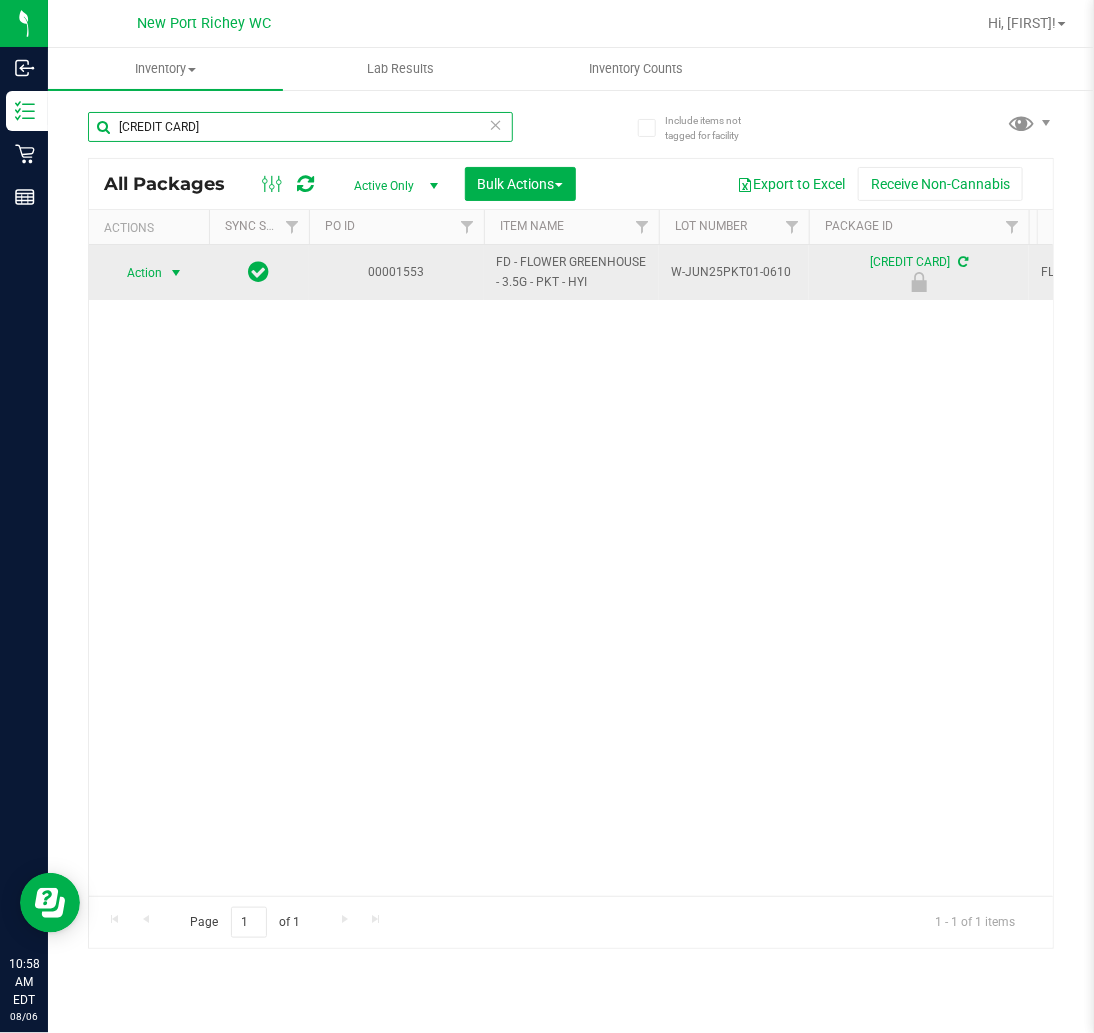 type on "[CREDIT CARD]" 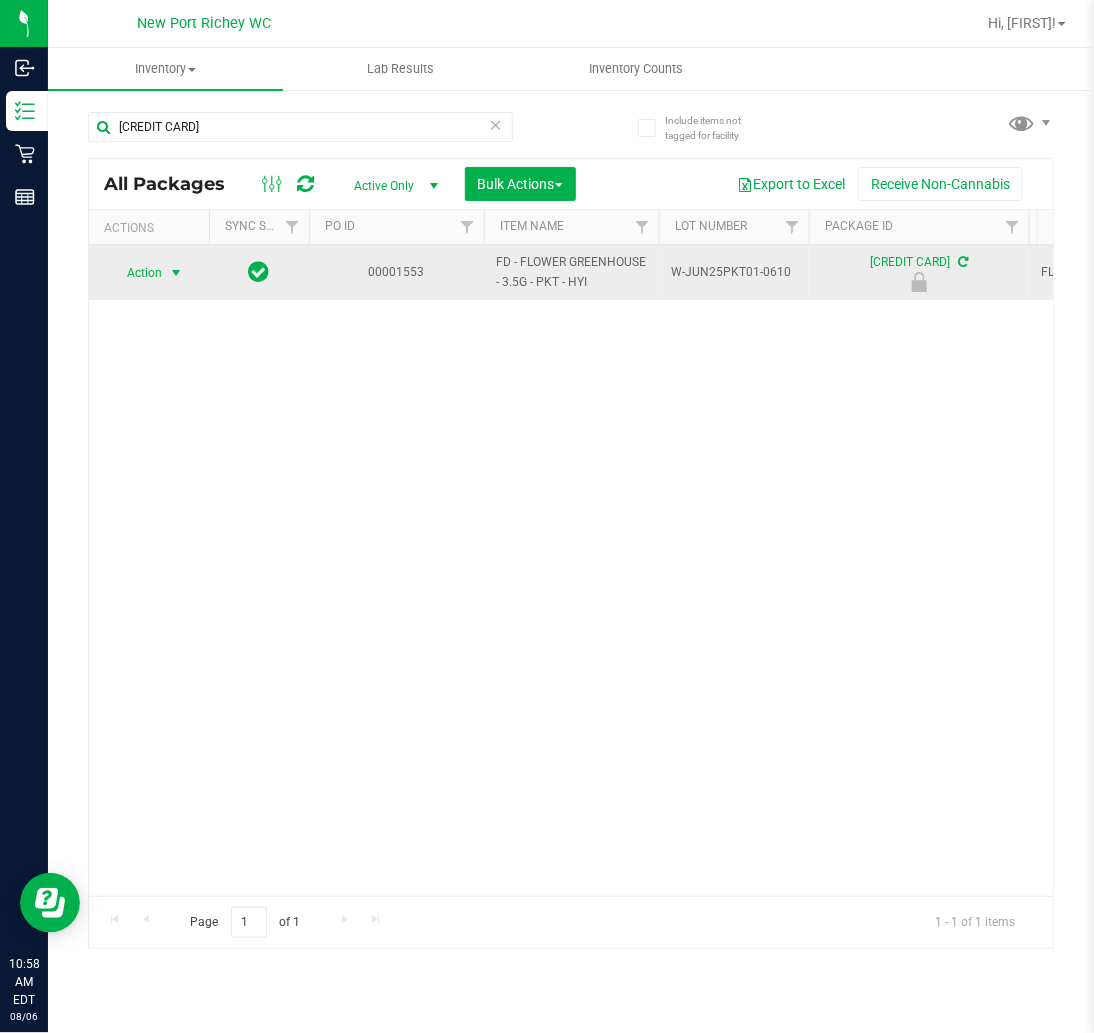 click at bounding box center [176, 273] 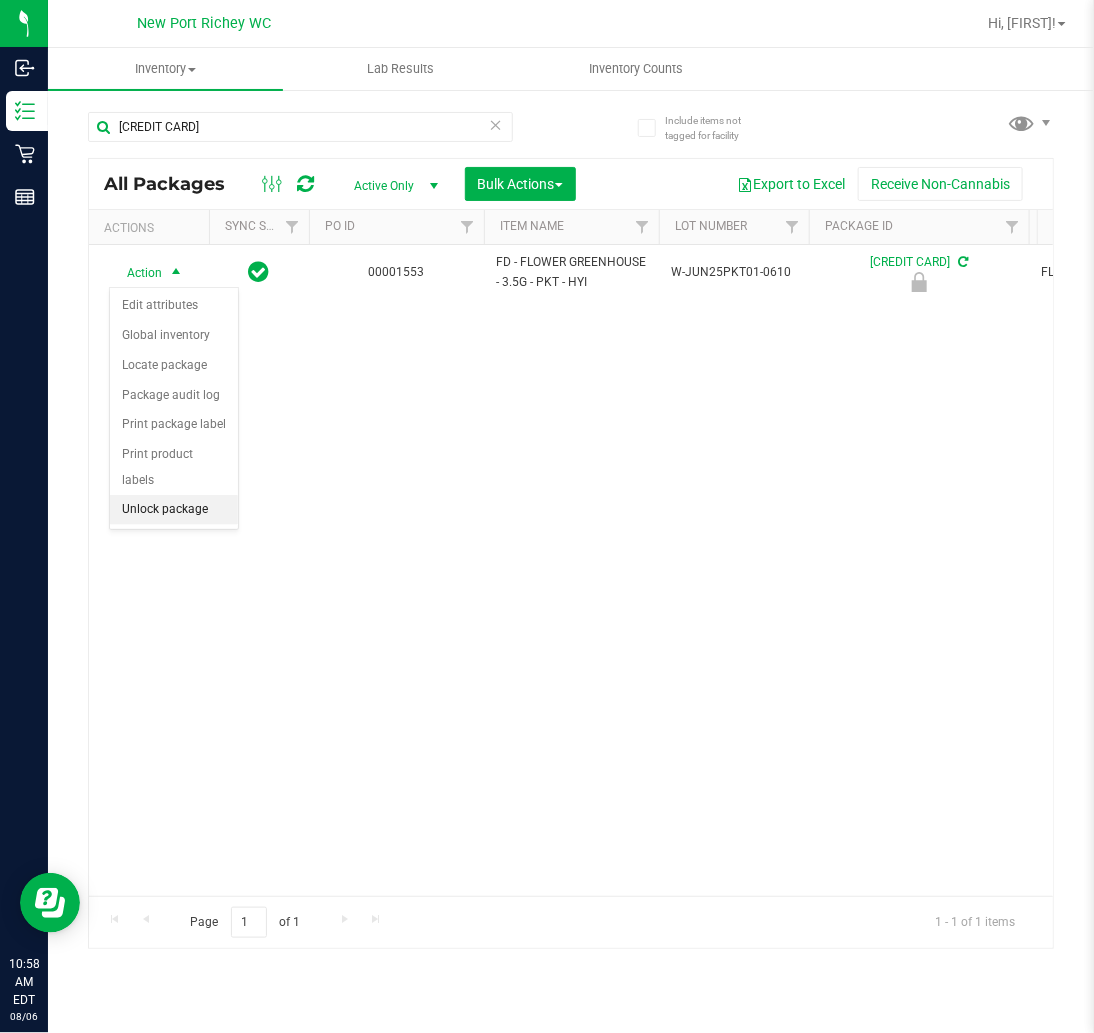 click on "Unlock package" at bounding box center (174, 510) 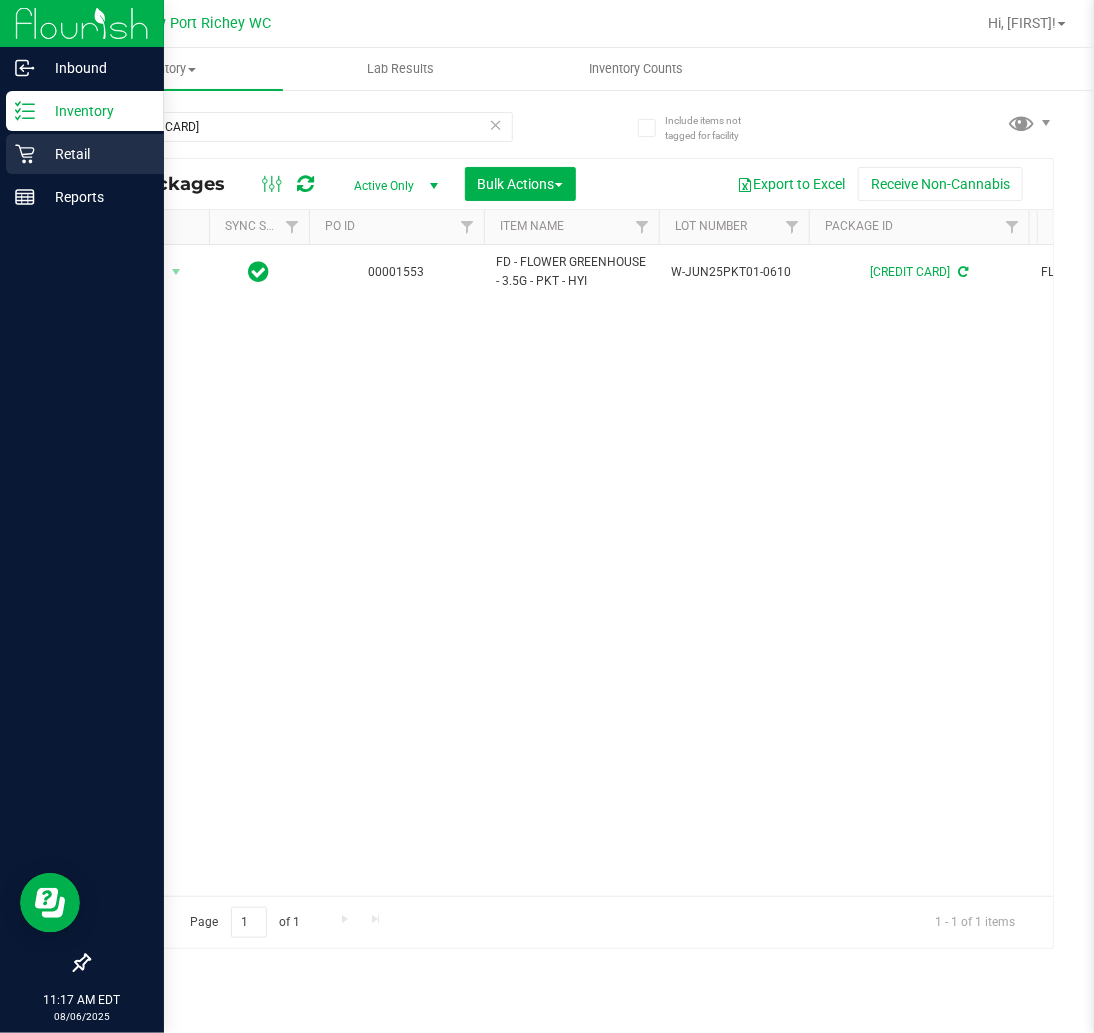 click 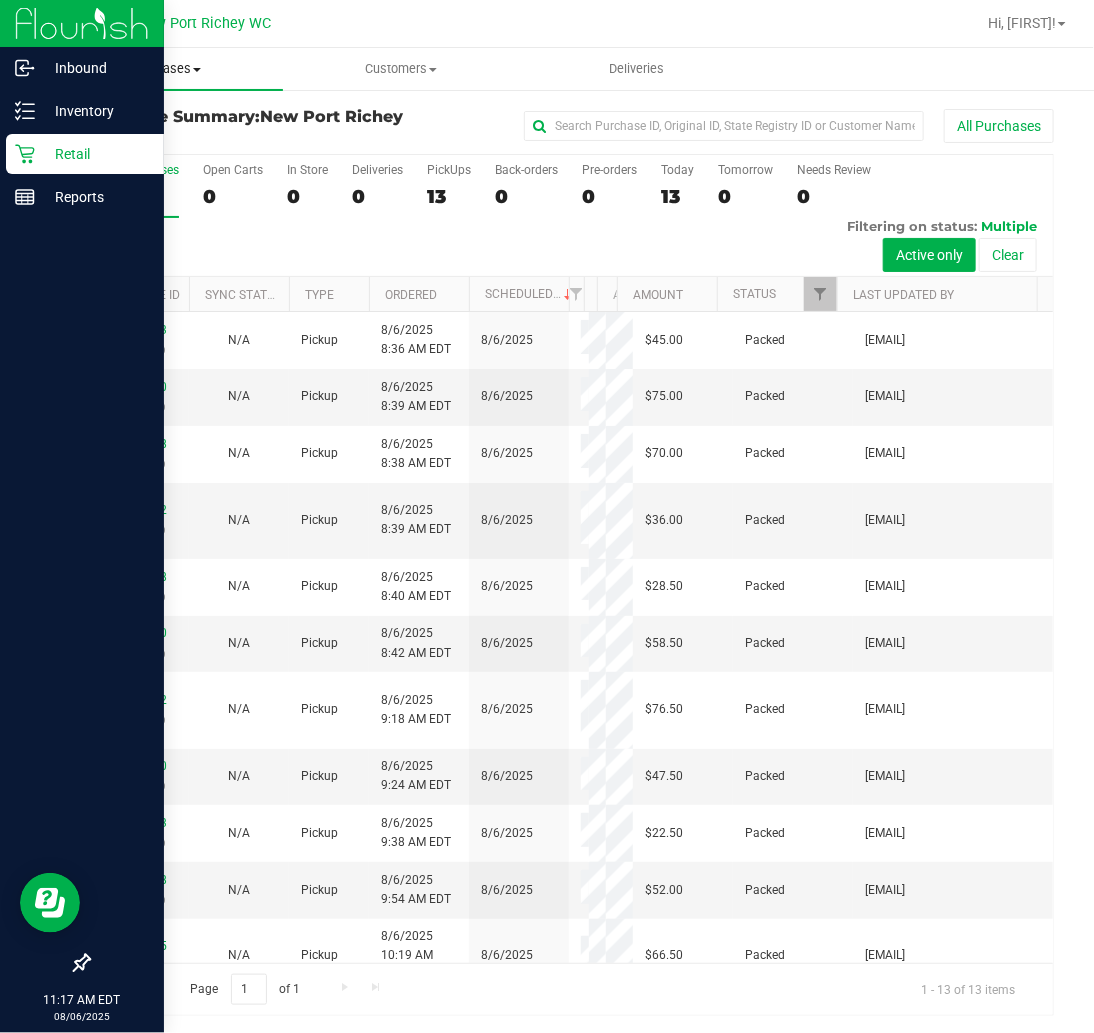 click on "Purchases" at bounding box center [165, 69] 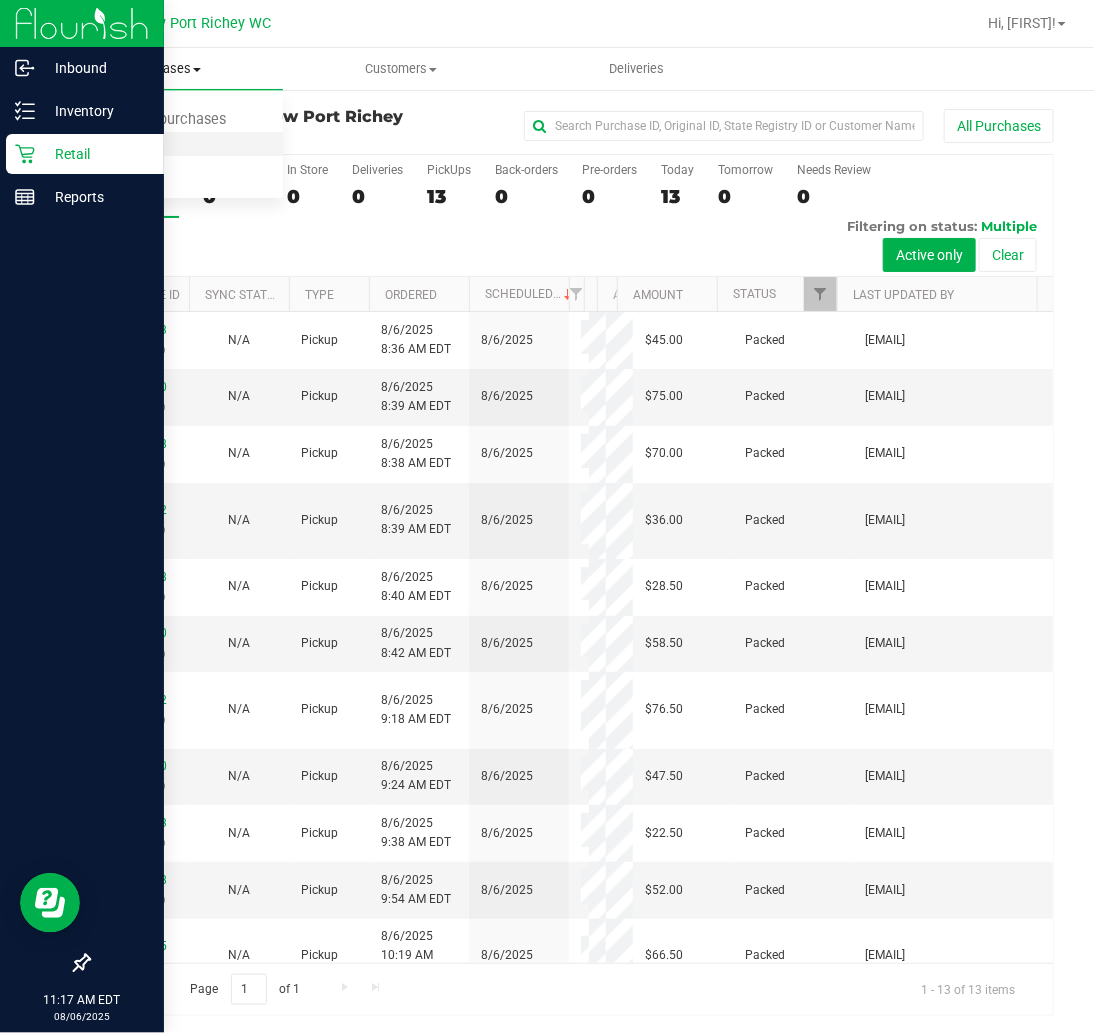 click on "Fulfillment" at bounding box center (165, 145) 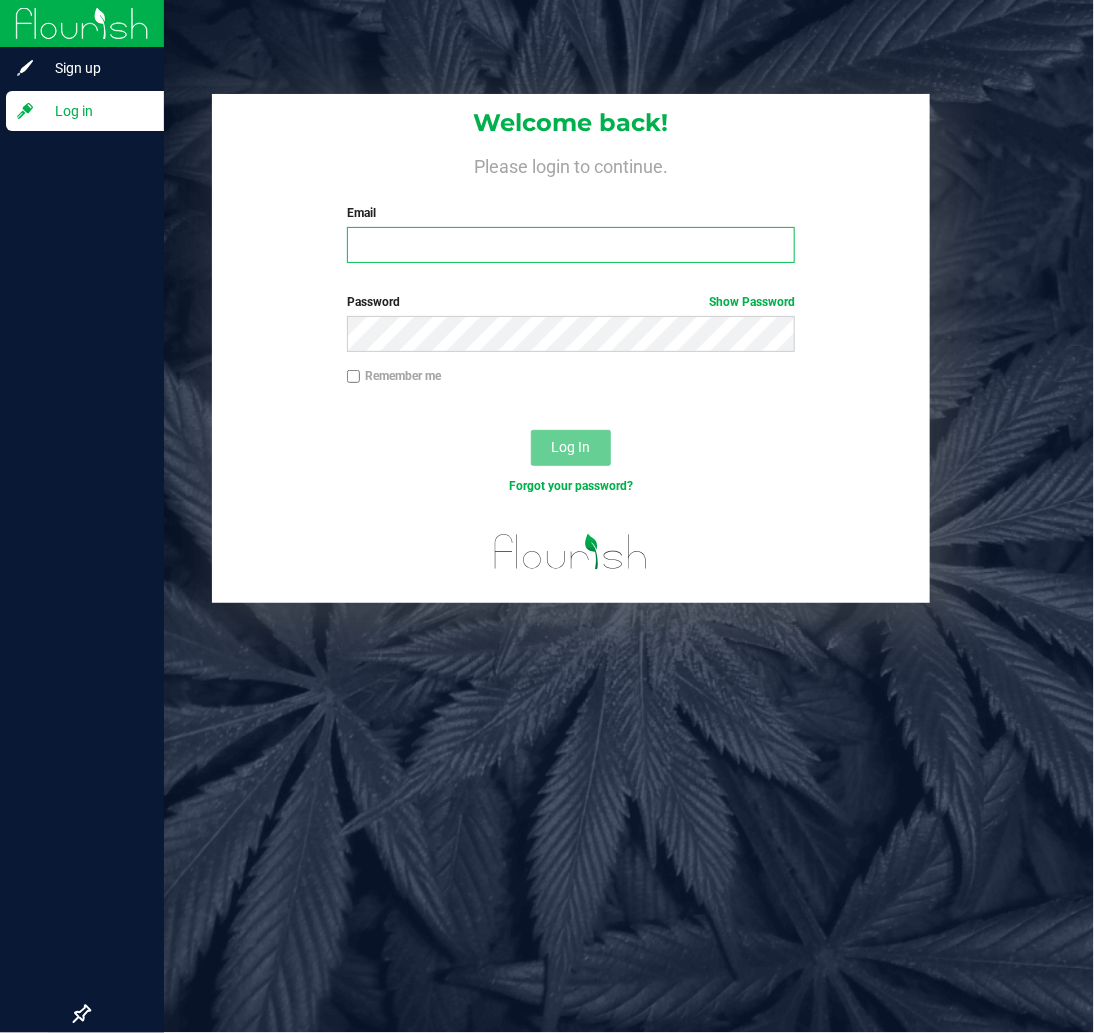 click on "Email" at bounding box center (571, 245) 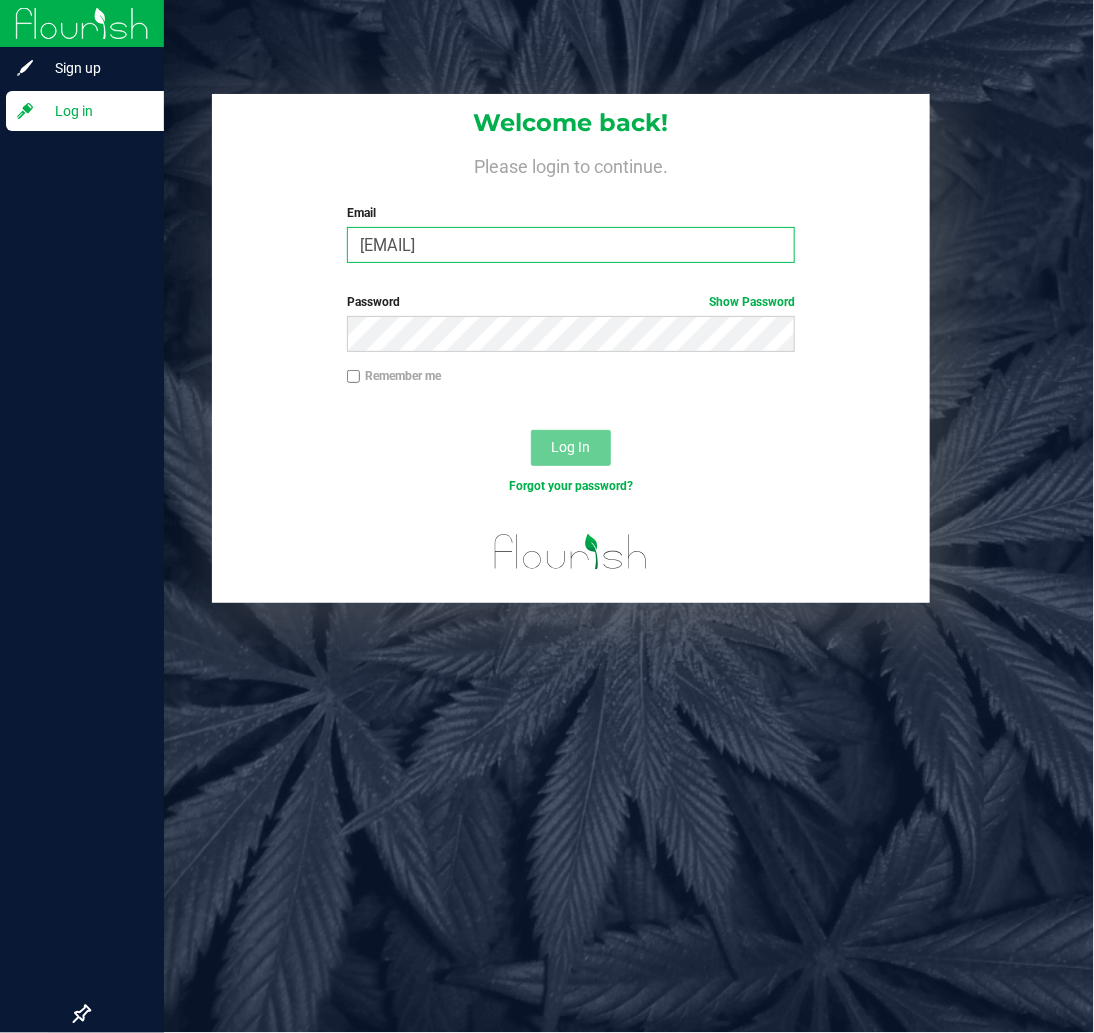 type on "[EMAIL]" 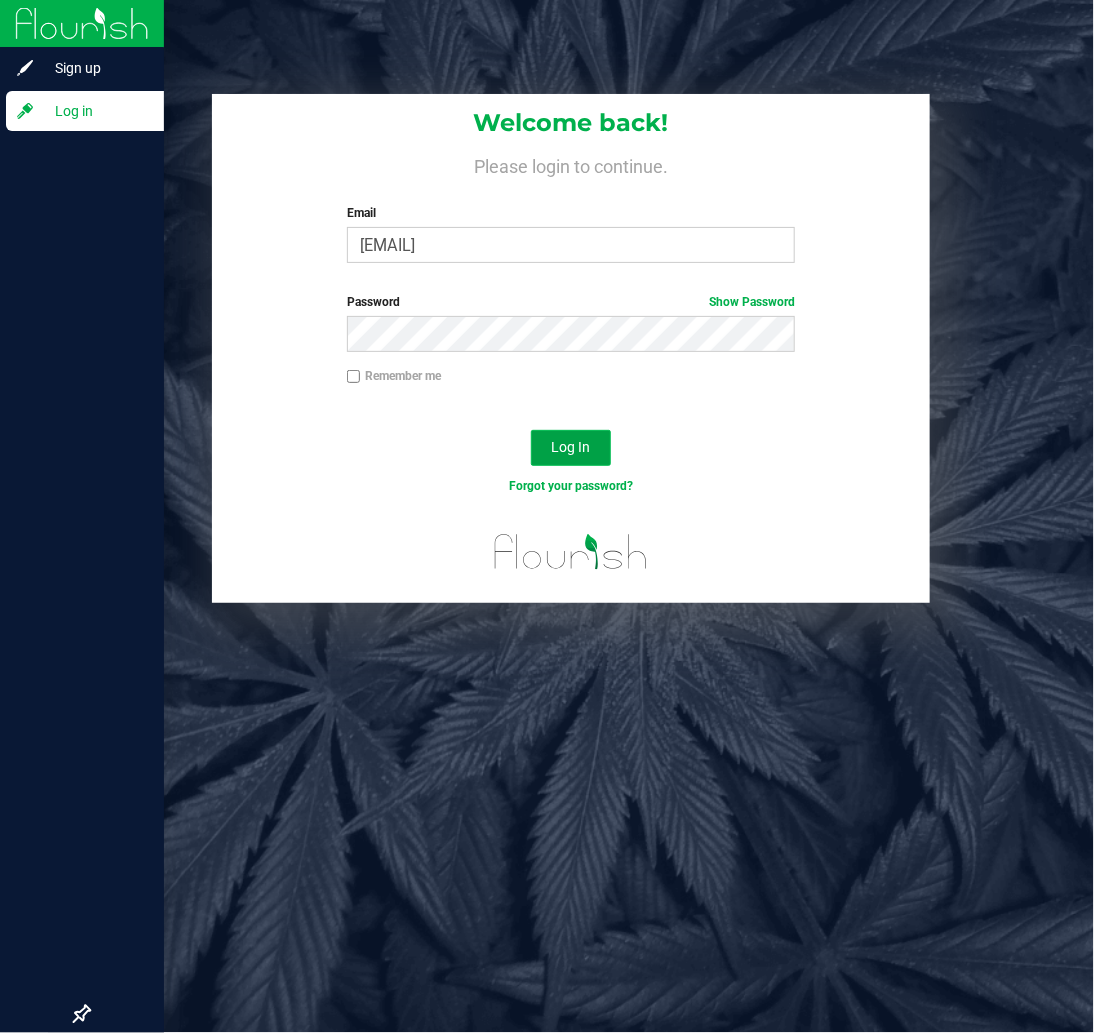 click on "Log In" at bounding box center (570, 447) 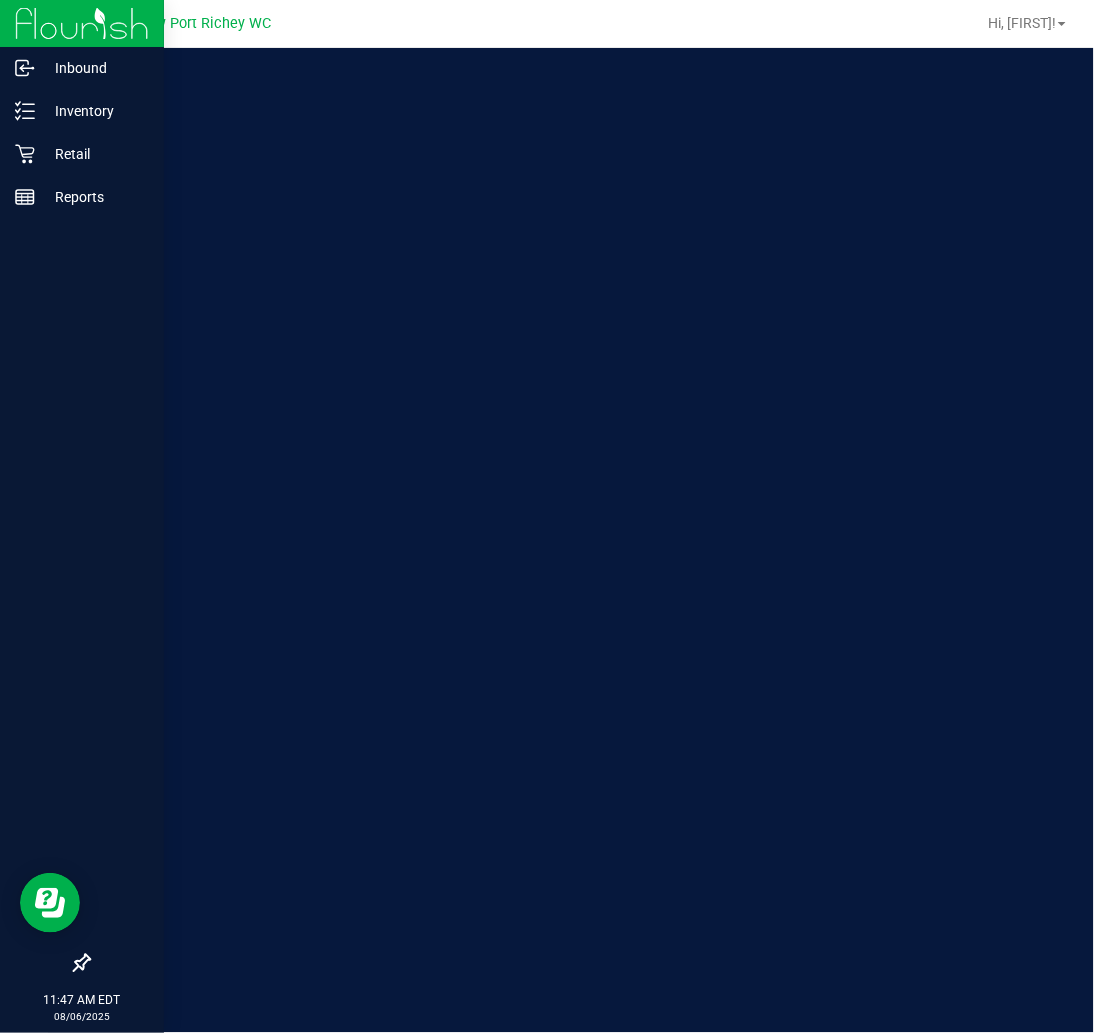 scroll, scrollTop: 0, scrollLeft: 0, axis: both 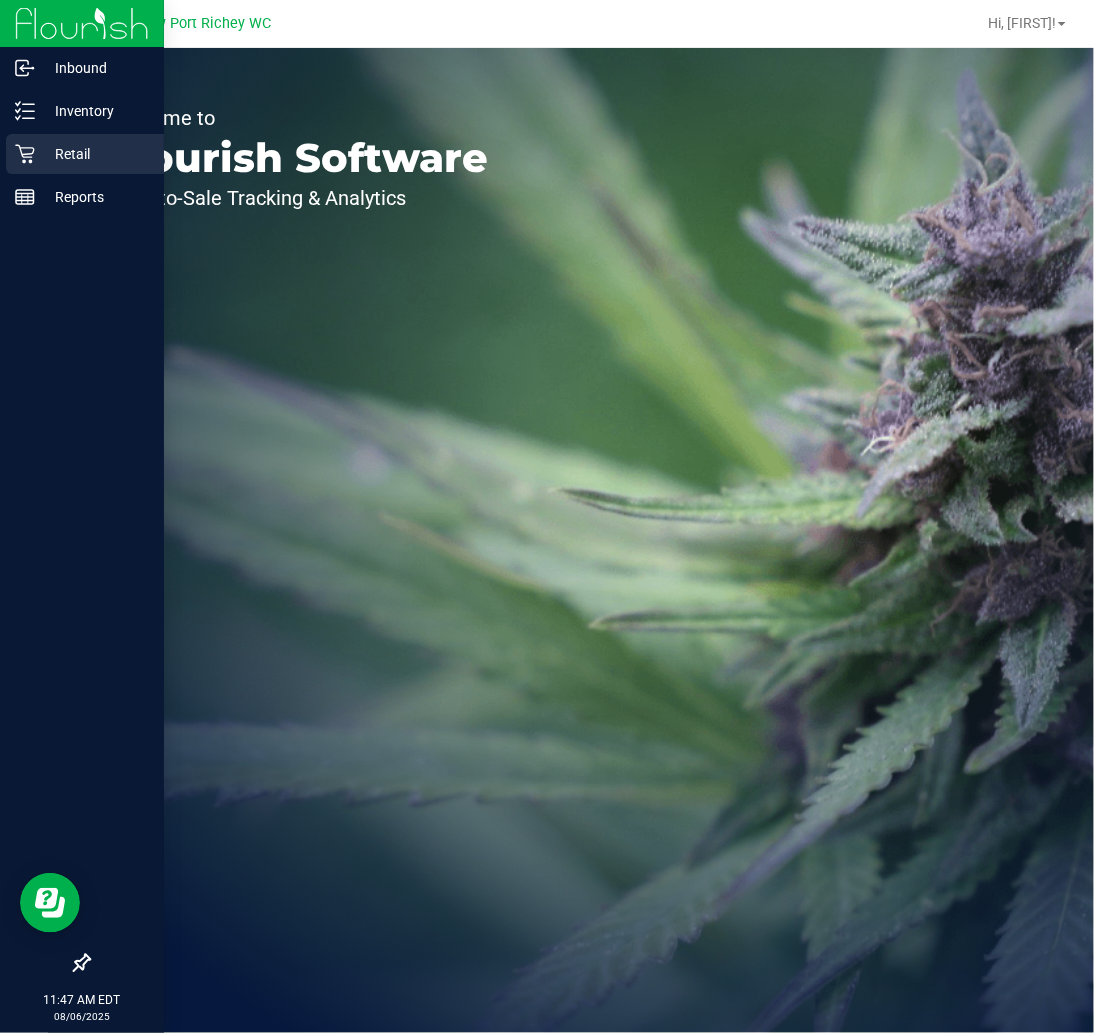 click 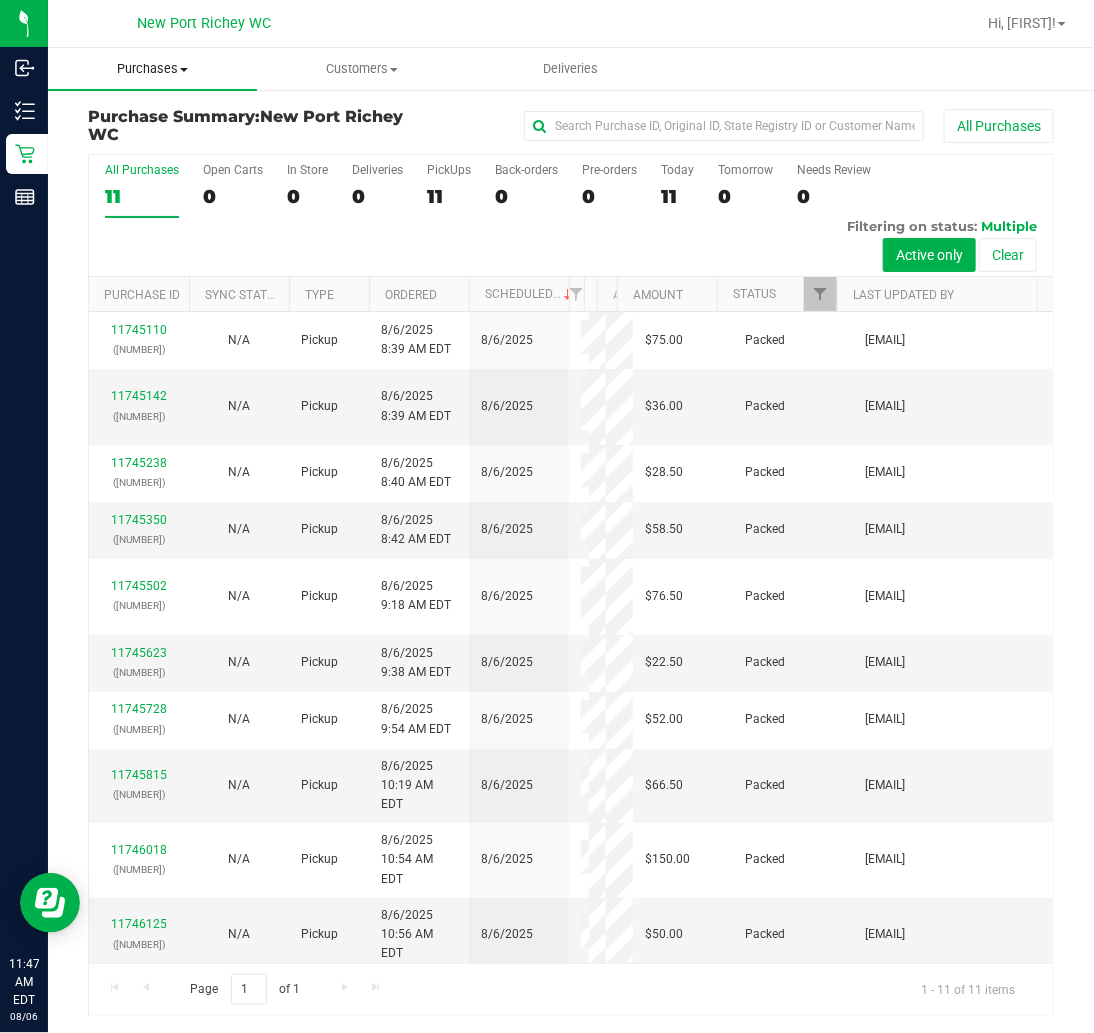 click on "Purchases" at bounding box center [152, 69] 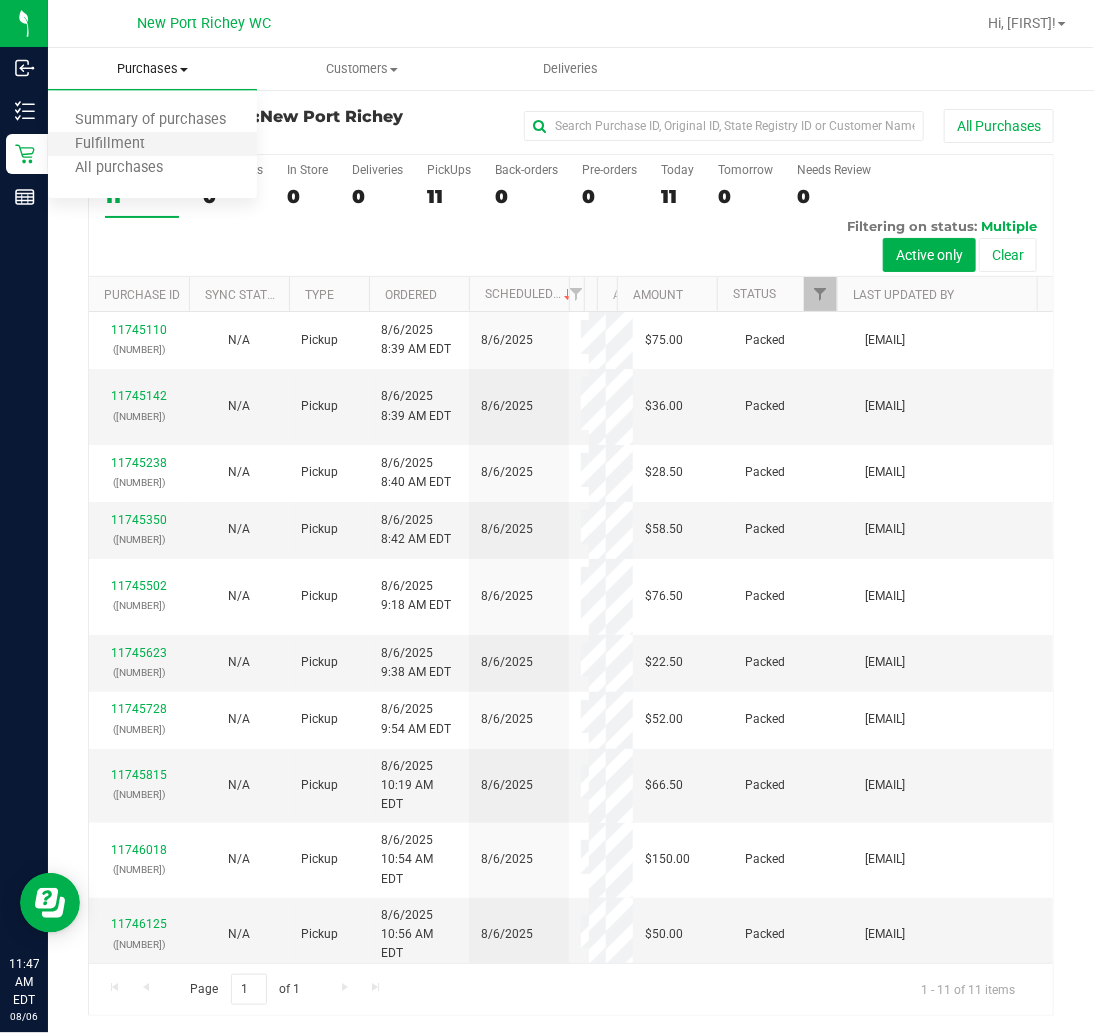 click on "Fulfillment" at bounding box center (152, 145) 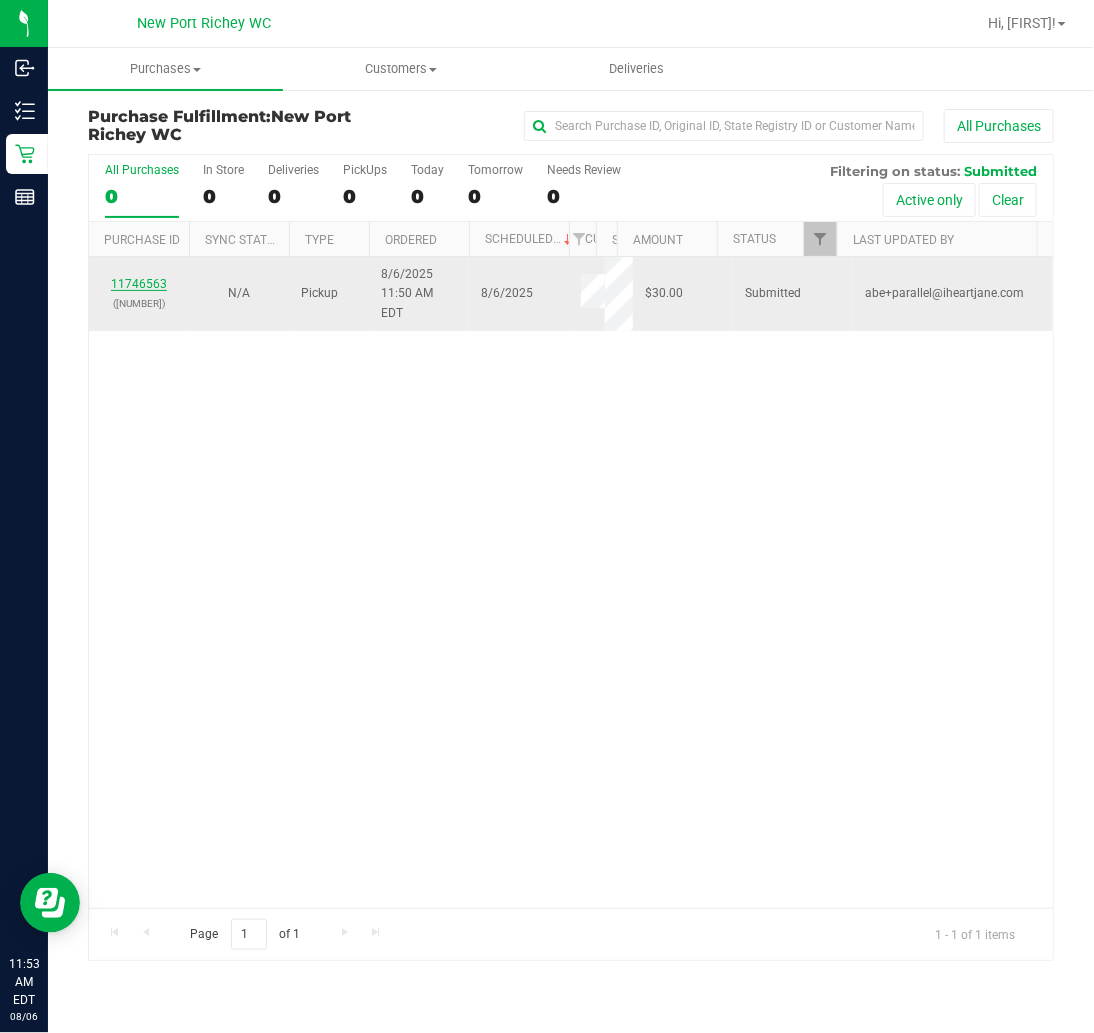 click on "11746563" at bounding box center [139, 284] 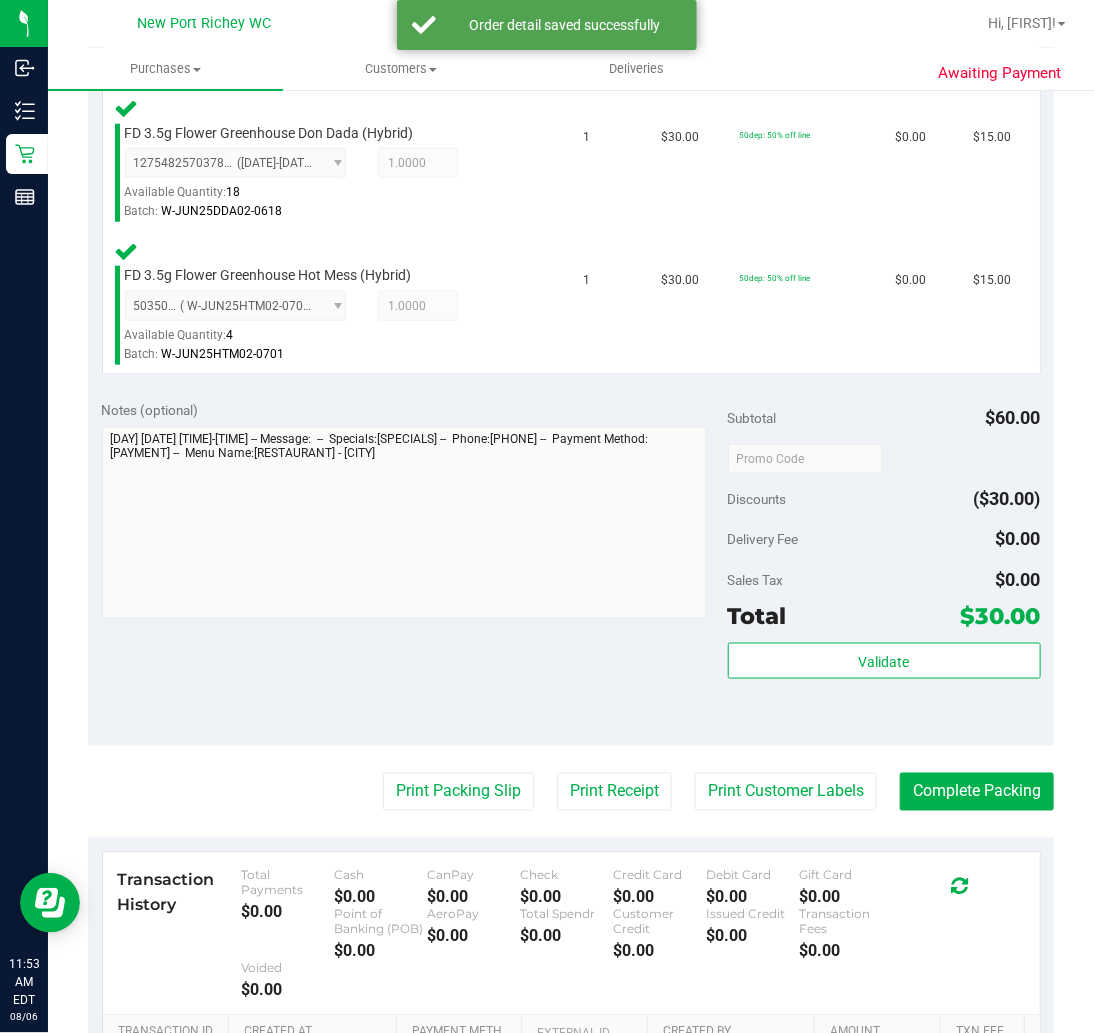 scroll, scrollTop: 555, scrollLeft: 0, axis: vertical 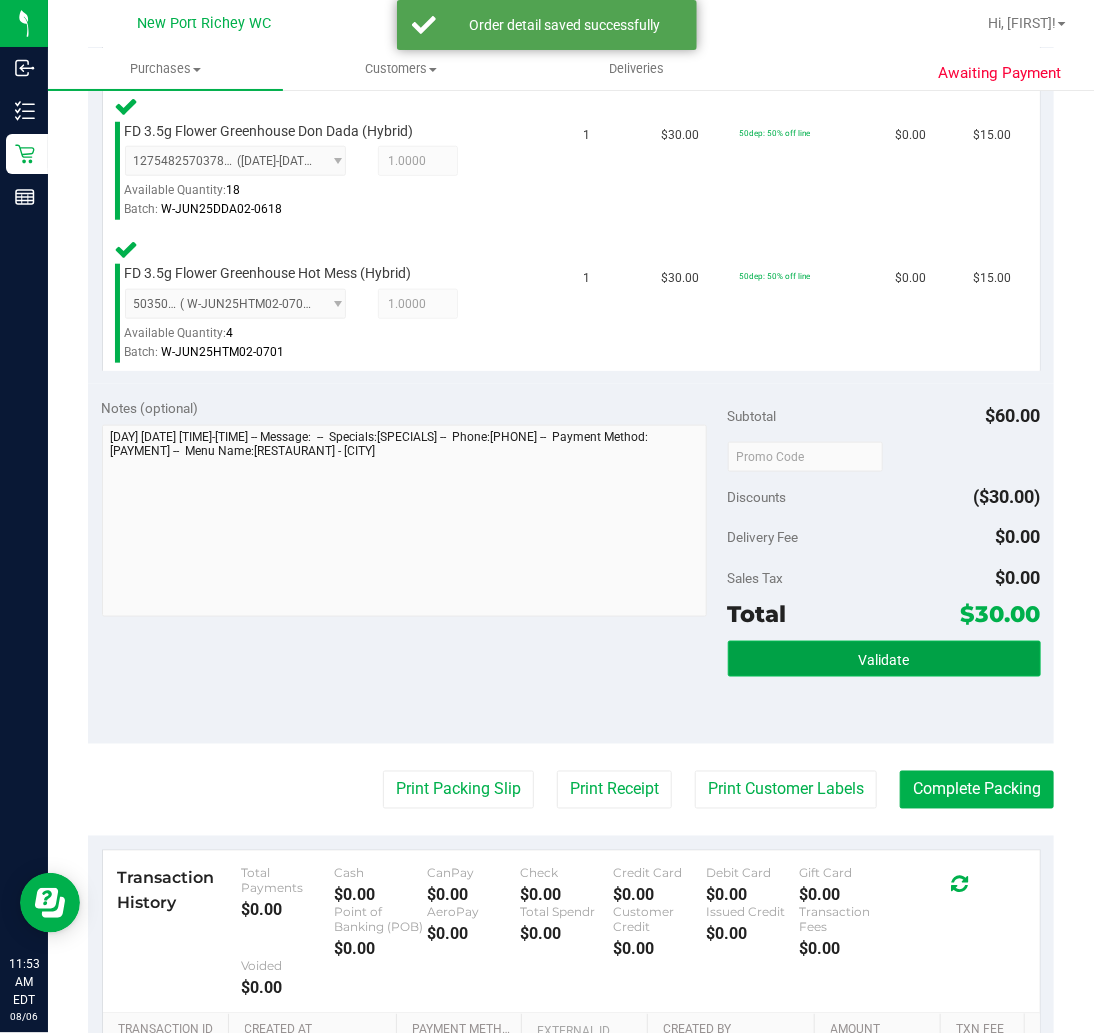 click on "Validate" at bounding box center (884, 660) 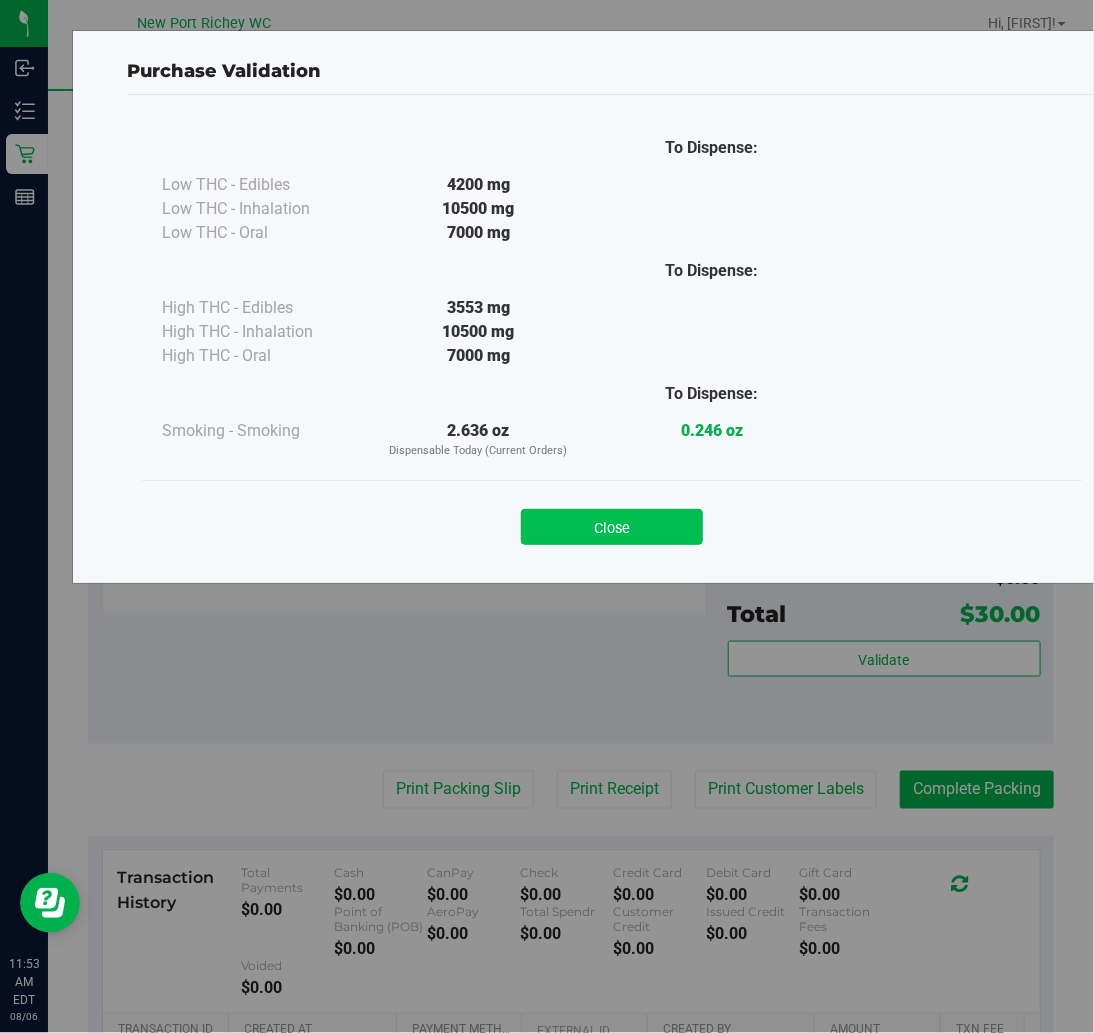 click on "Close" at bounding box center (612, 527) 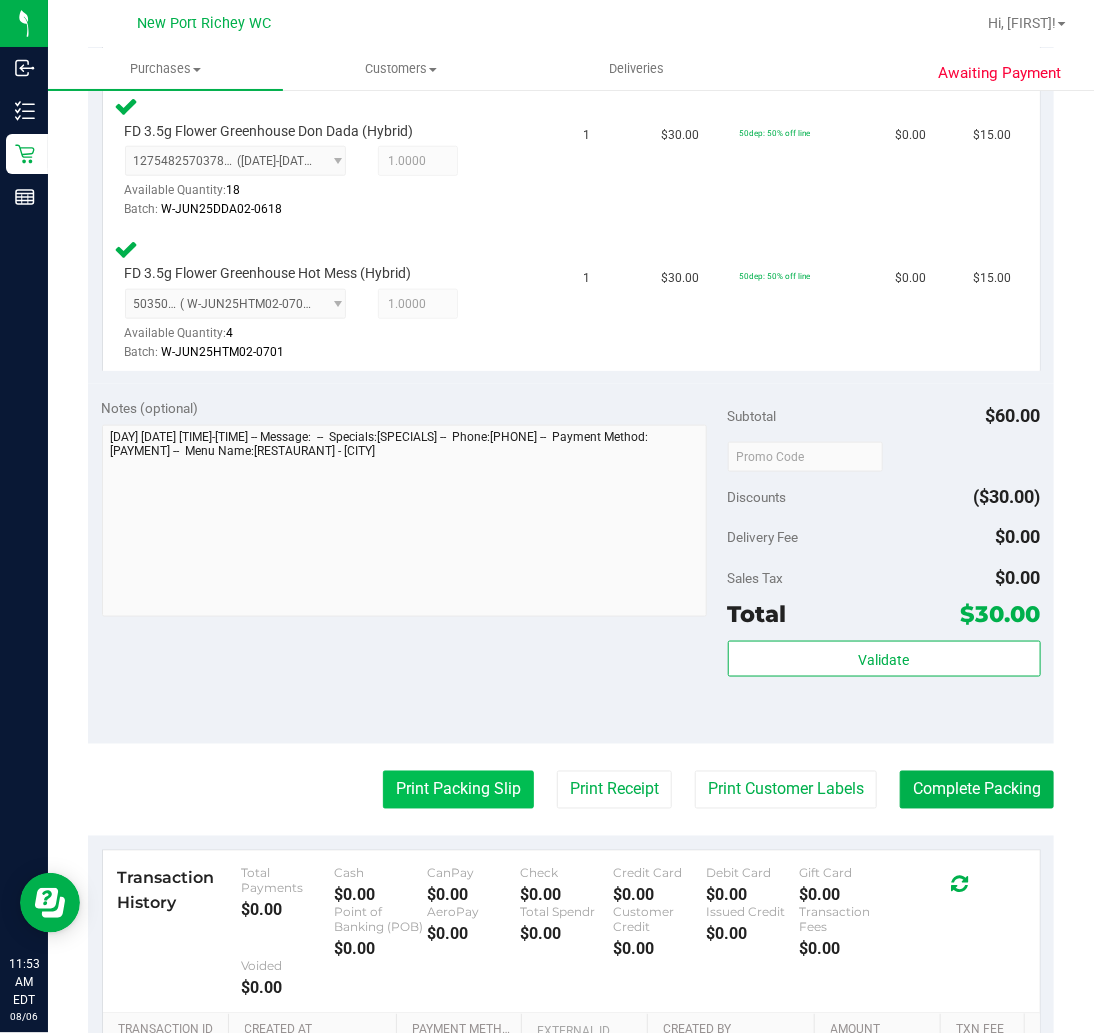 click on "Print Packing Slip" at bounding box center (458, 790) 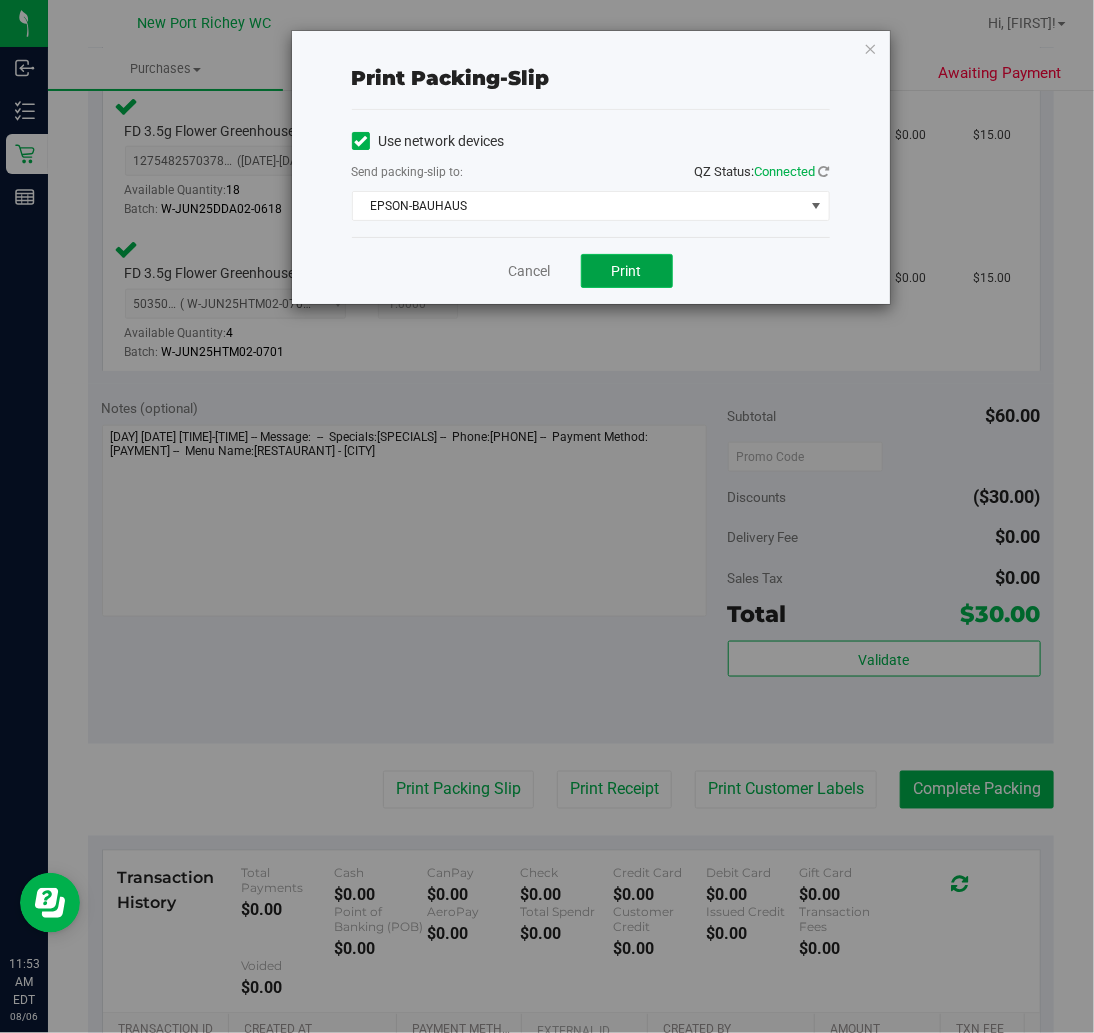 click on "Print" at bounding box center [627, 271] 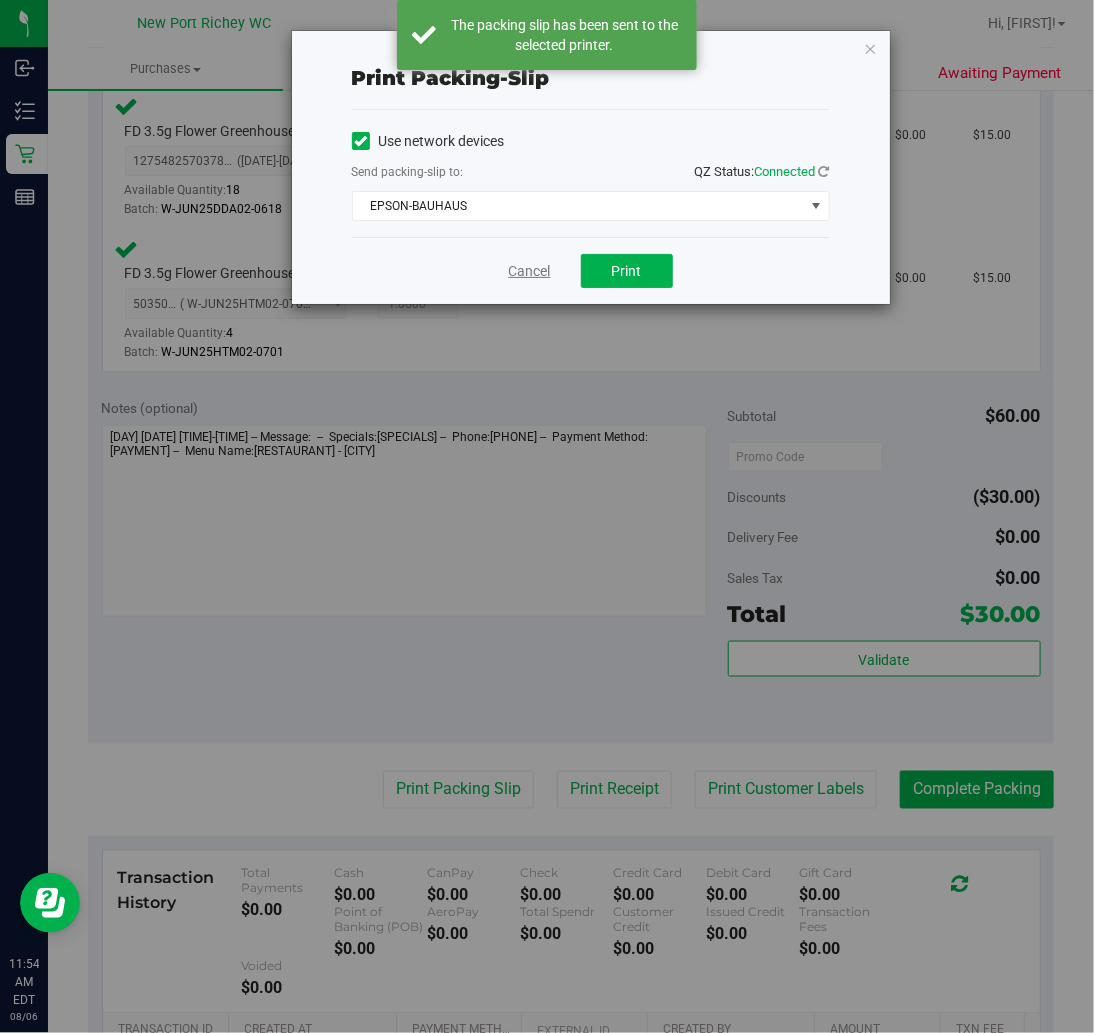 click on "Cancel" at bounding box center [530, 271] 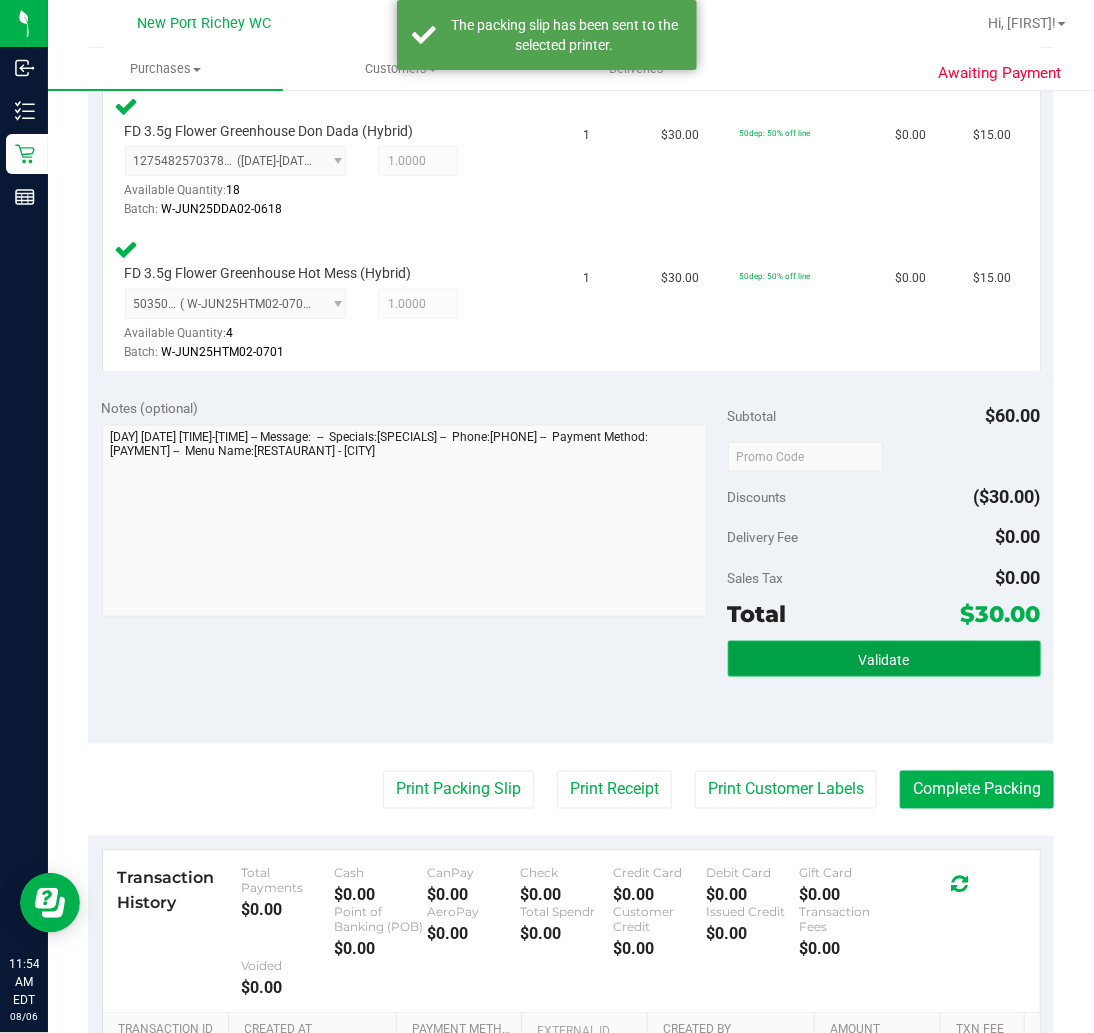 click on "Validate" at bounding box center [884, 659] 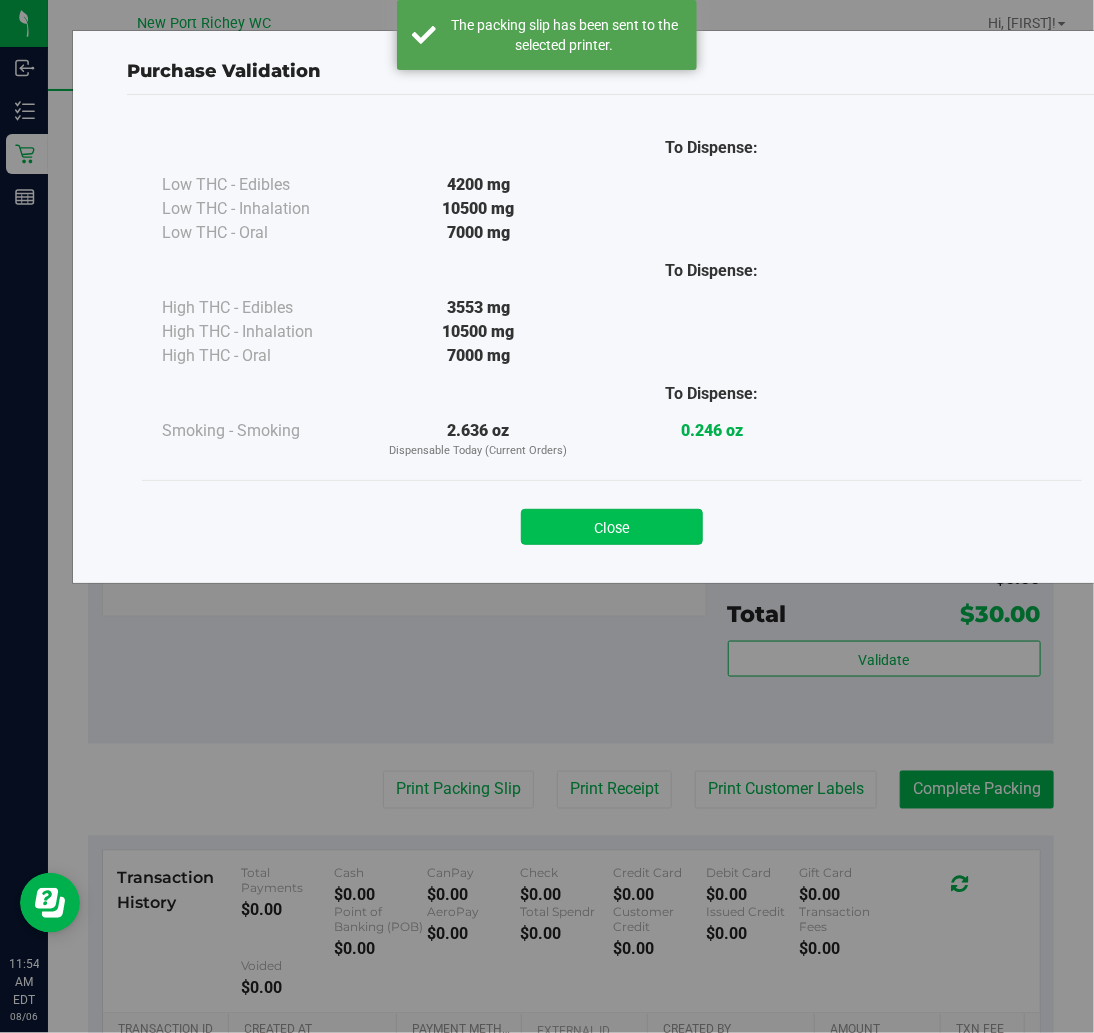 click on "Close" at bounding box center (612, 527) 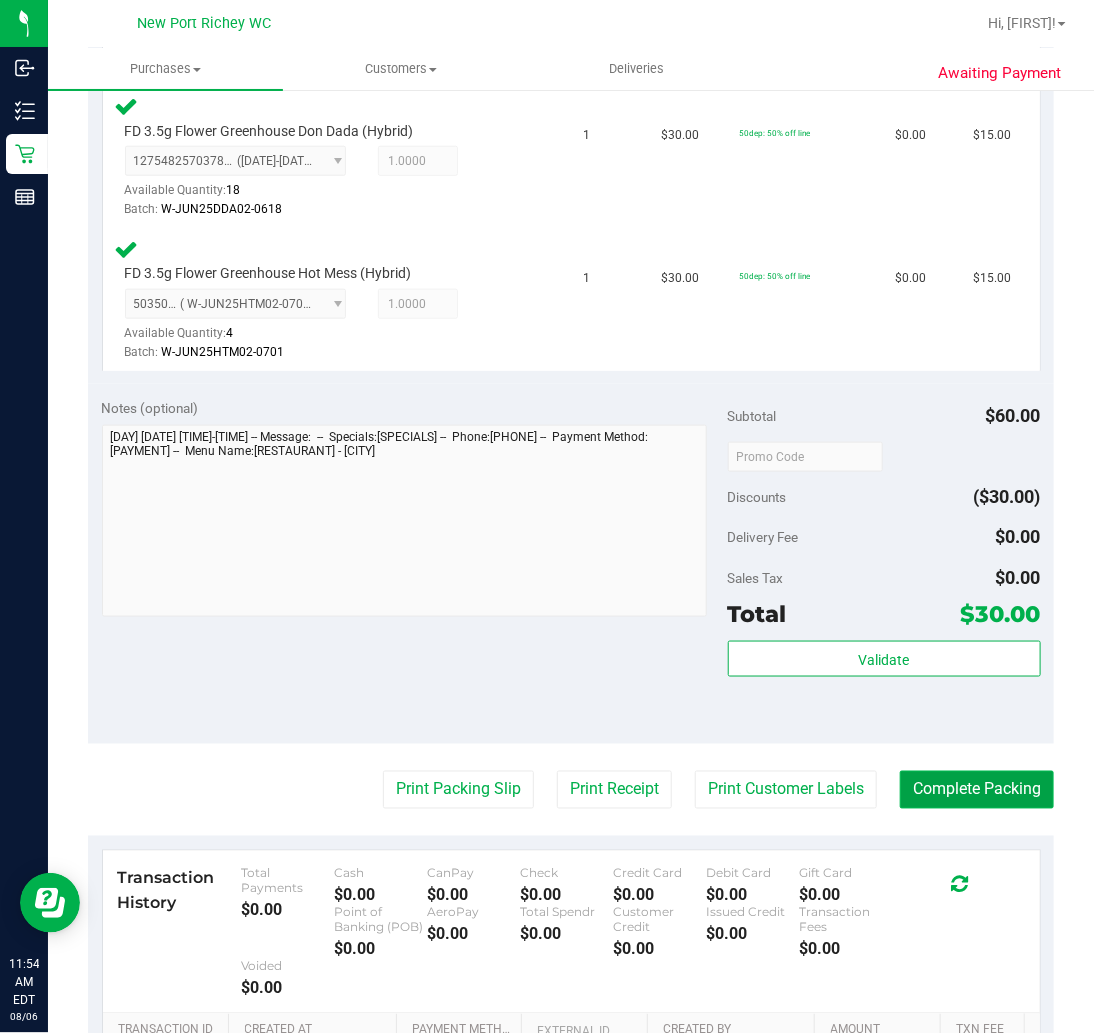 click on "Complete Packing" at bounding box center [977, 790] 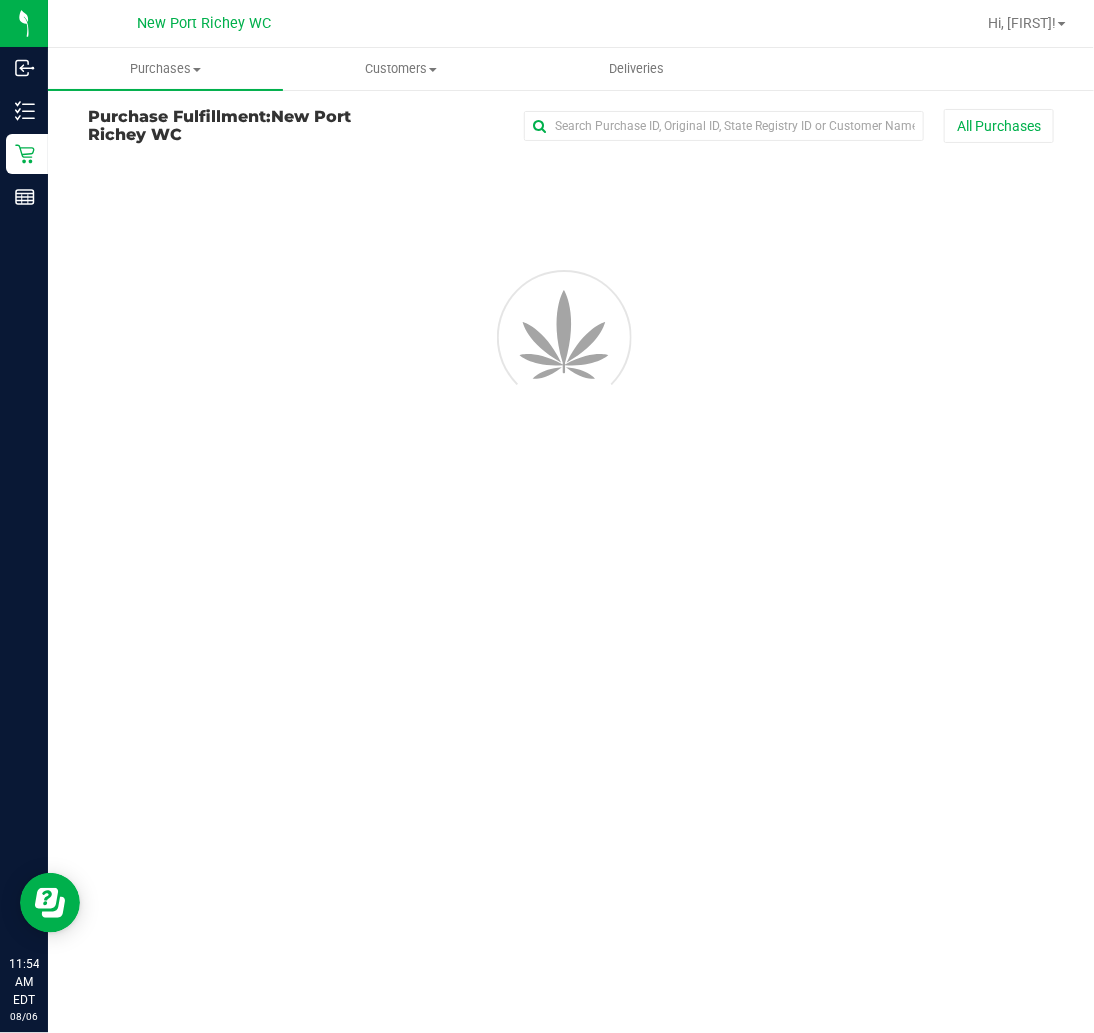 scroll, scrollTop: 0, scrollLeft: 0, axis: both 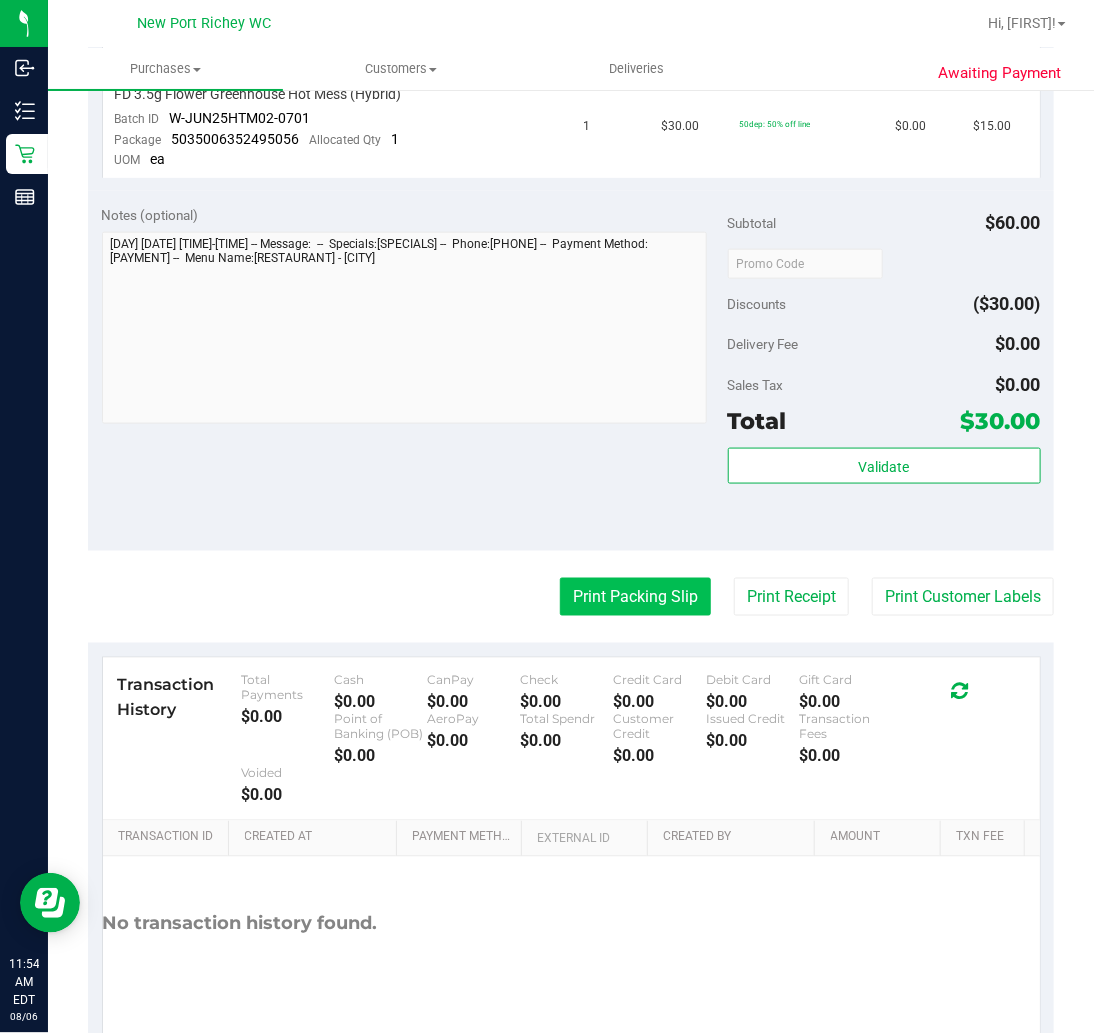 click on "Print Packing Slip" at bounding box center [635, 597] 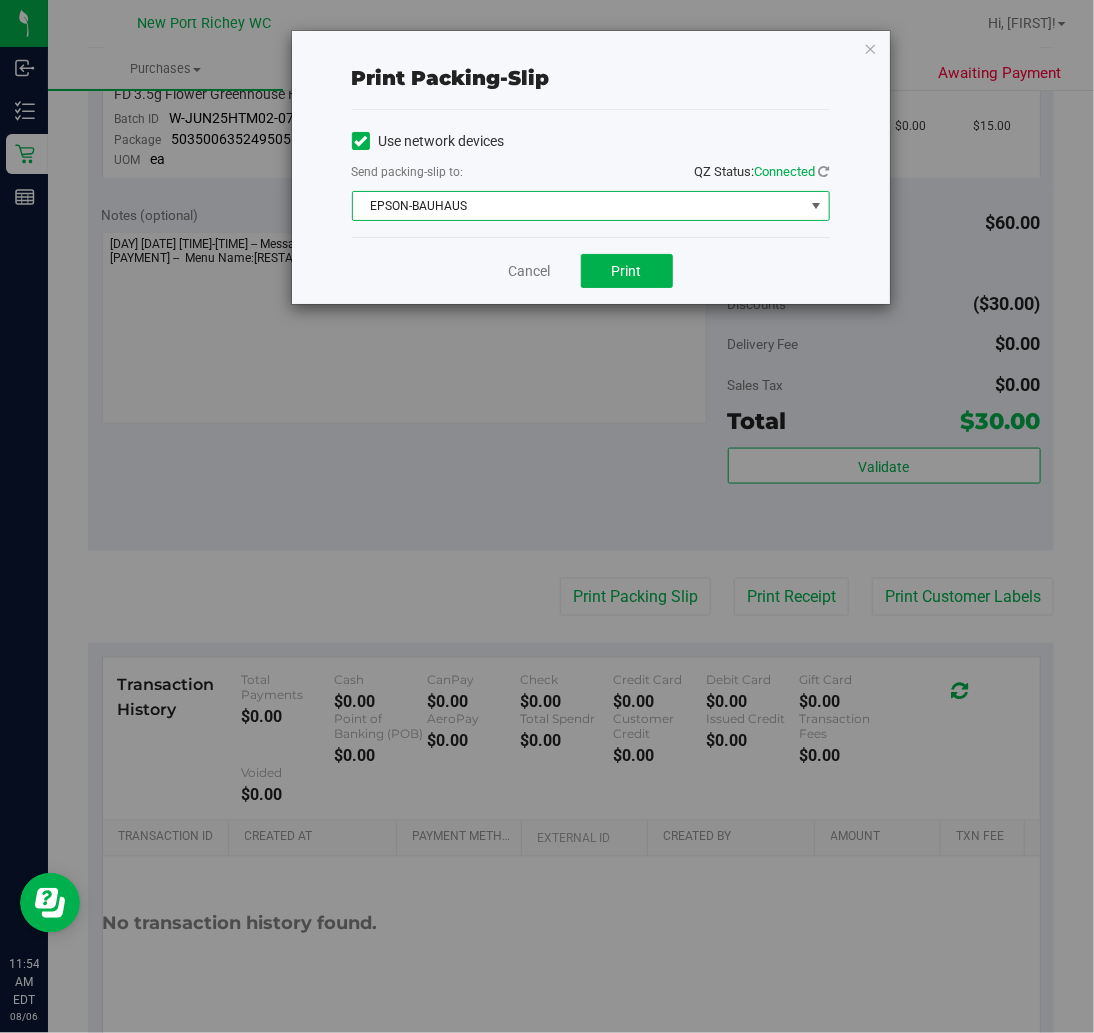 click at bounding box center [816, 206] 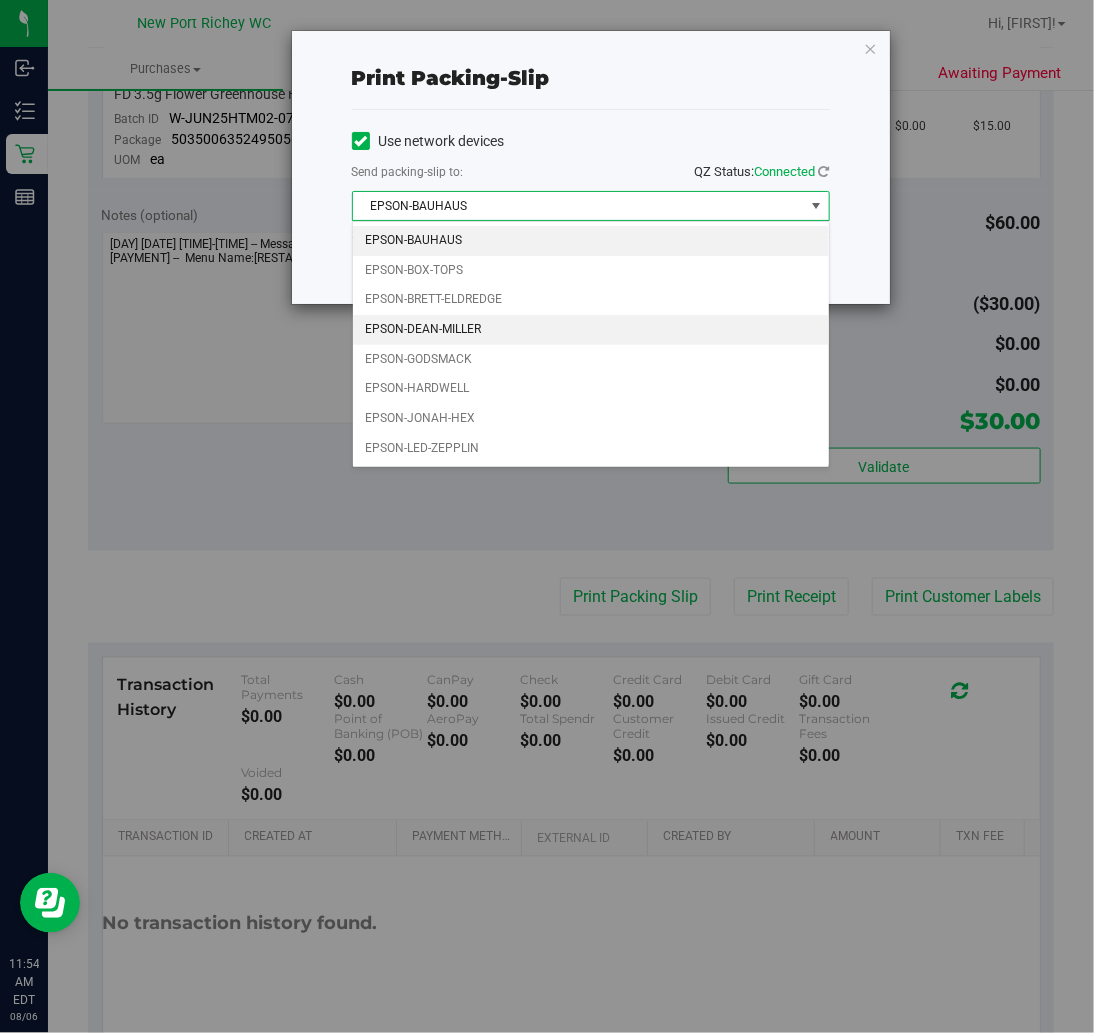 click on "EPSON-DEAN-MILLER" at bounding box center [591, 330] 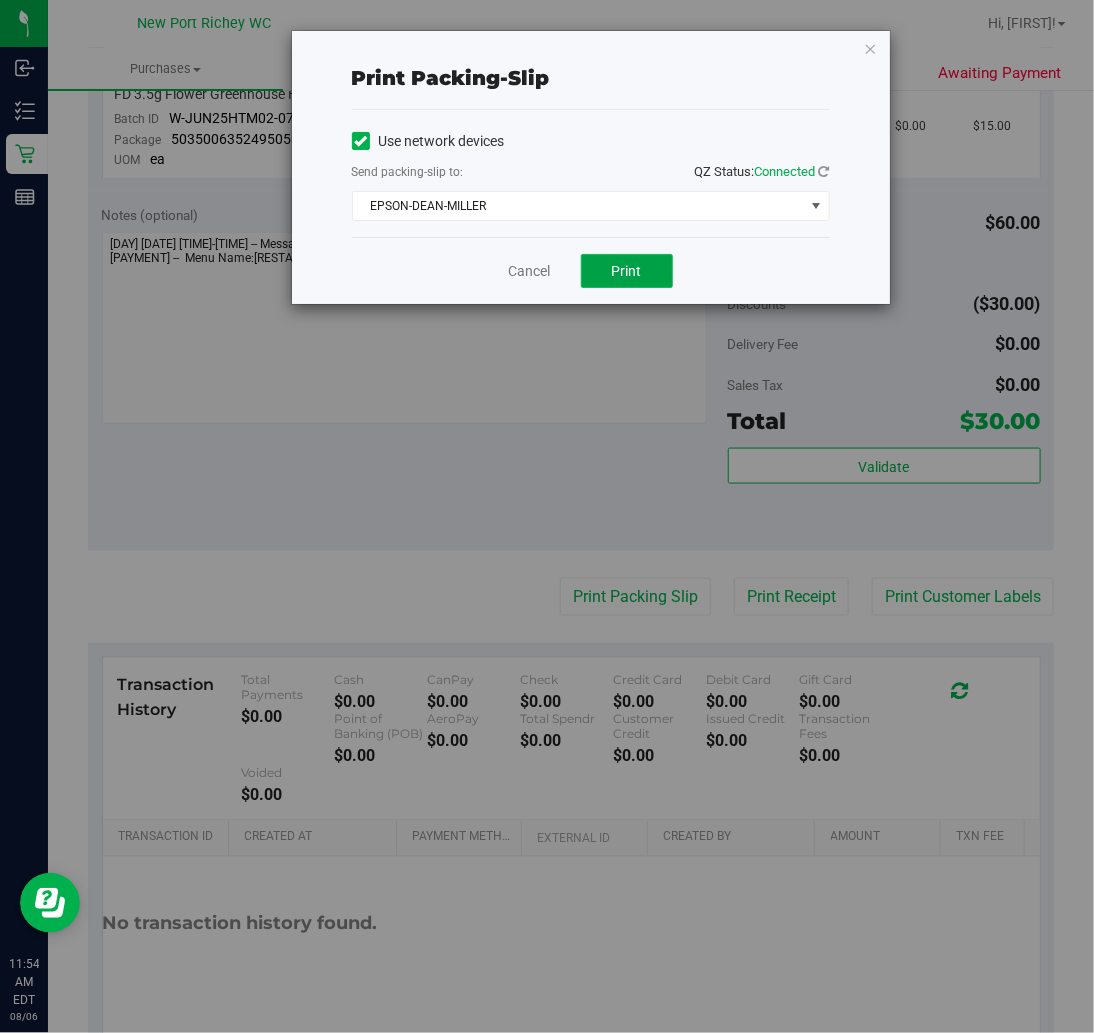 click on "Print" at bounding box center [627, 271] 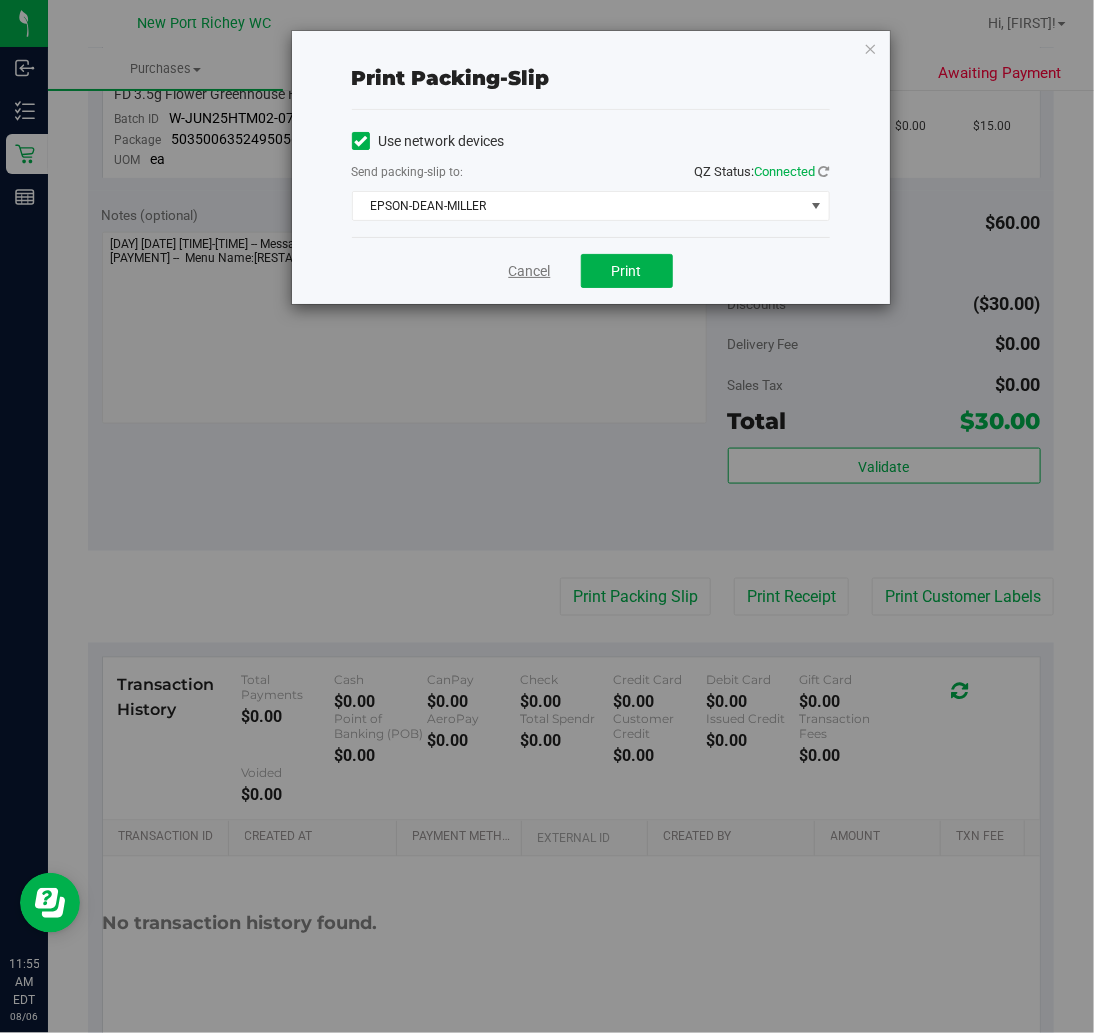 click on "Cancel" at bounding box center (530, 271) 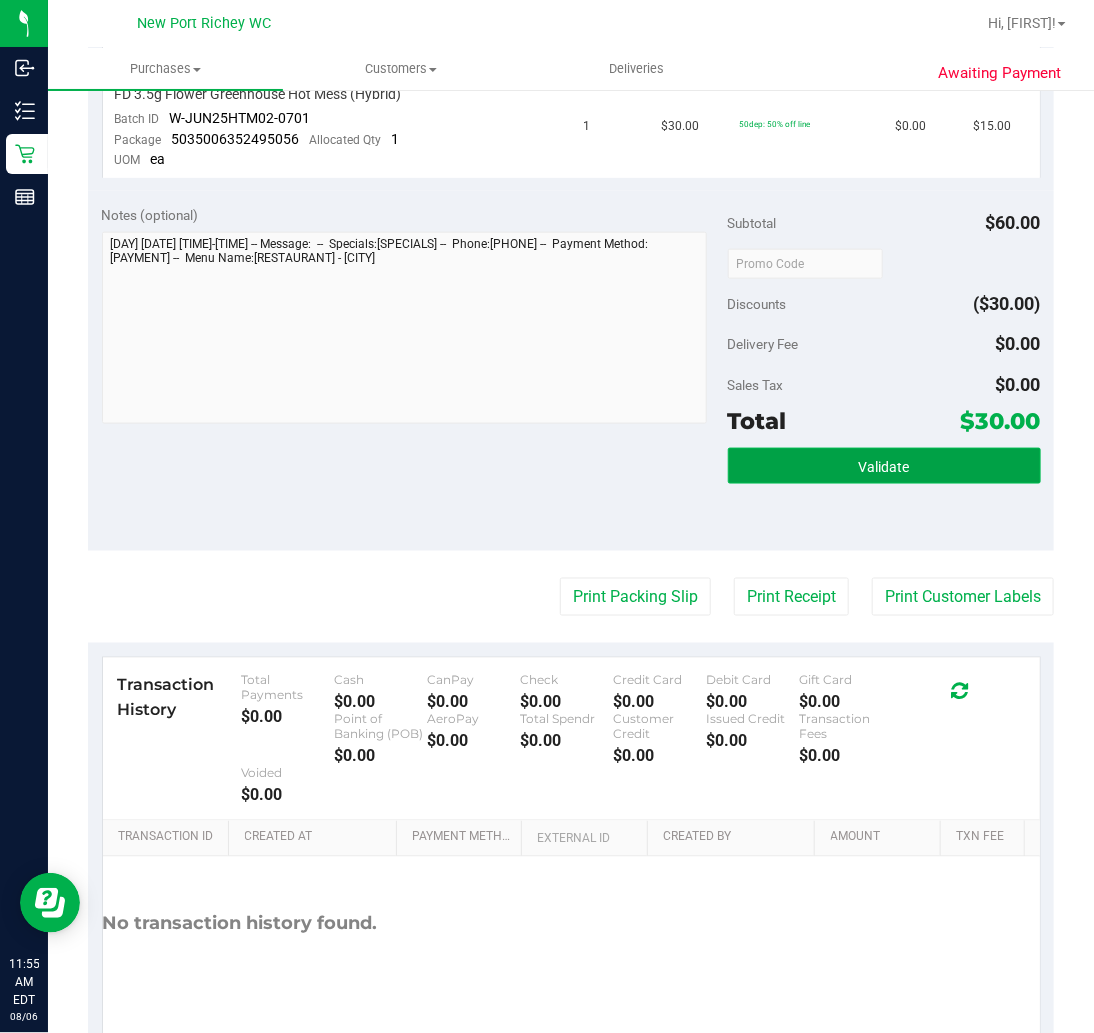 click on "Validate" at bounding box center (884, 466) 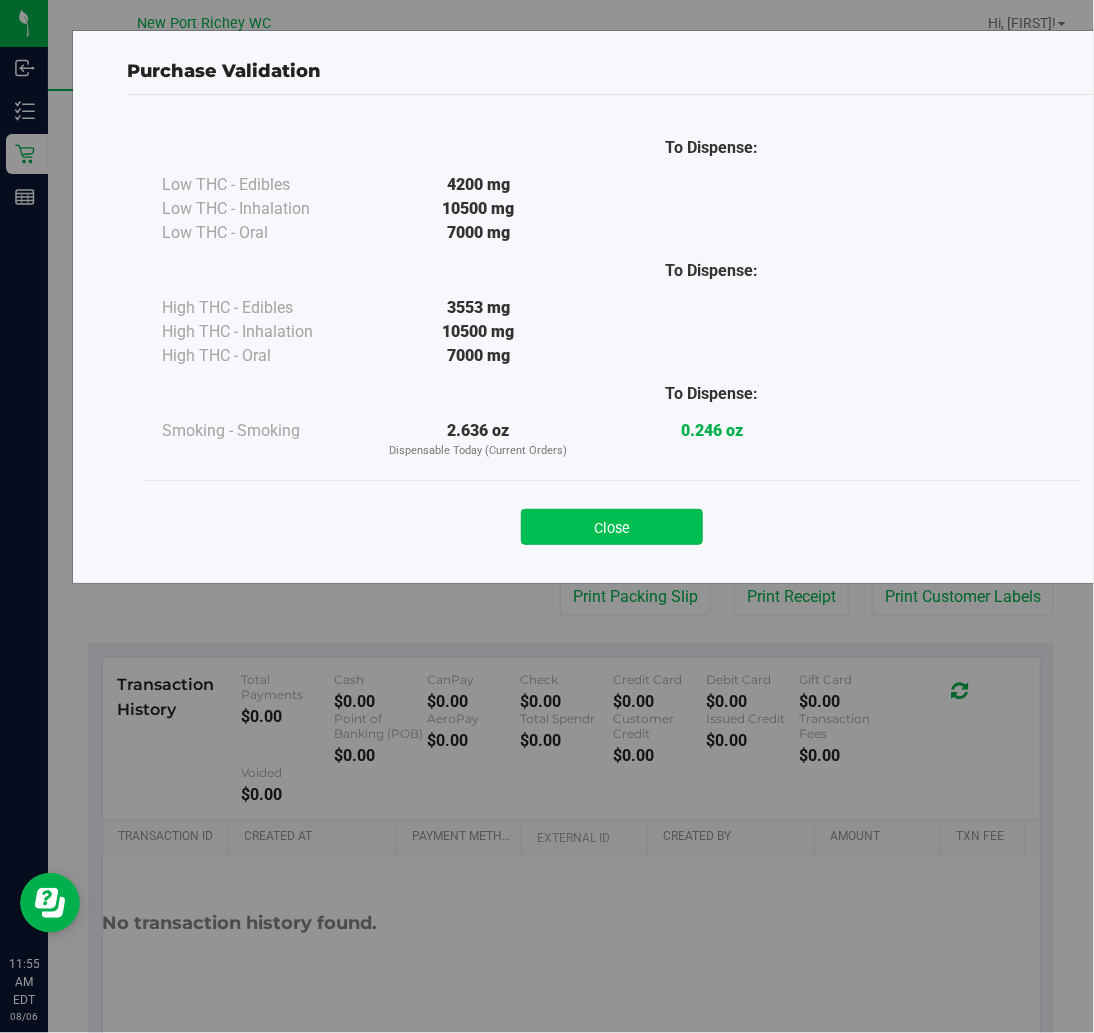 click on "Close" at bounding box center (612, 527) 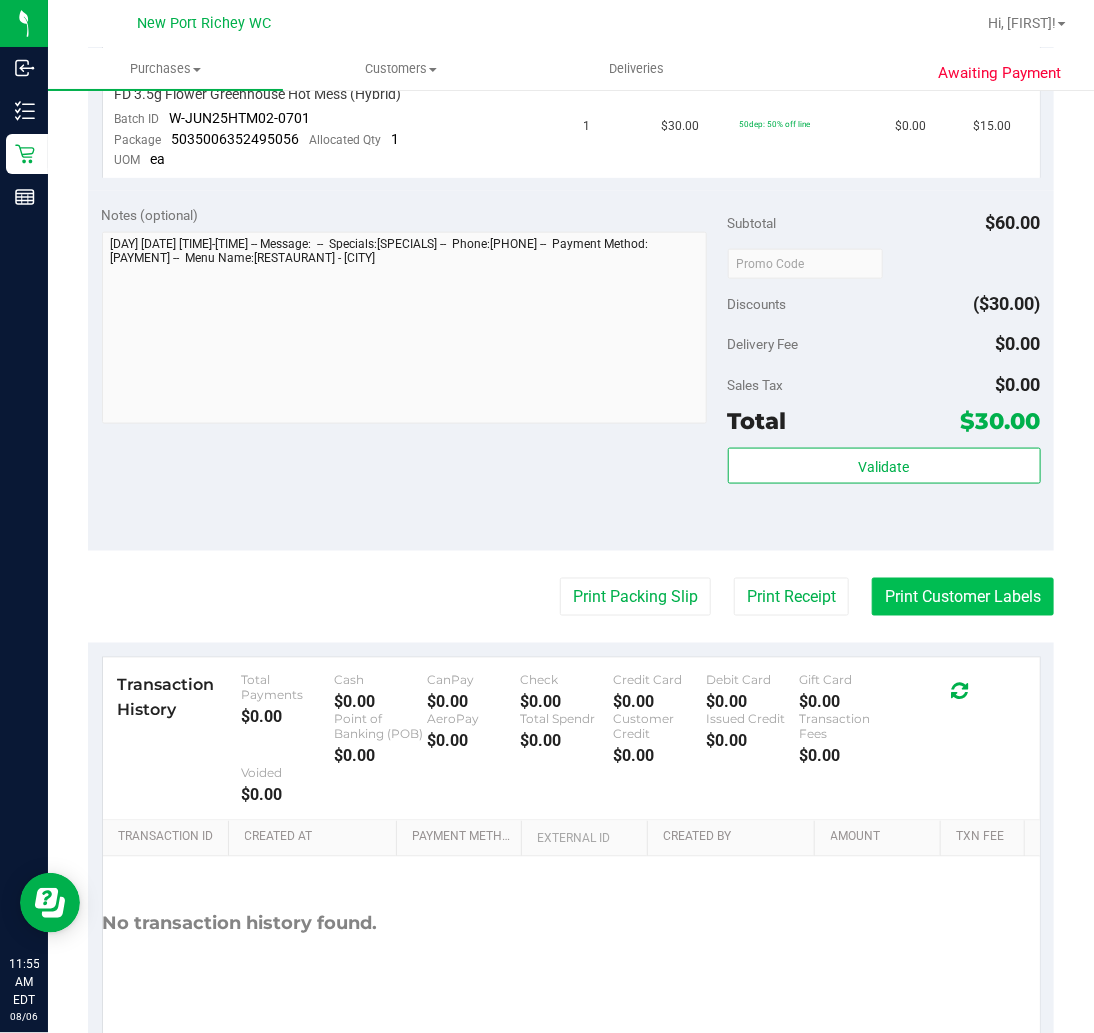 click on "Print Customer Labels" at bounding box center [963, 597] 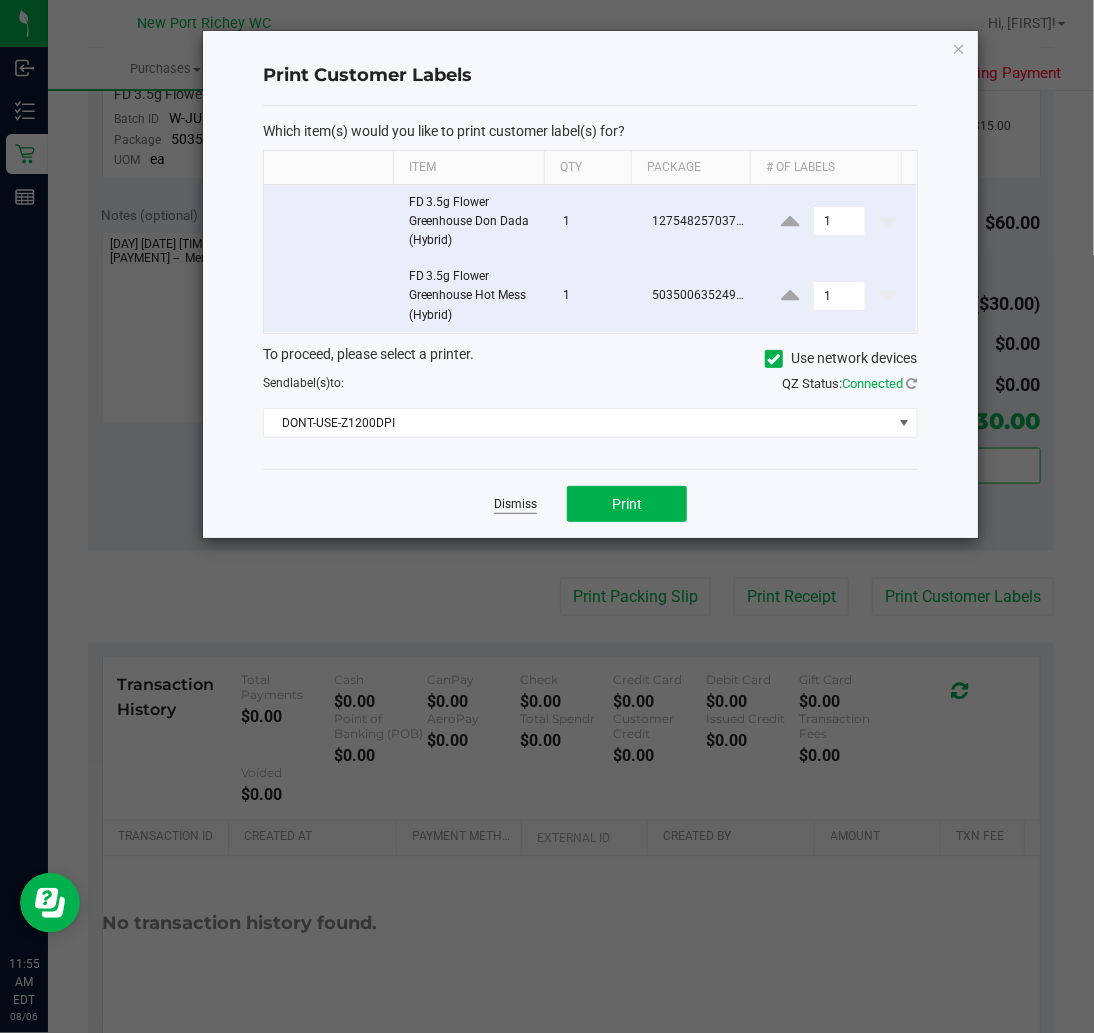 click on "Dismiss" 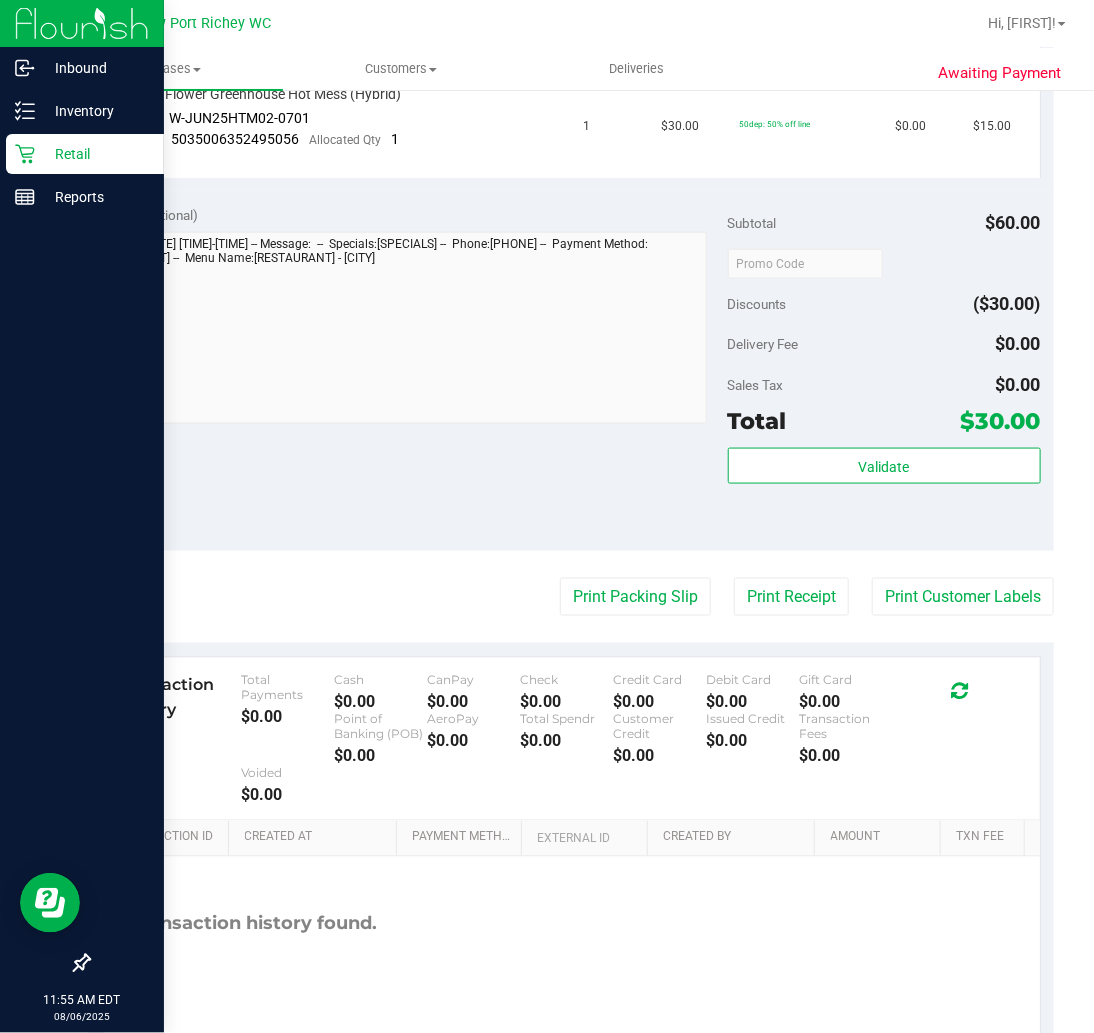 click 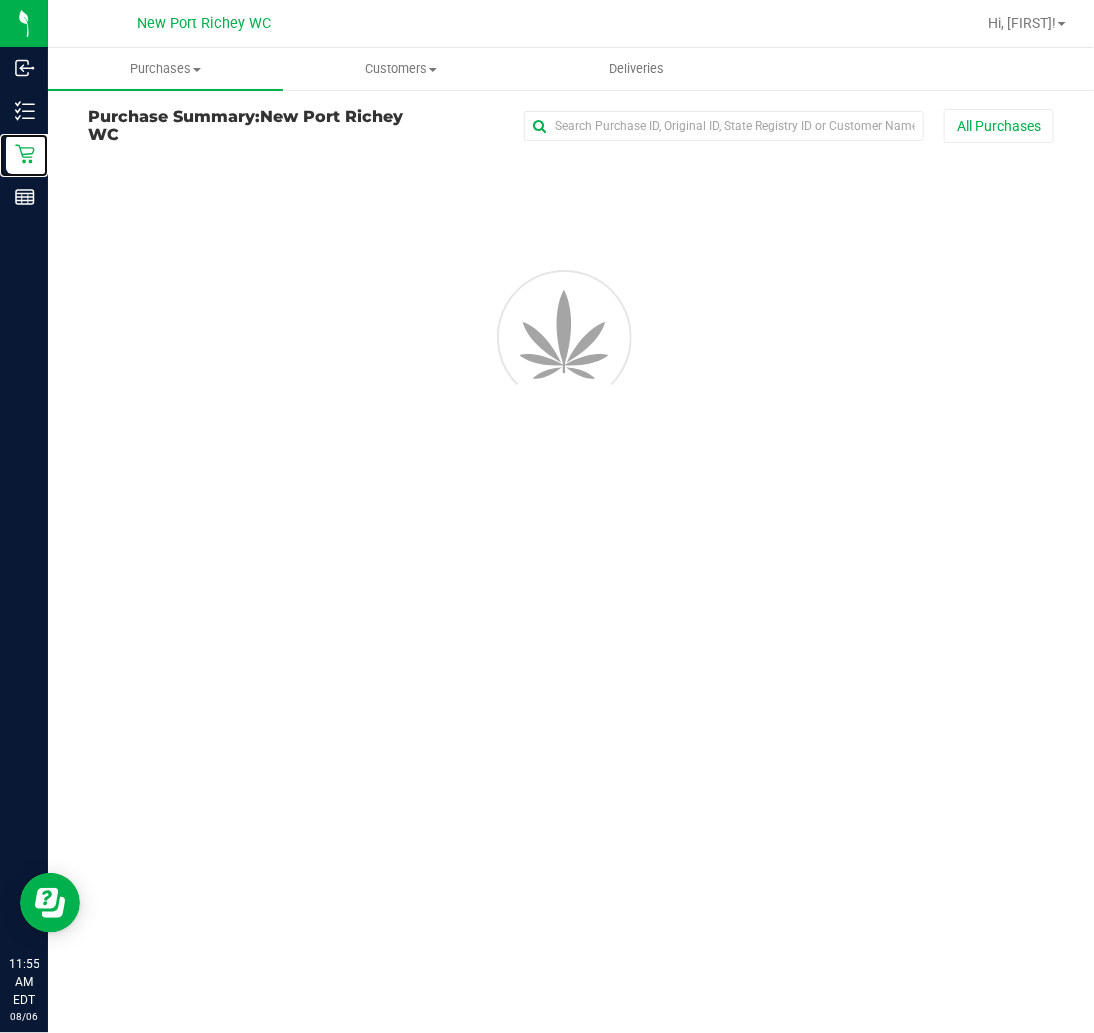 scroll, scrollTop: 0, scrollLeft: 0, axis: both 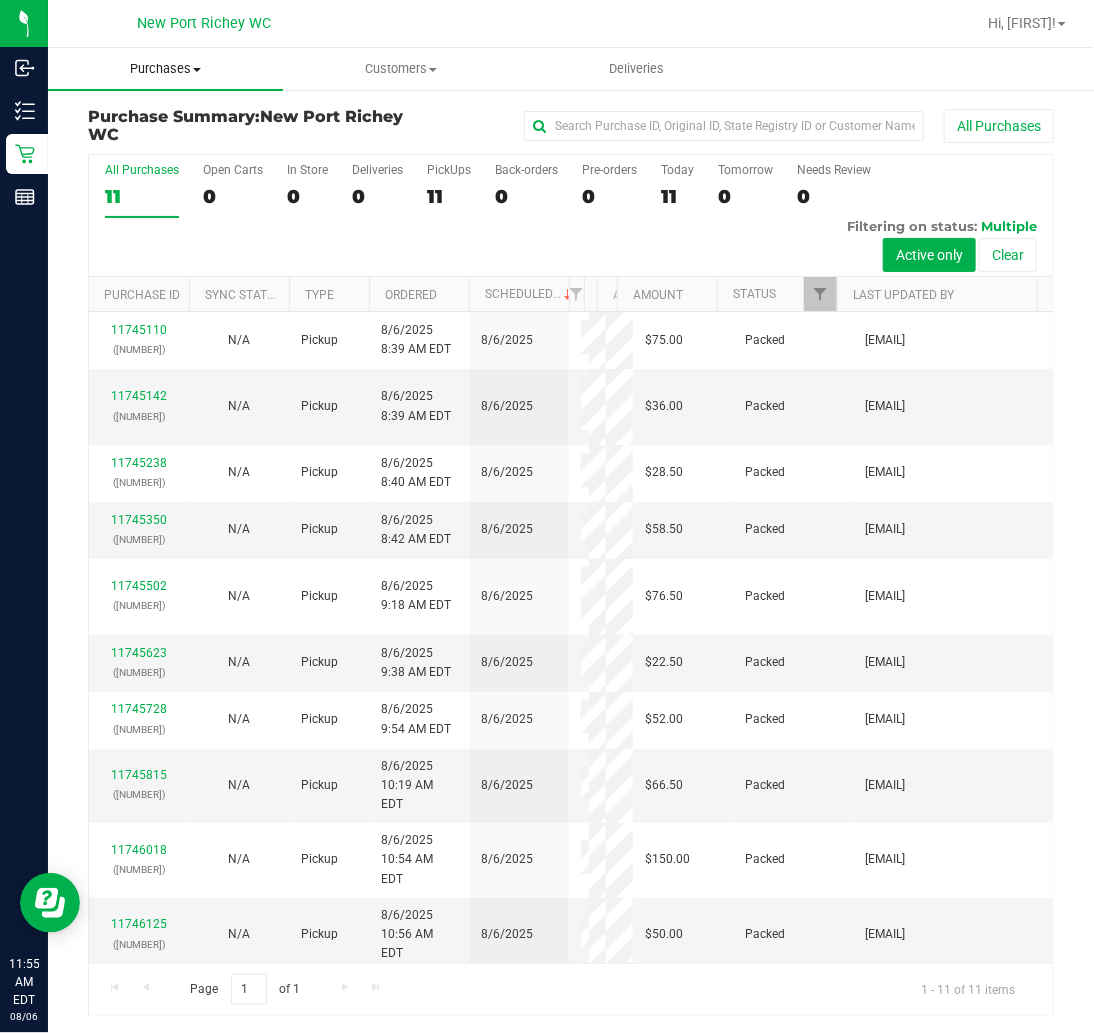 click on "Purchases" at bounding box center (165, 69) 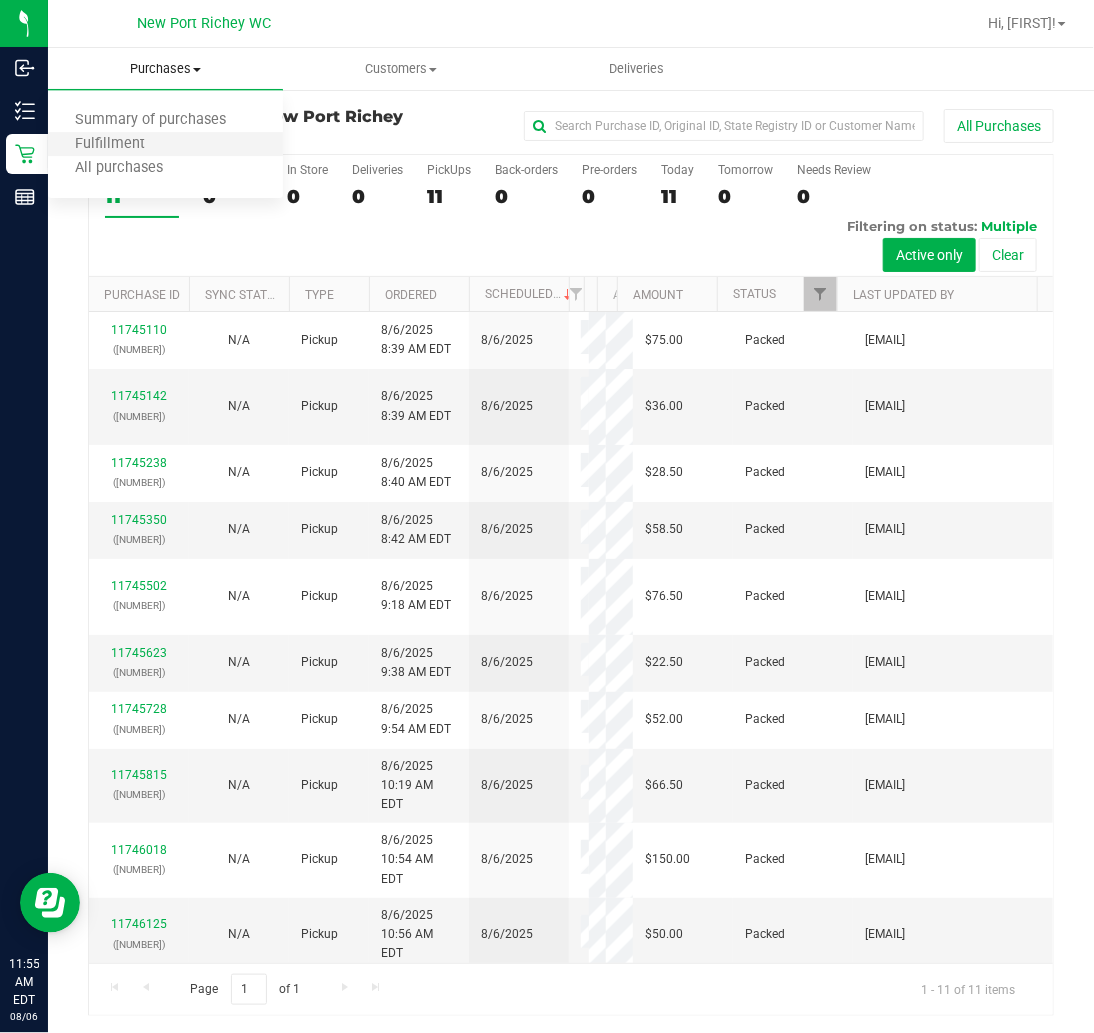 click on "Fulfillment" at bounding box center [165, 145] 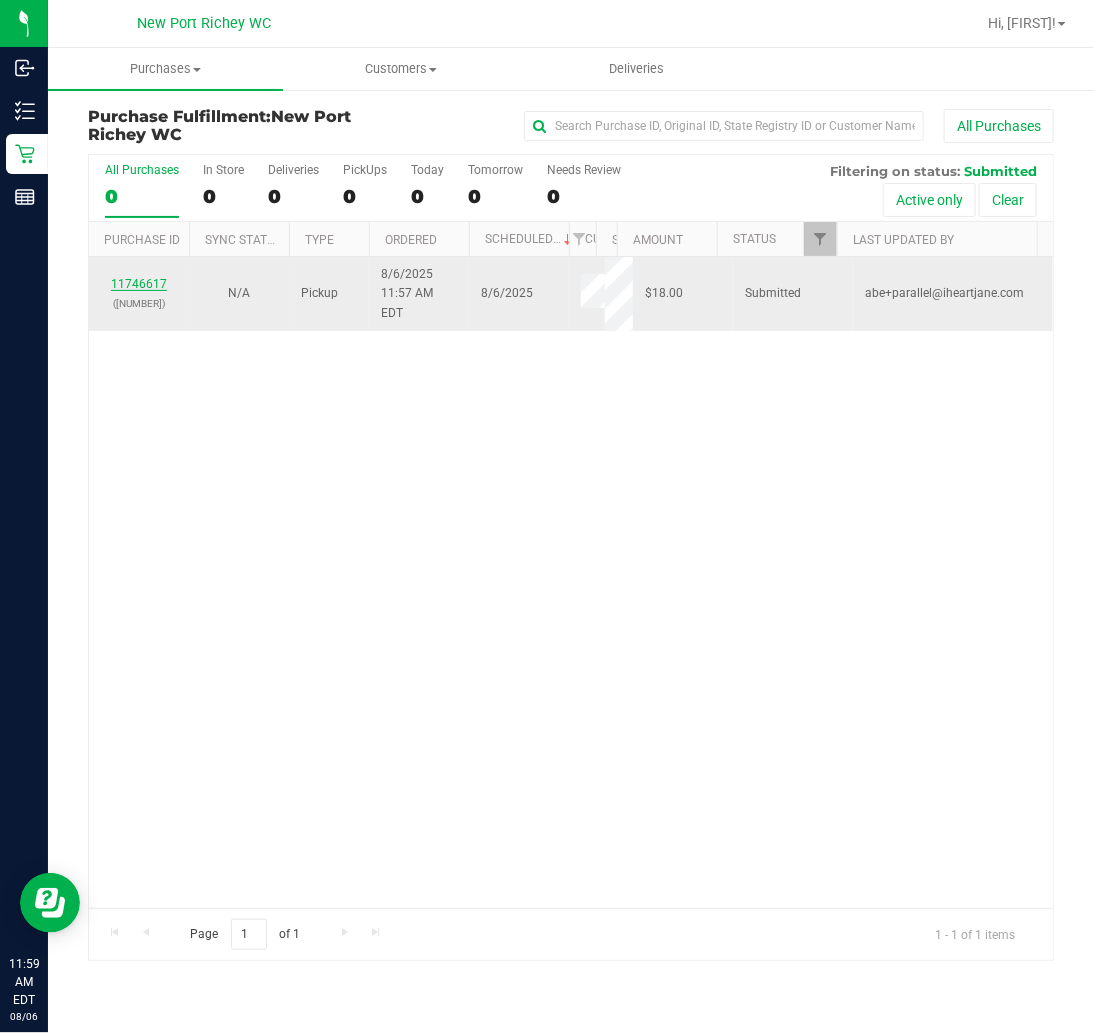 click on "11746617" at bounding box center [139, 284] 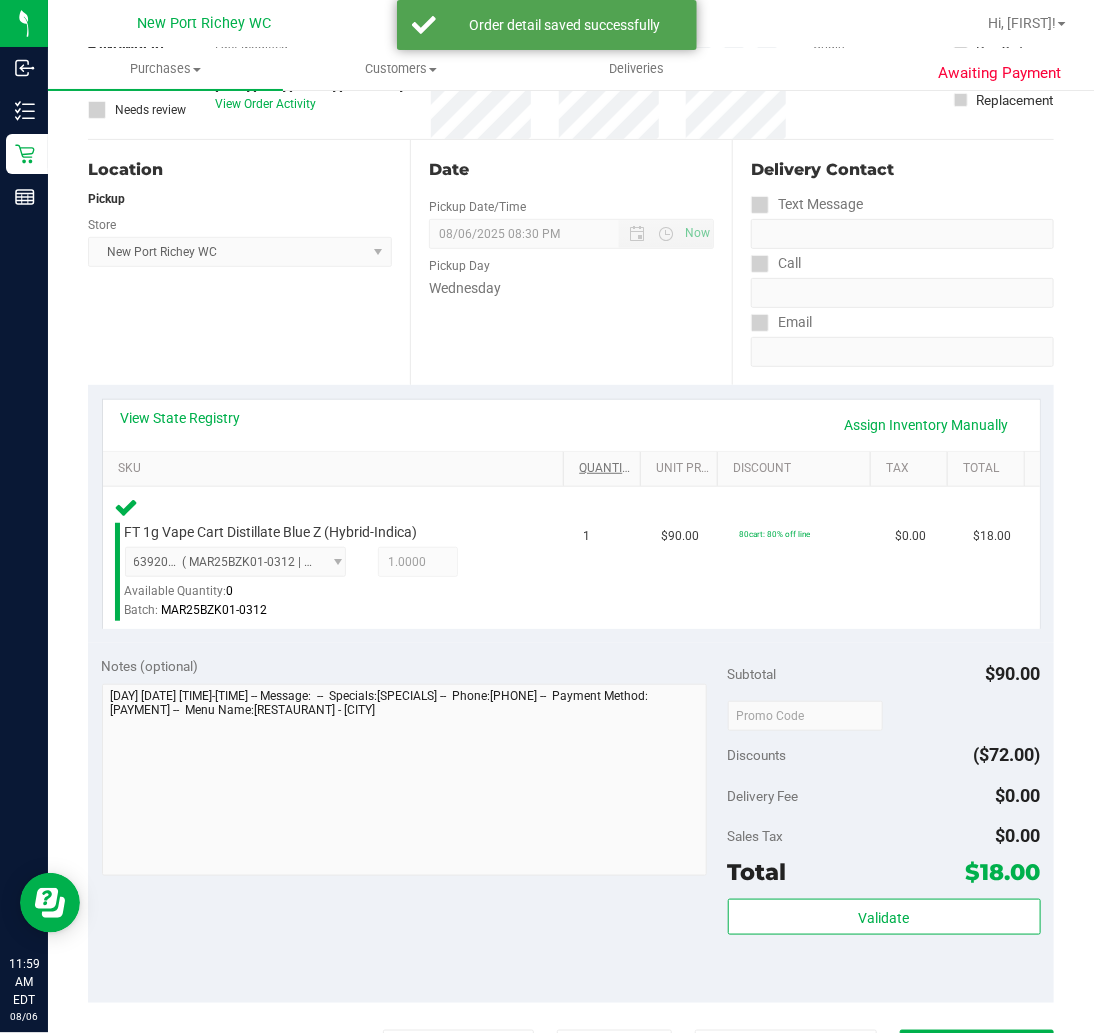 scroll, scrollTop: 555, scrollLeft: 0, axis: vertical 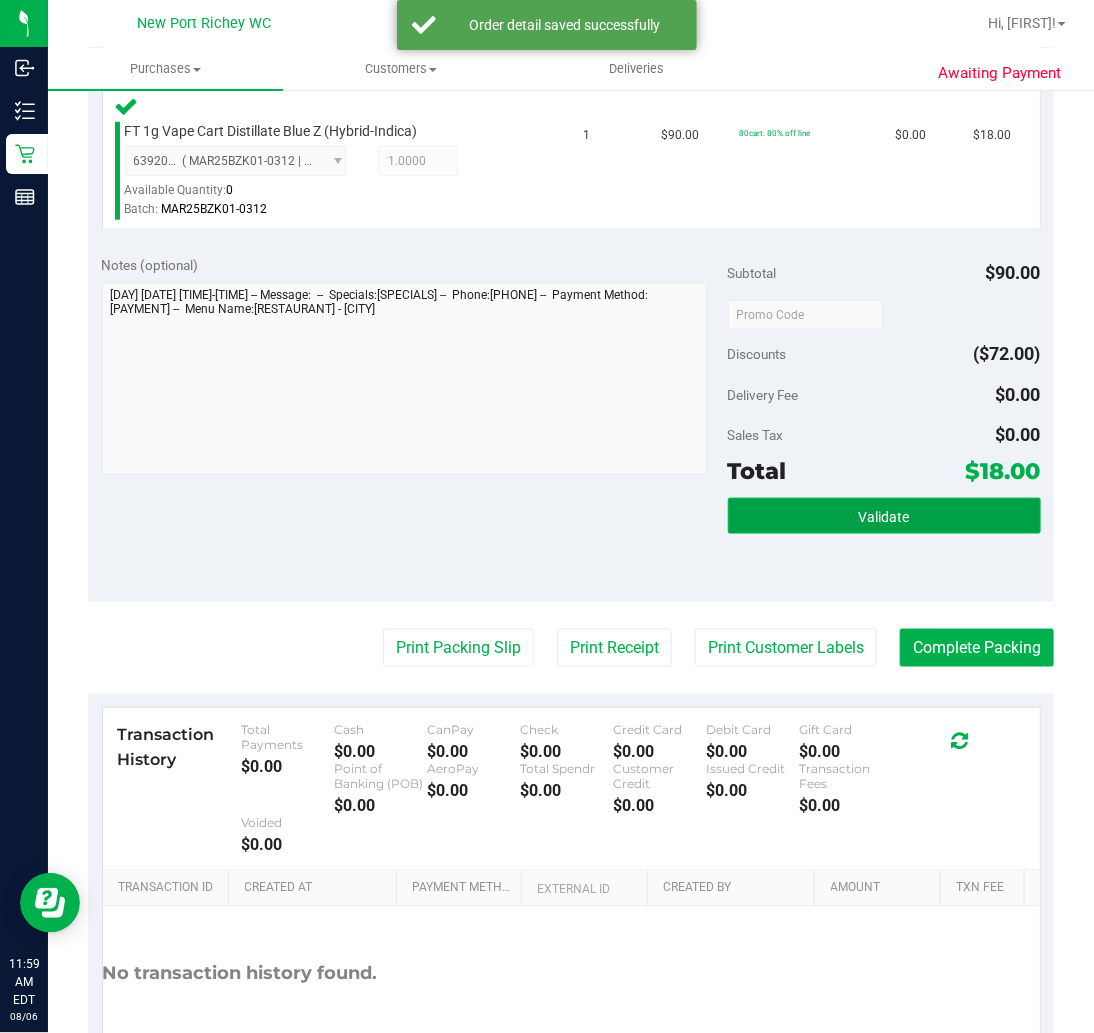 click on "Validate" at bounding box center [884, 516] 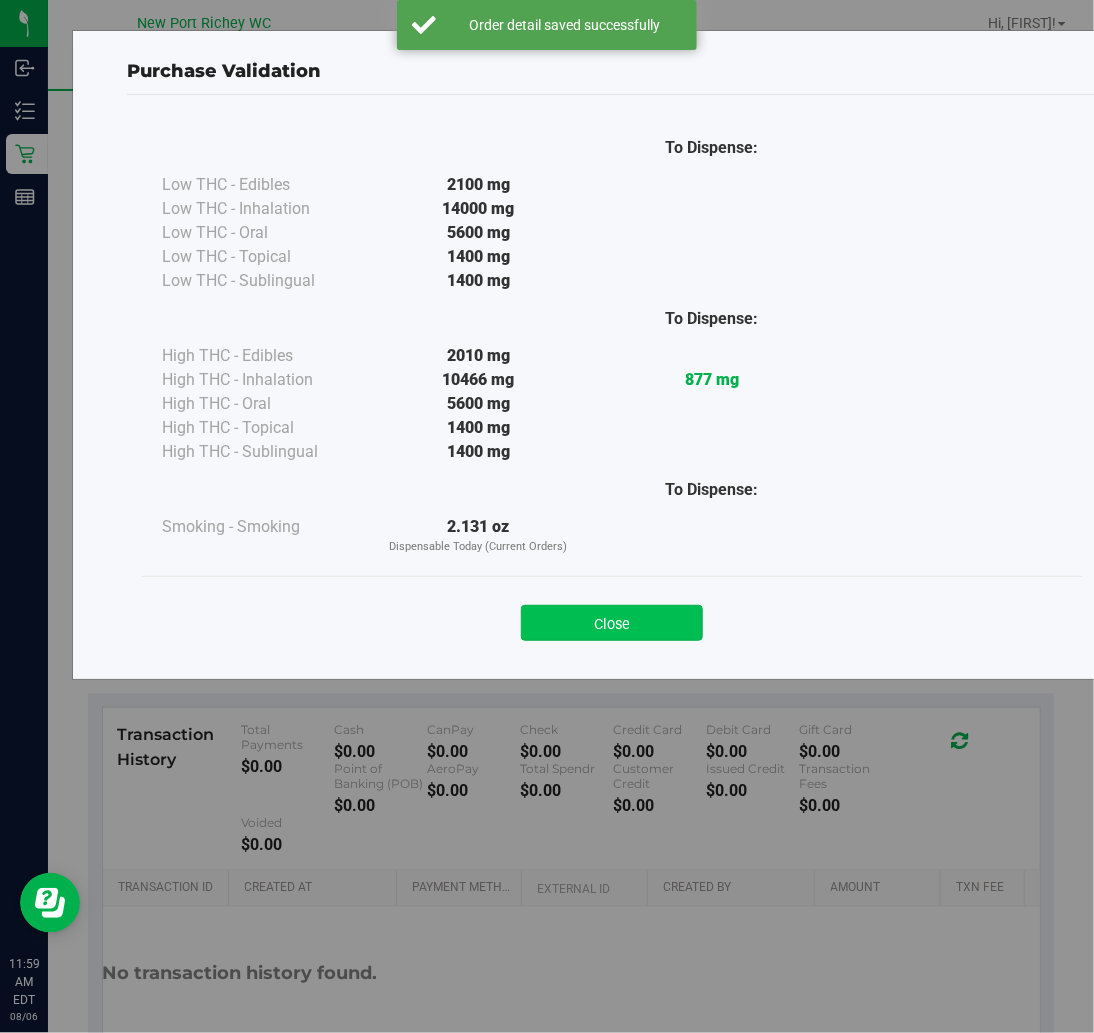 click on "Close" at bounding box center (612, 623) 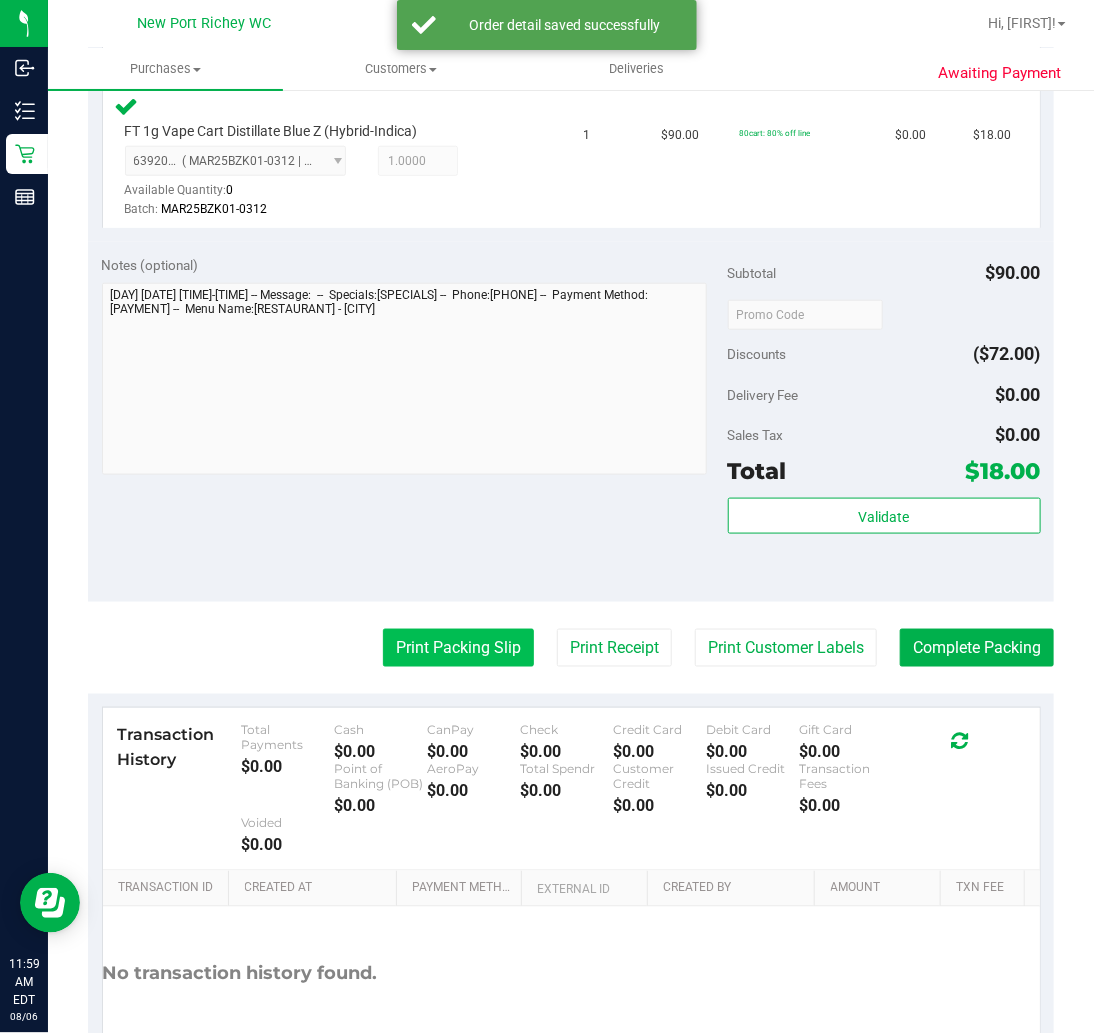 click on "Print Packing Slip" at bounding box center (458, 648) 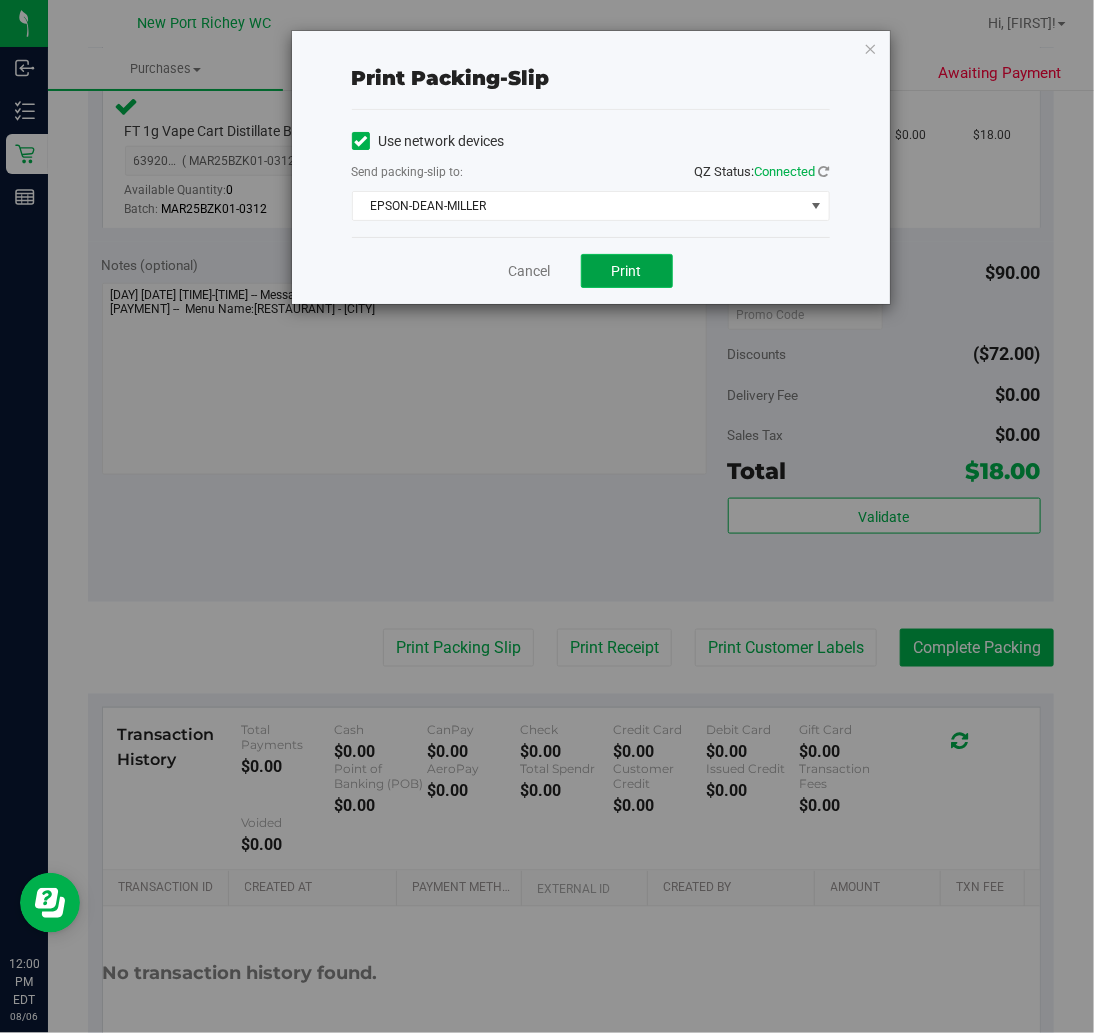 click on "Print" at bounding box center [627, 271] 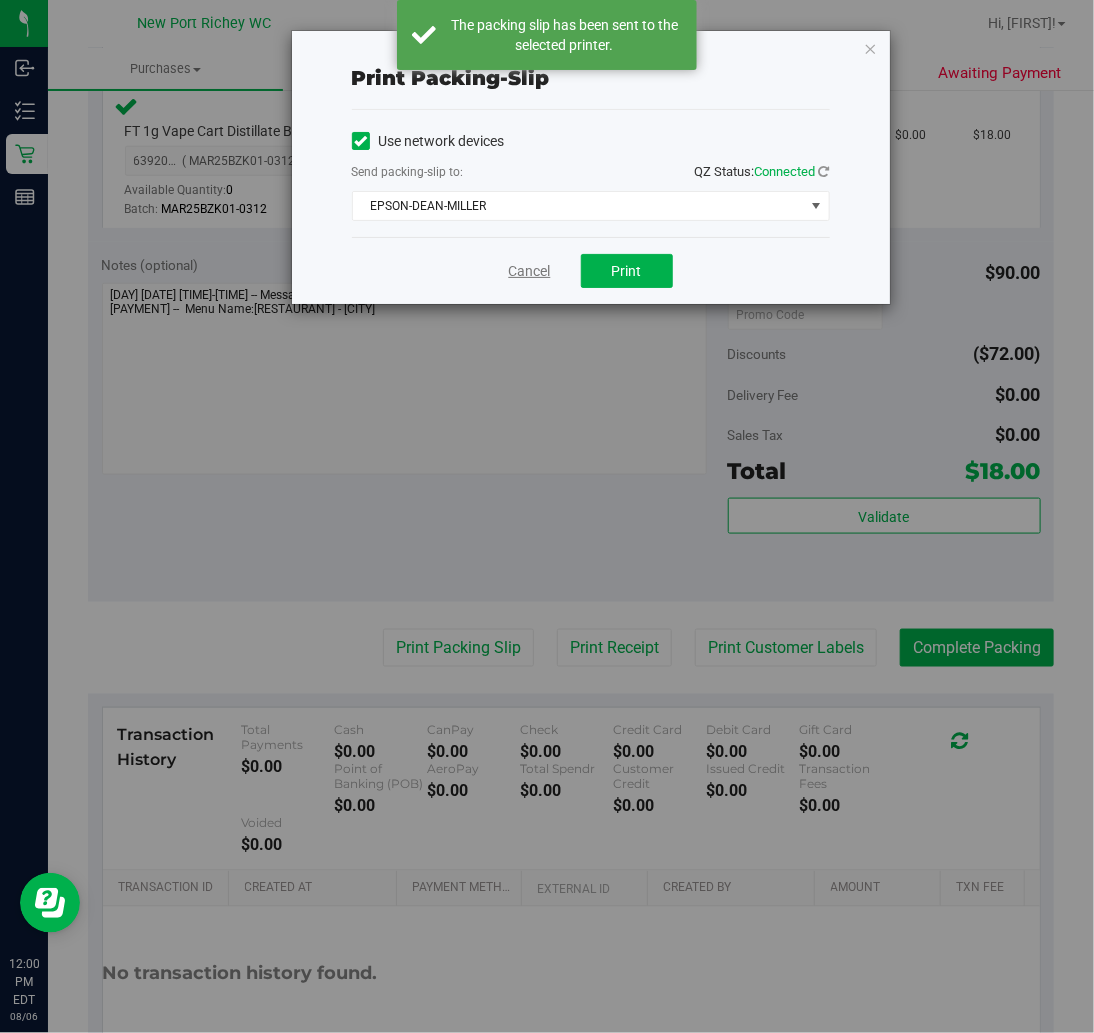click on "Cancel" at bounding box center [530, 271] 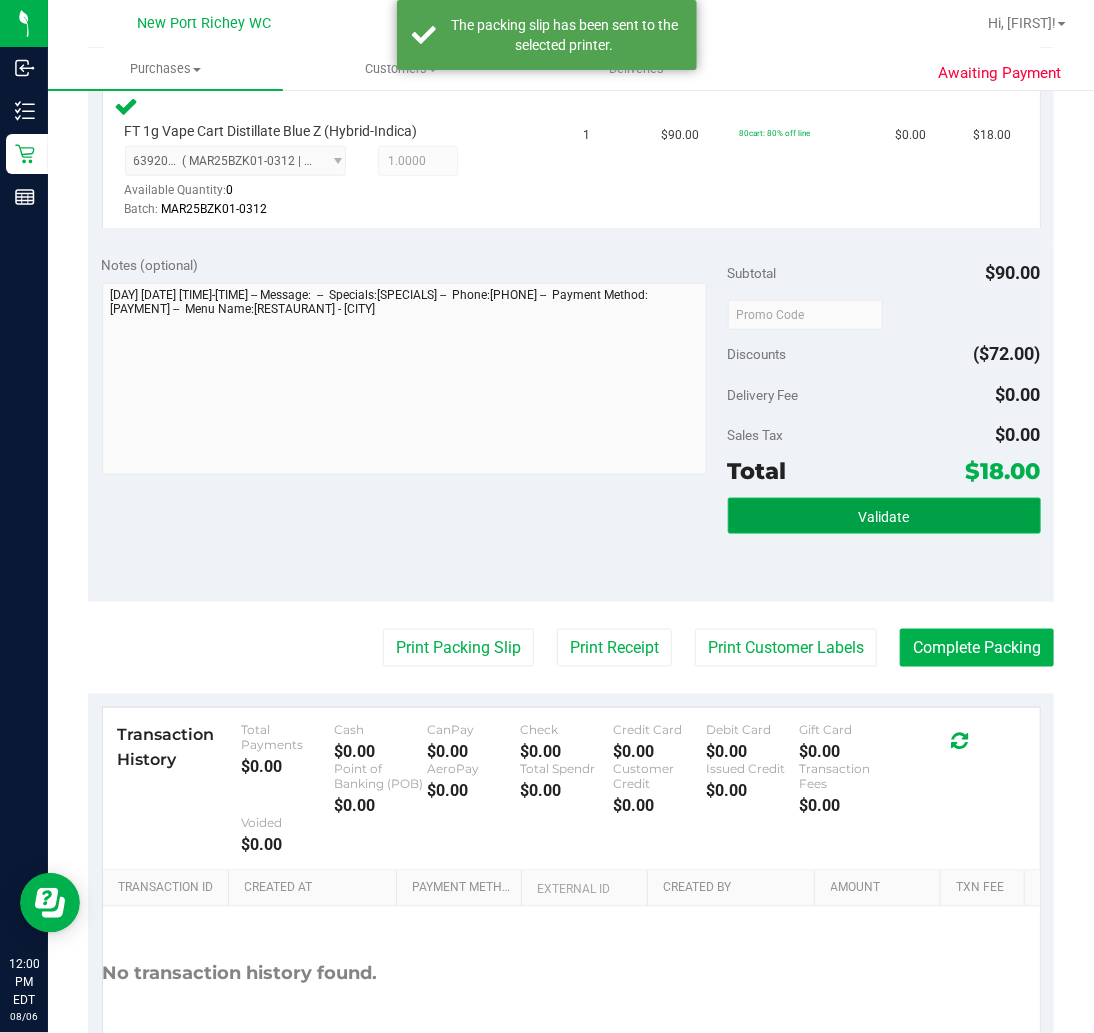 click on "Validate" at bounding box center [884, 517] 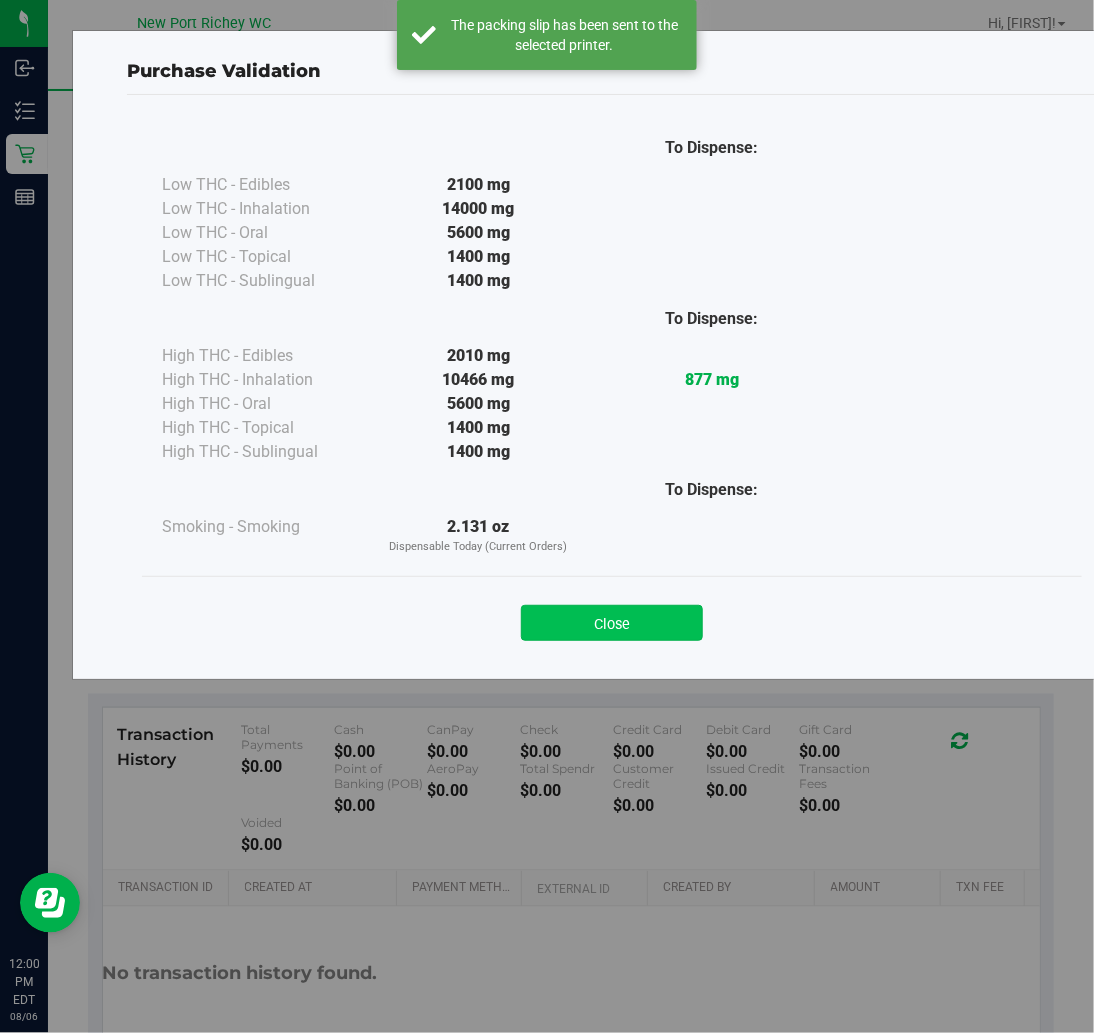 click on "Close" at bounding box center (612, 623) 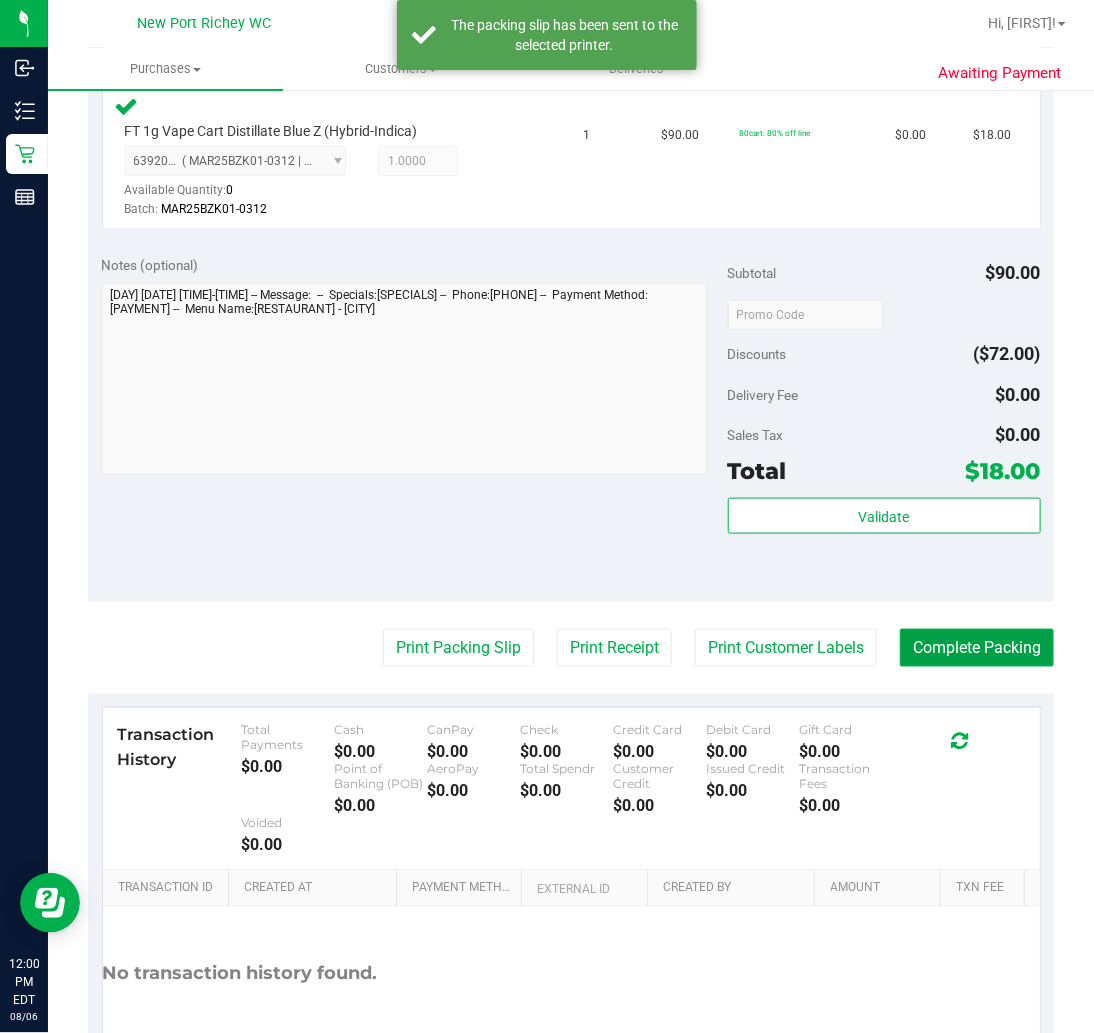 click on "Complete Packing" at bounding box center (977, 648) 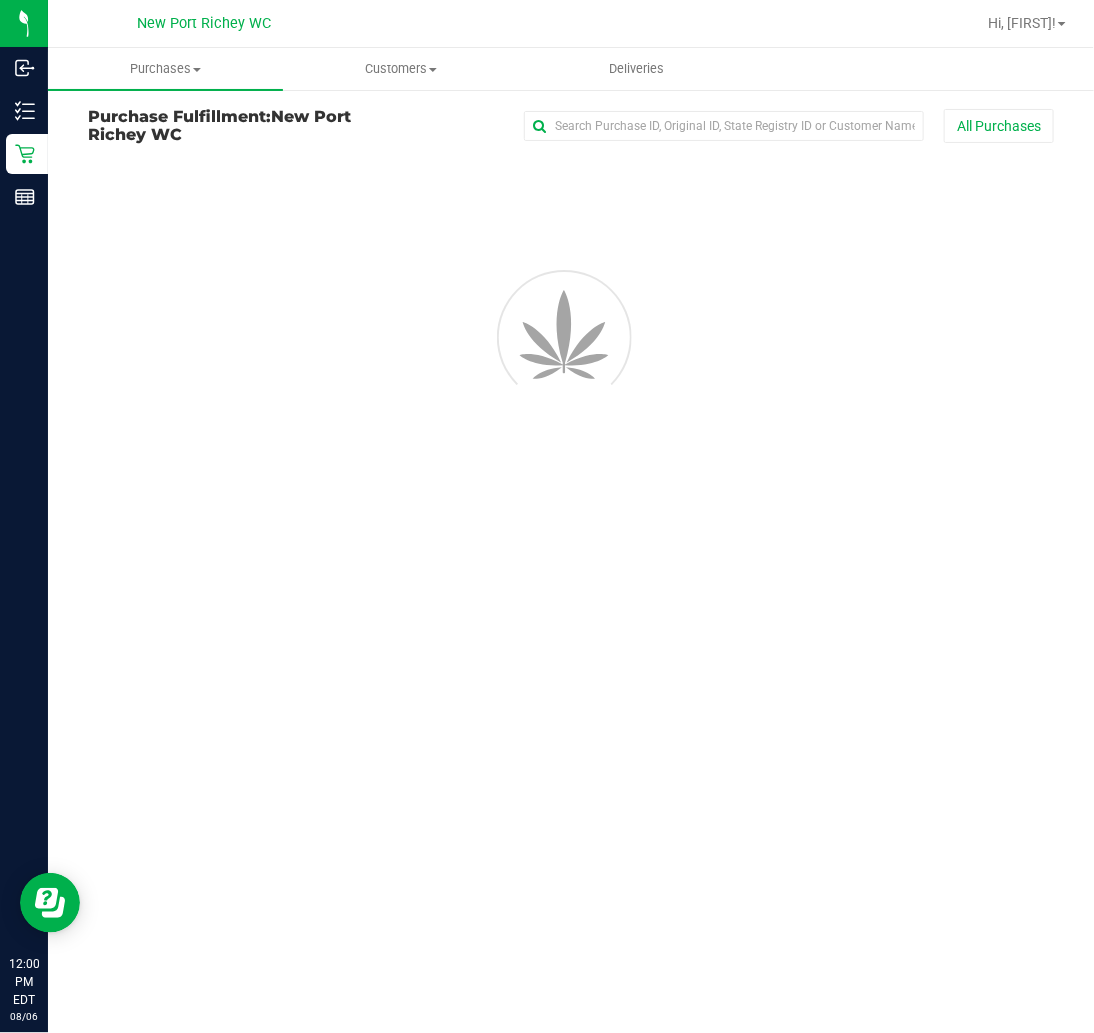 scroll, scrollTop: 0, scrollLeft: 0, axis: both 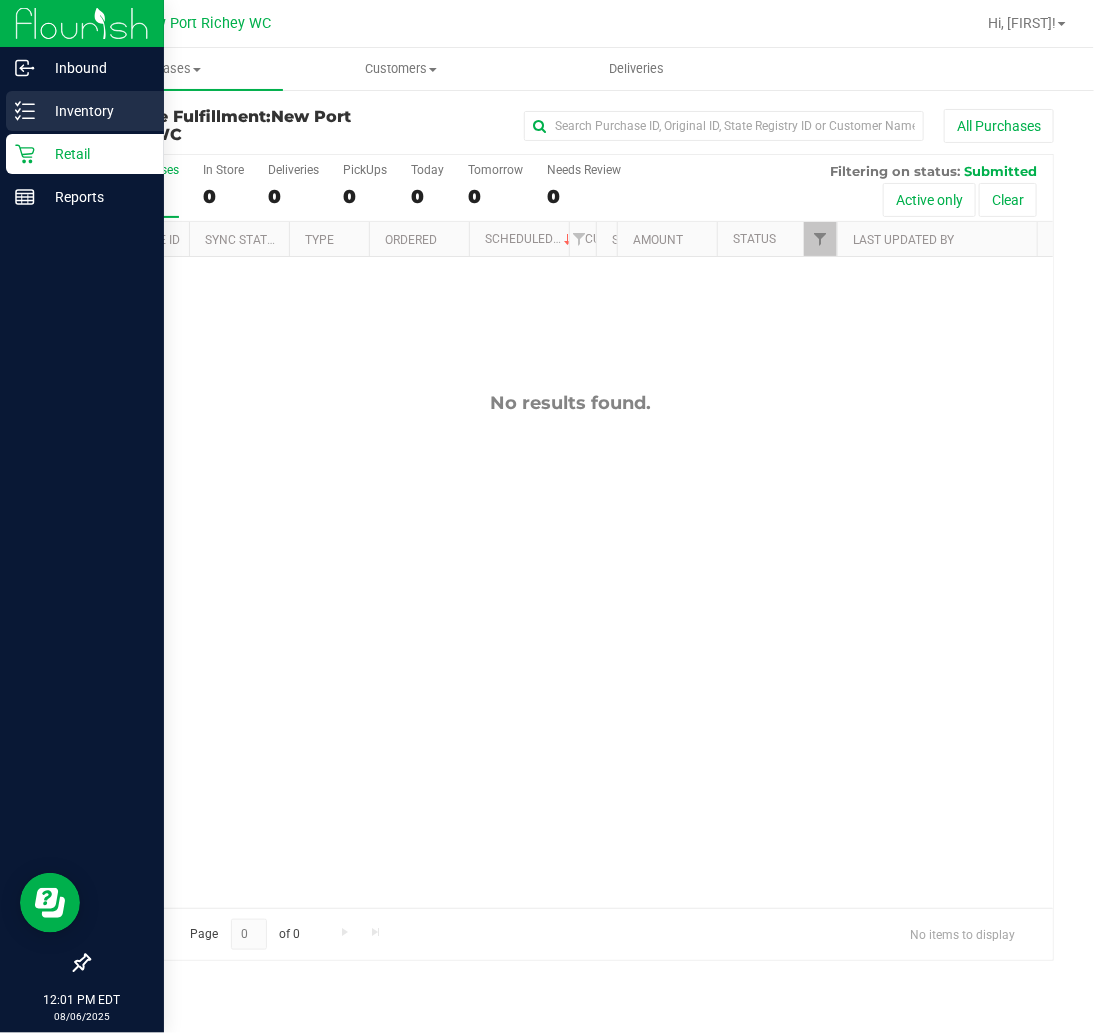 click 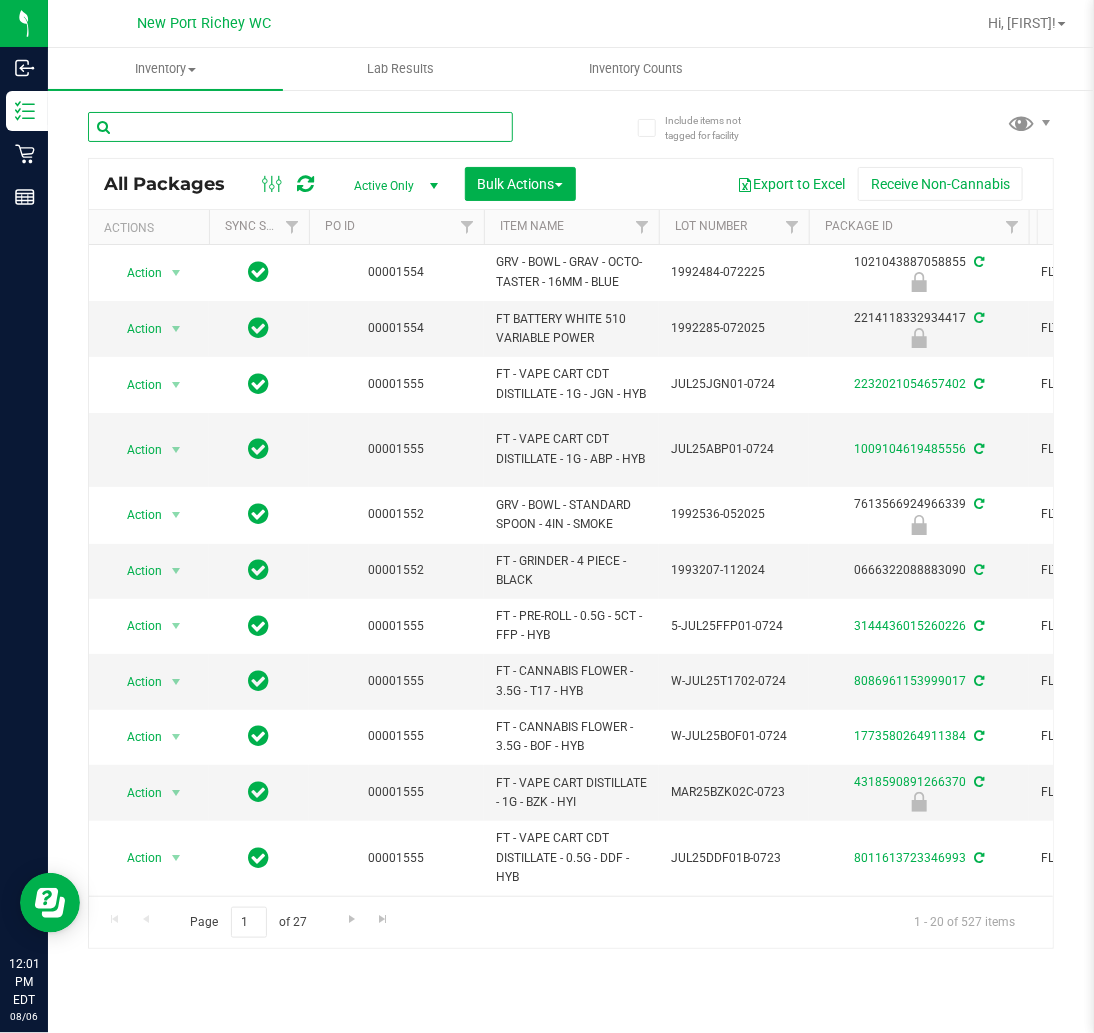 click at bounding box center [300, 127] 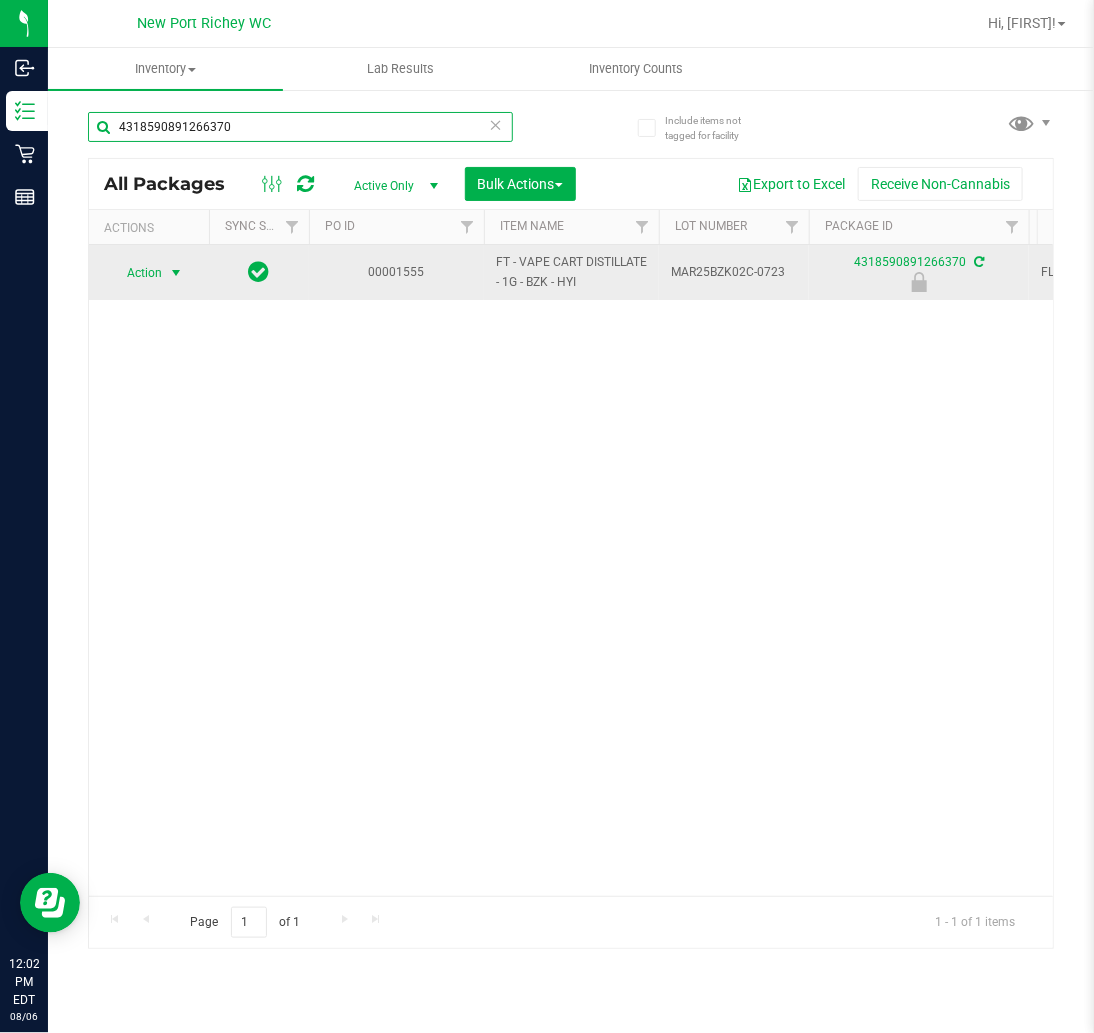type on "4318590891266370" 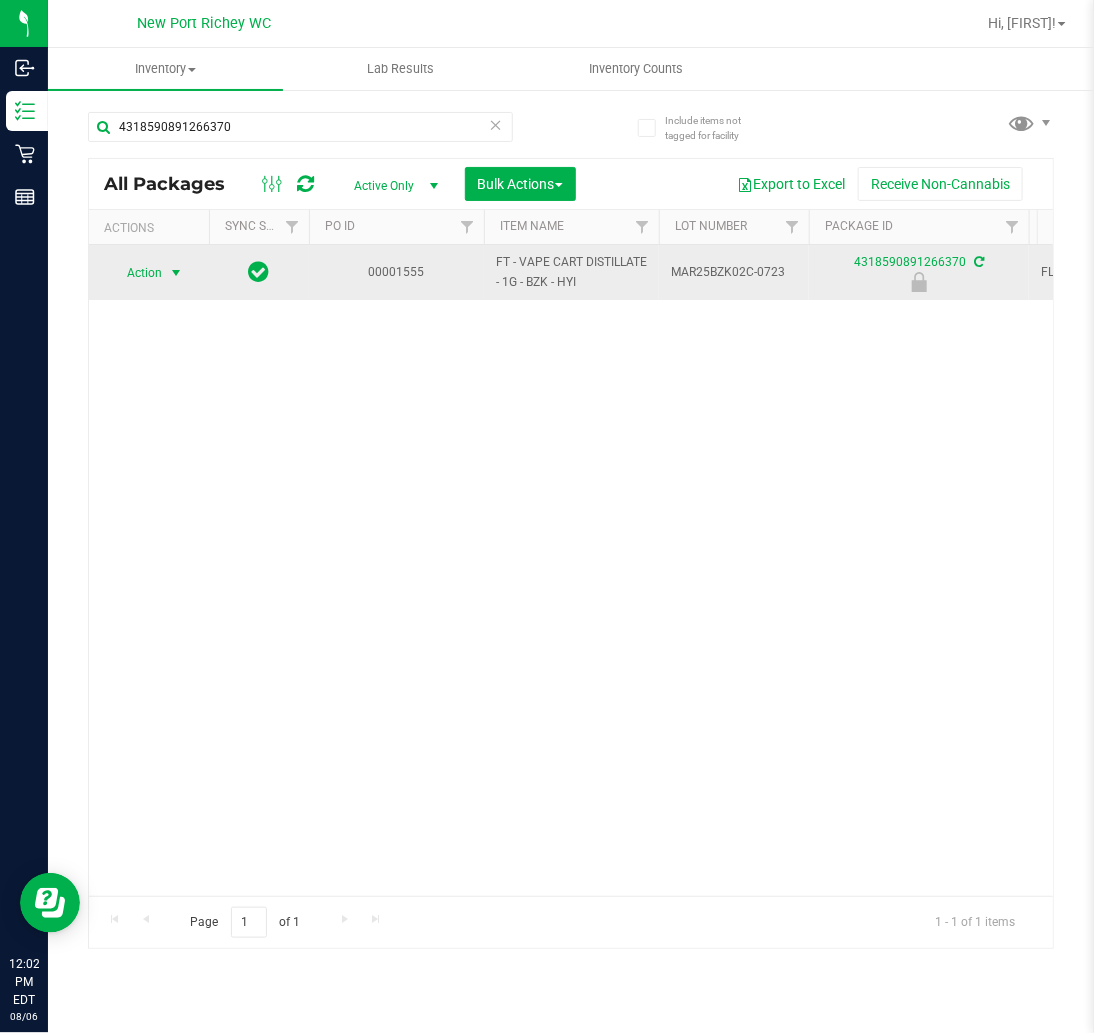 click at bounding box center [176, 273] 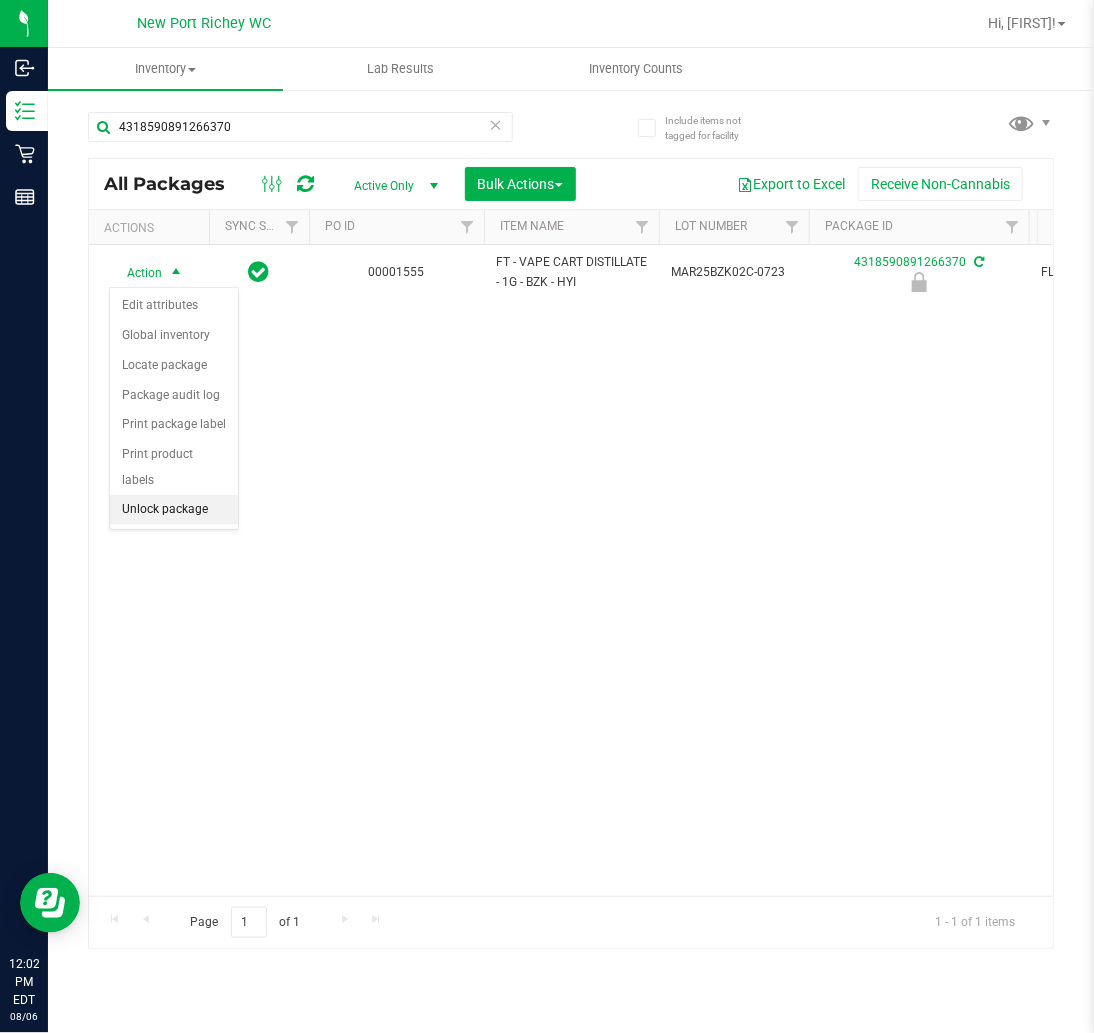 click on "Unlock package" at bounding box center (174, 510) 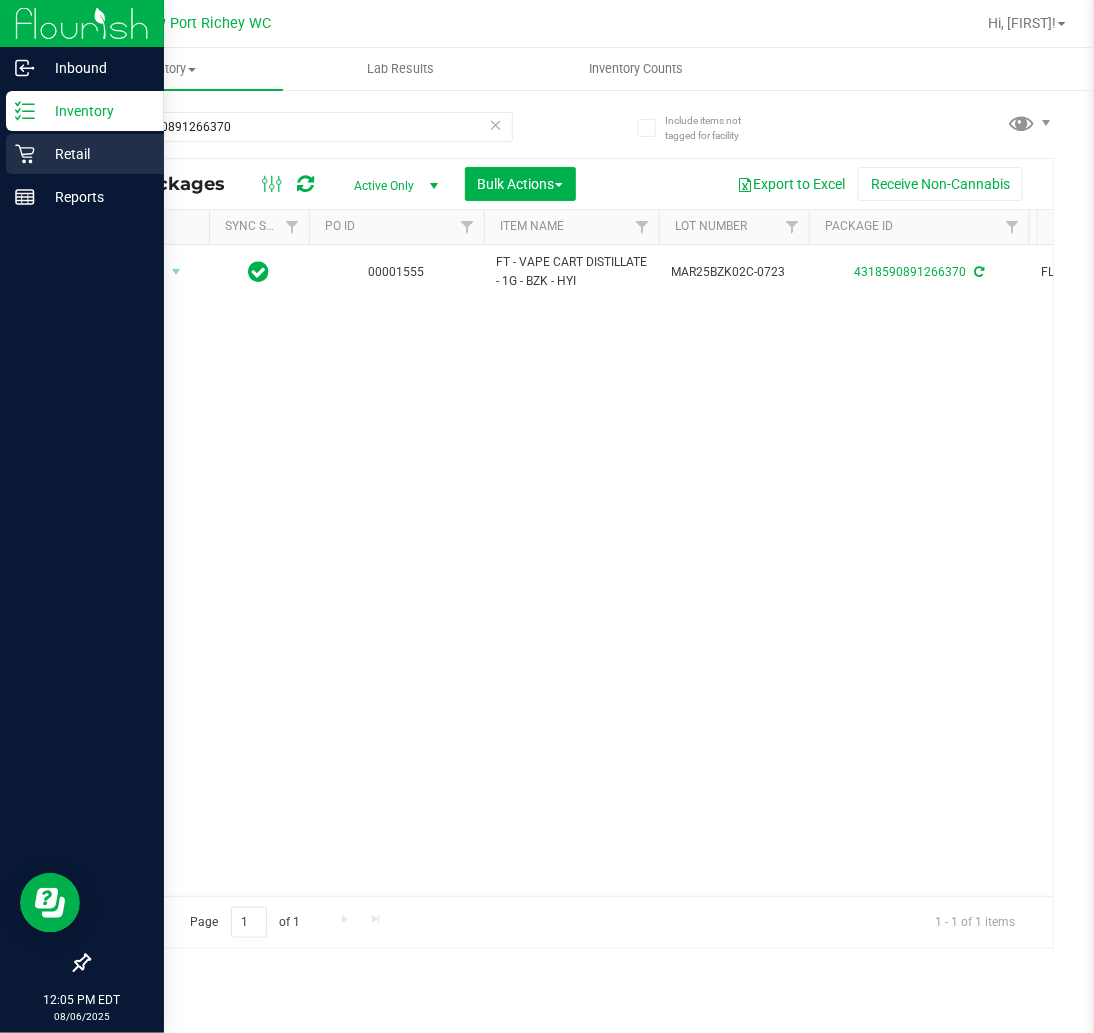 click 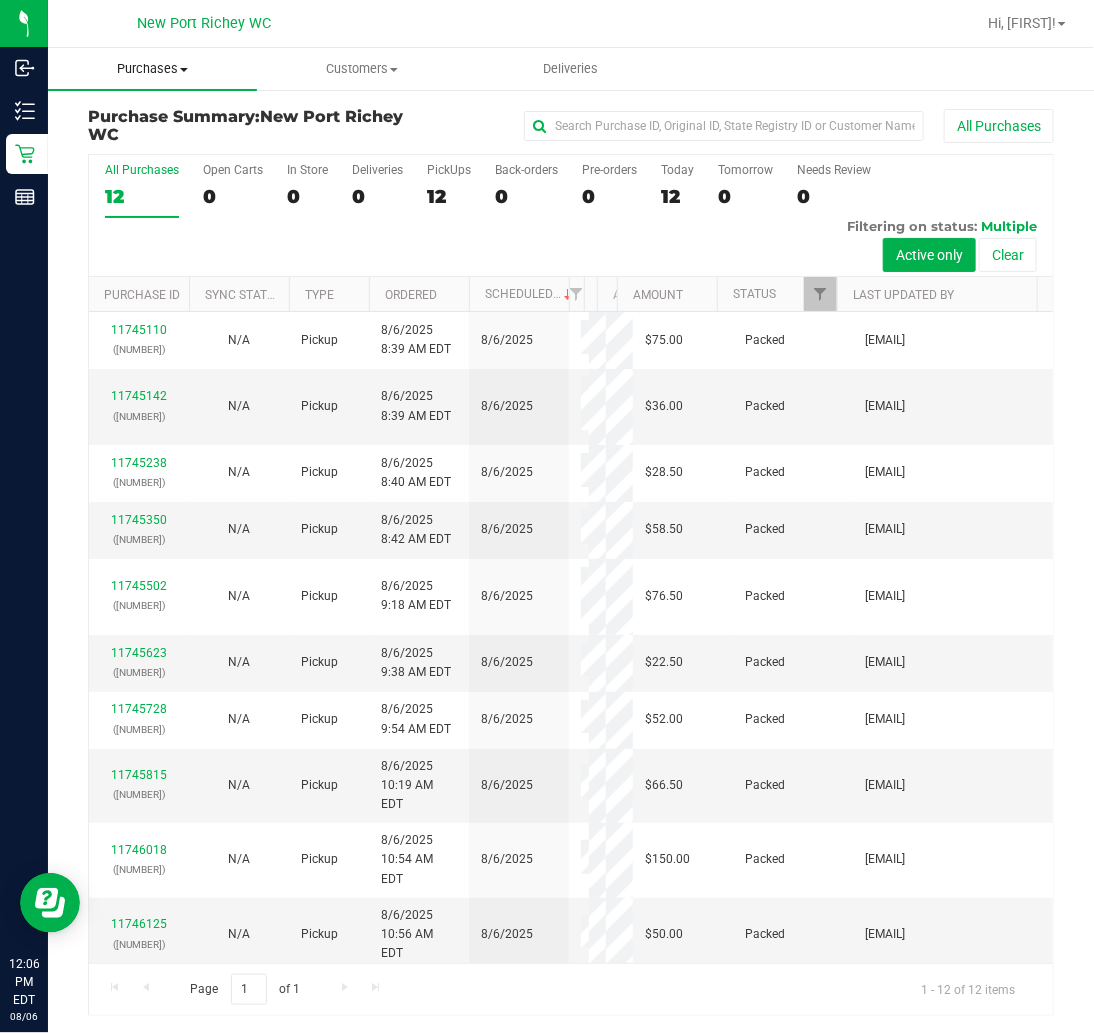click on "Purchases" at bounding box center (152, 69) 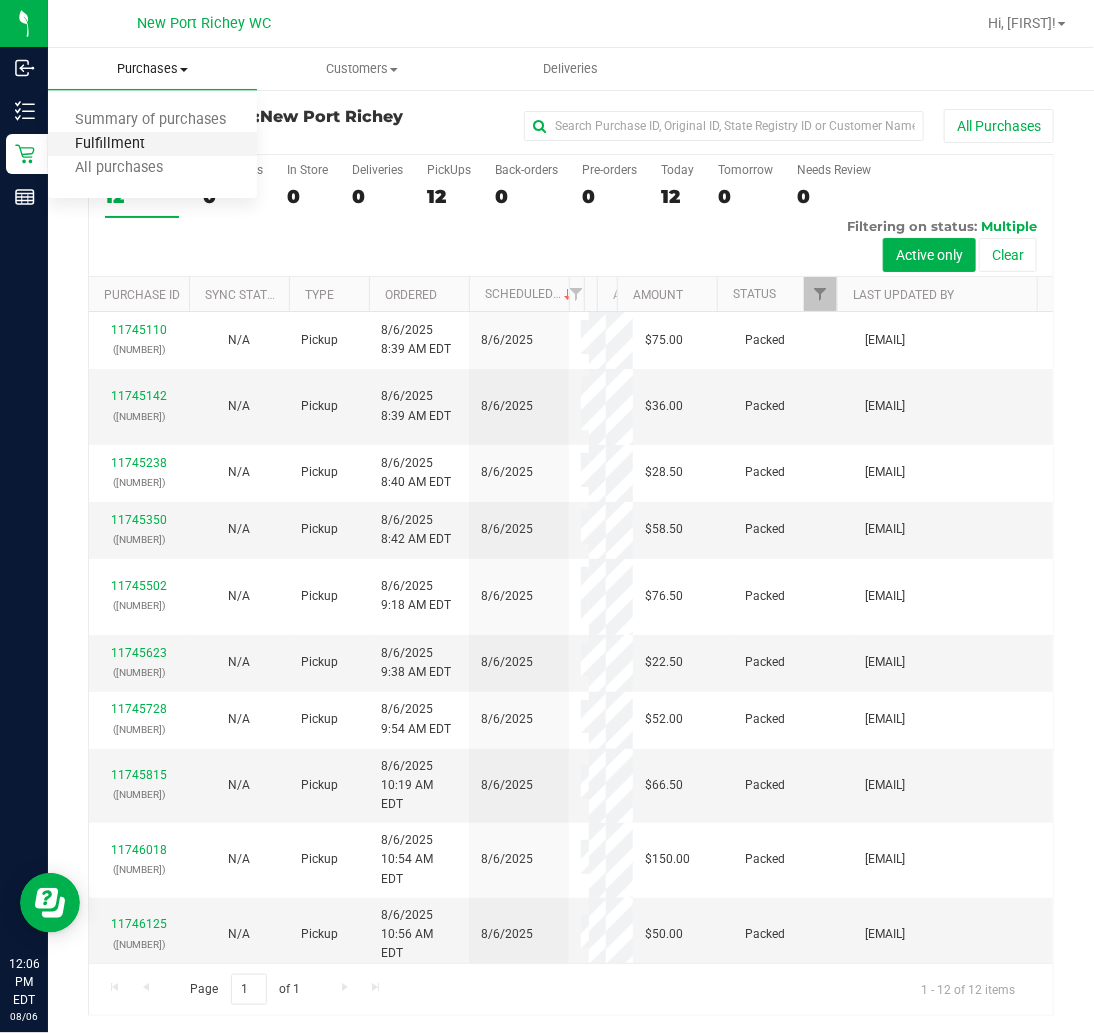 click on "Fulfillment" at bounding box center [110, 144] 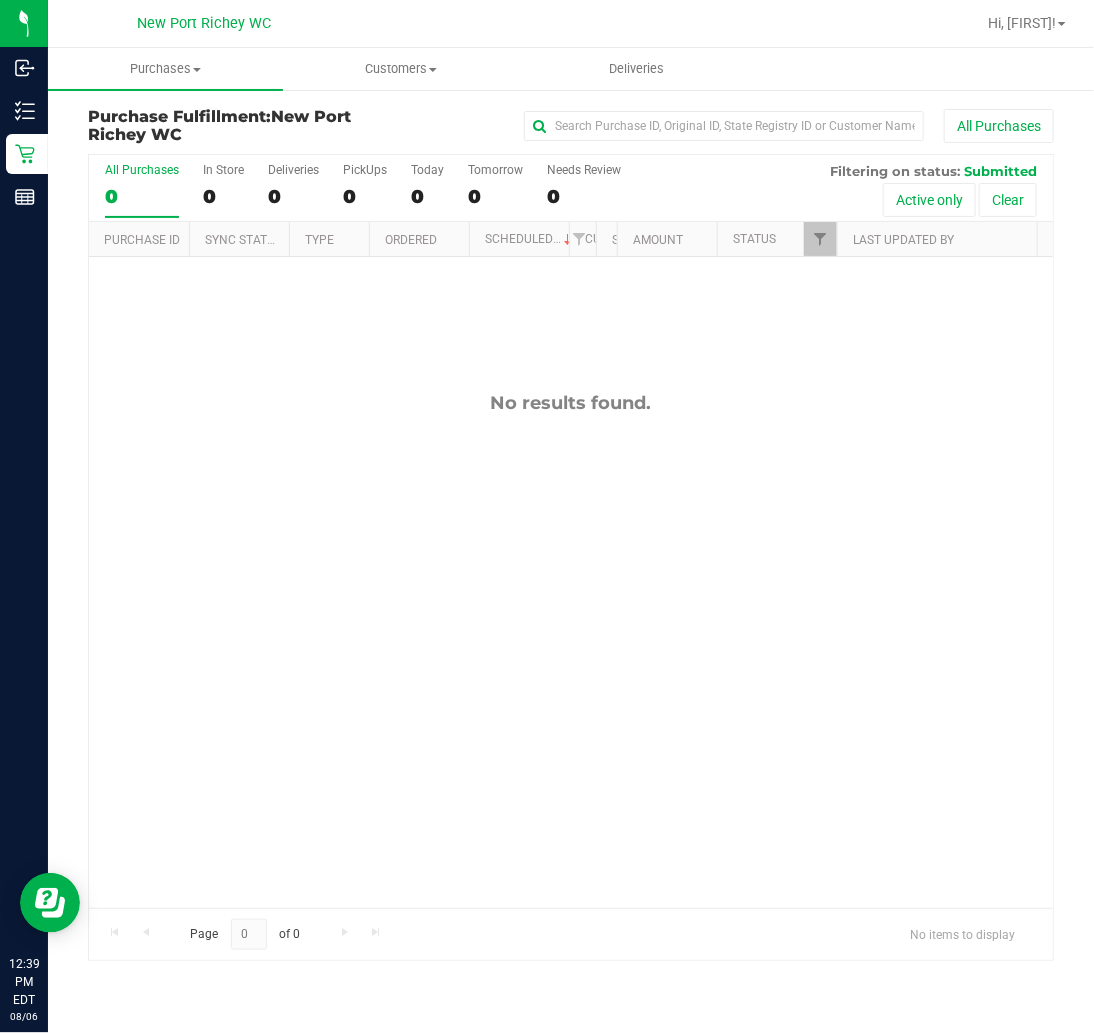 click on "No results found." at bounding box center (571, 650) 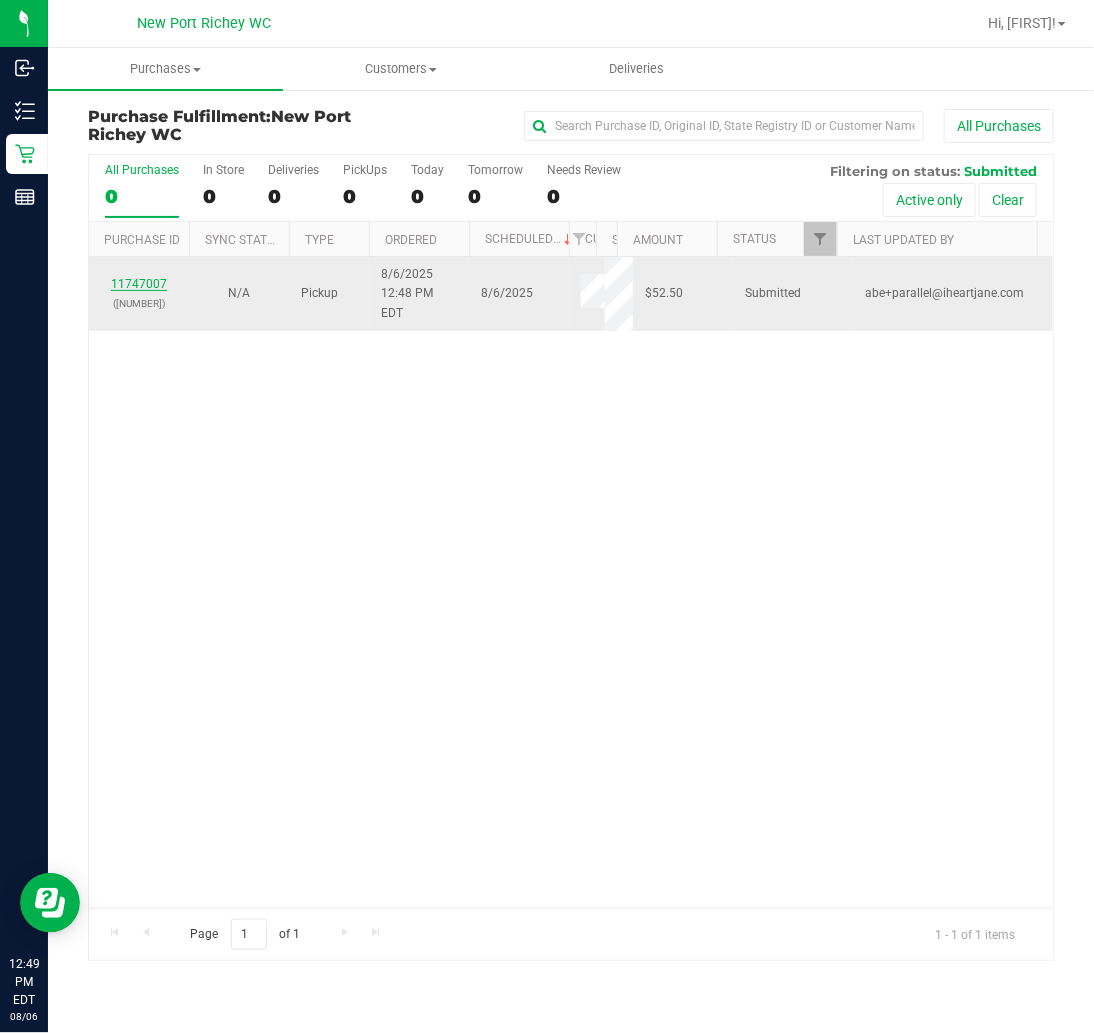 click on "11747007" at bounding box center [139, 284] 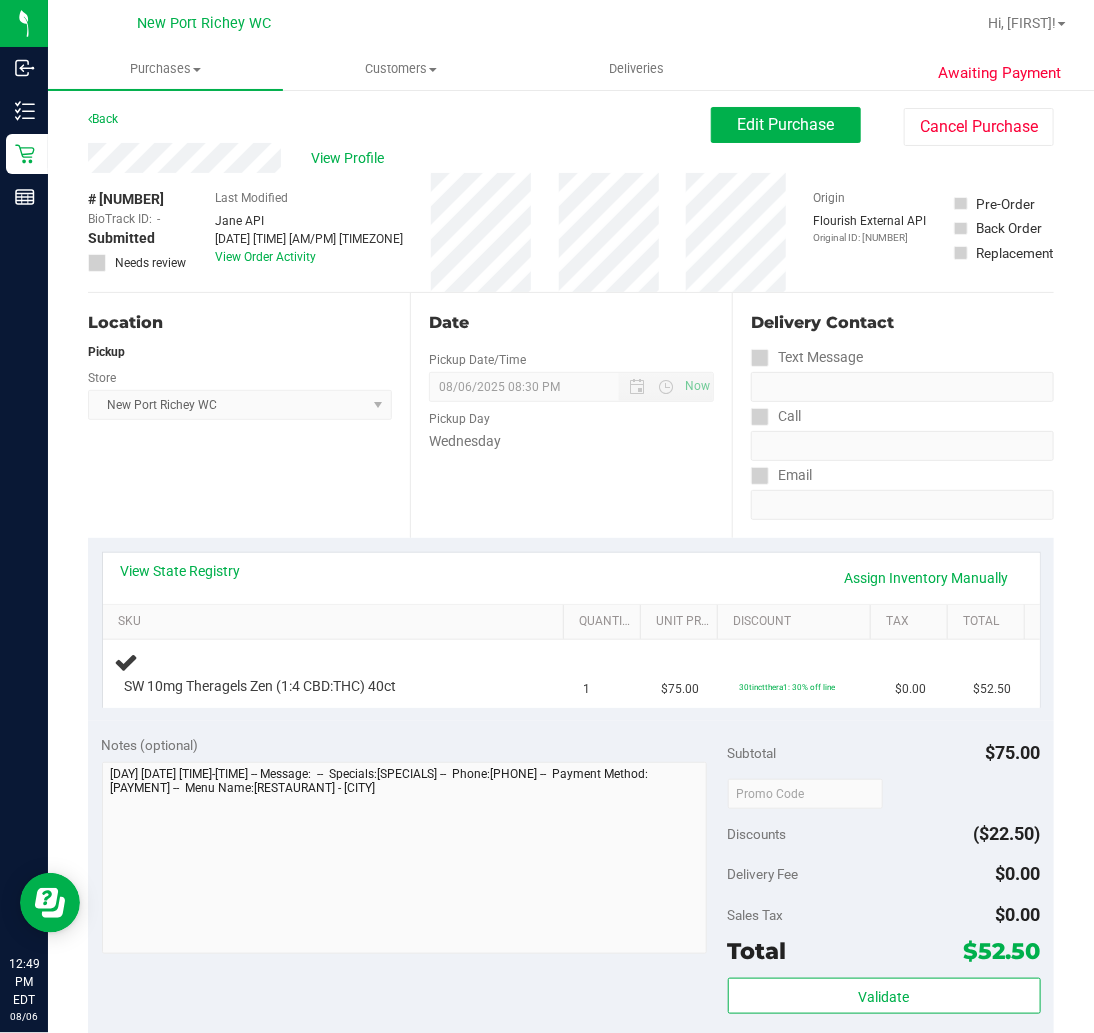 scroll, scrollTop: 0, scrollLeft: 0, axis: both 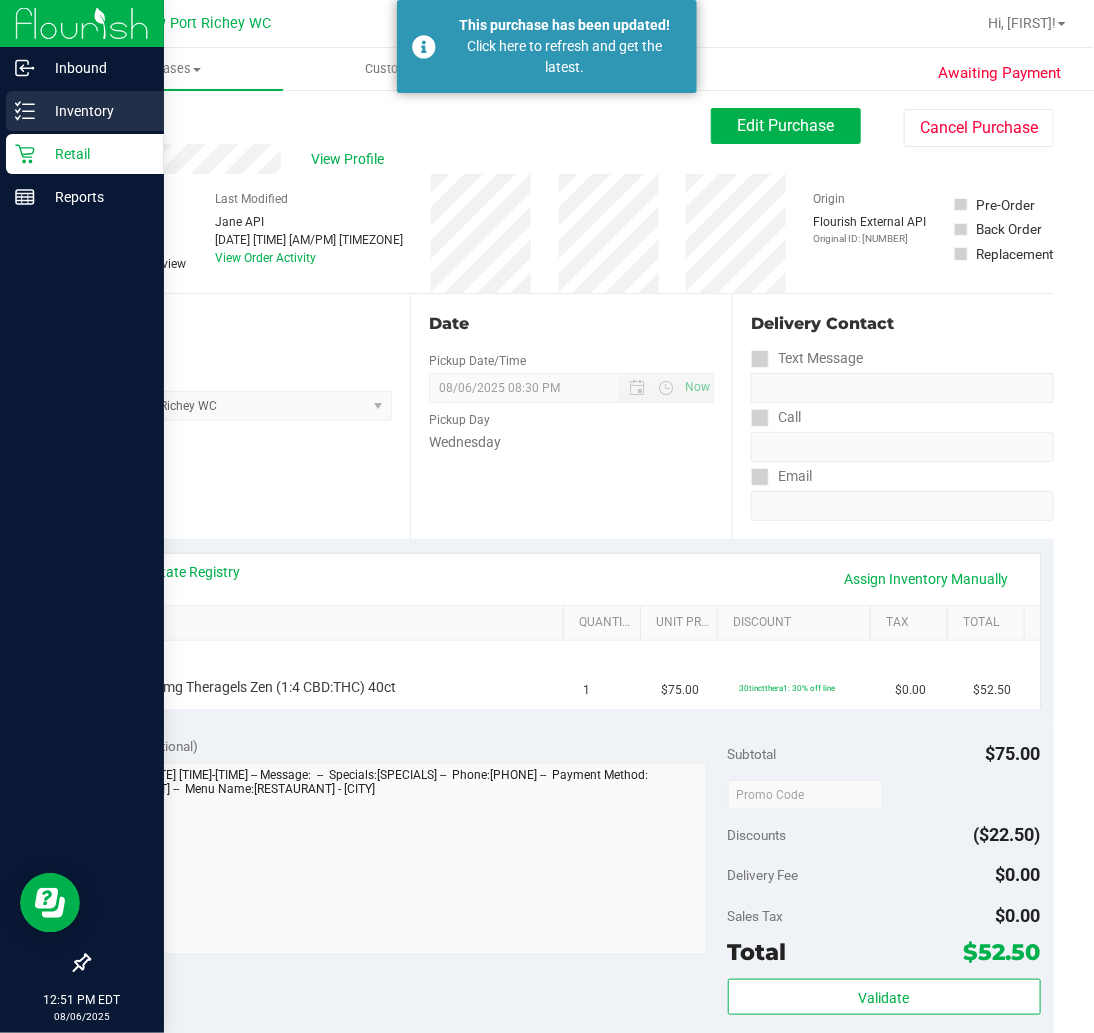 click on "Inventory" at bounding box center [82, 112] 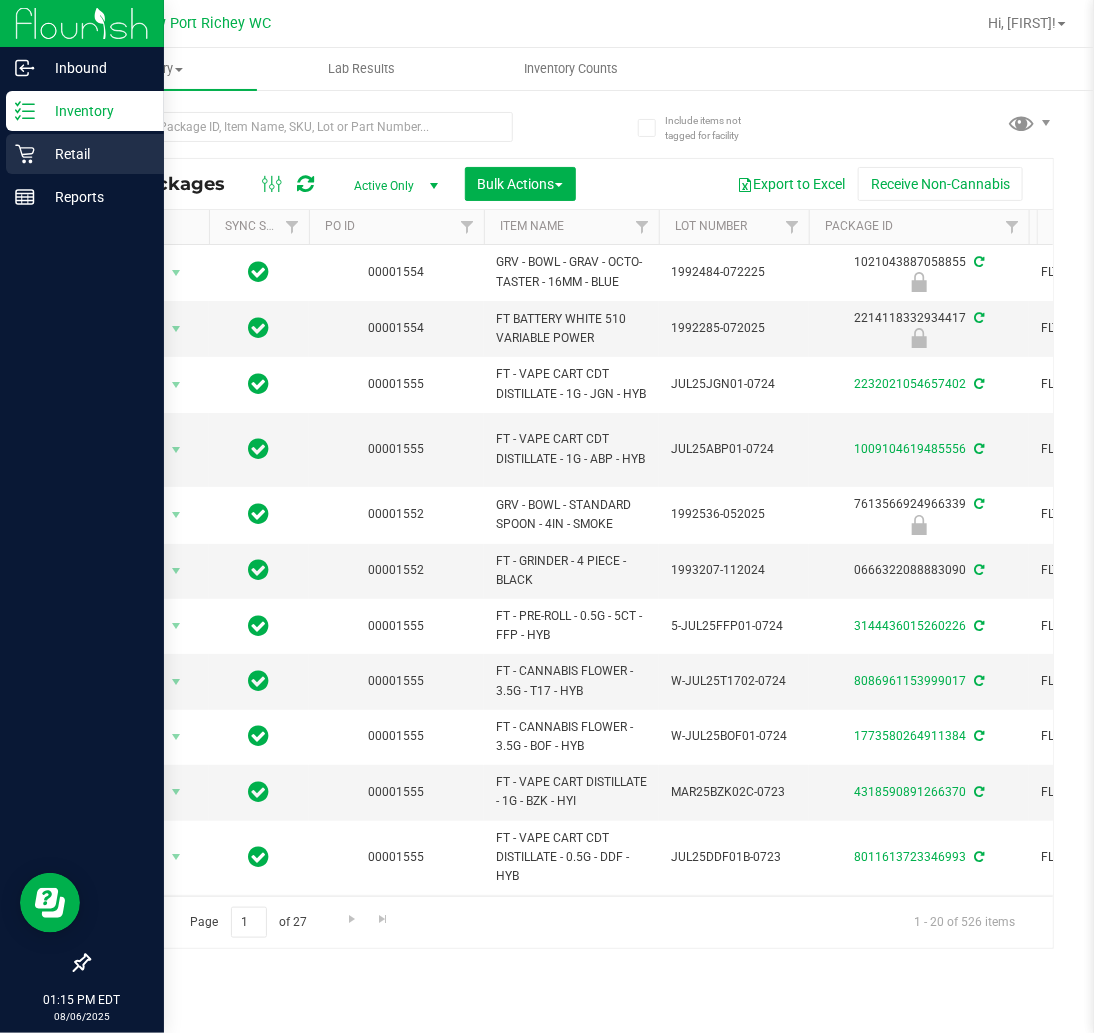 drag, startPoint x: 36, startPoint y: 151, endPoint x: 32, endPoint y: 135, distance: 16.492422 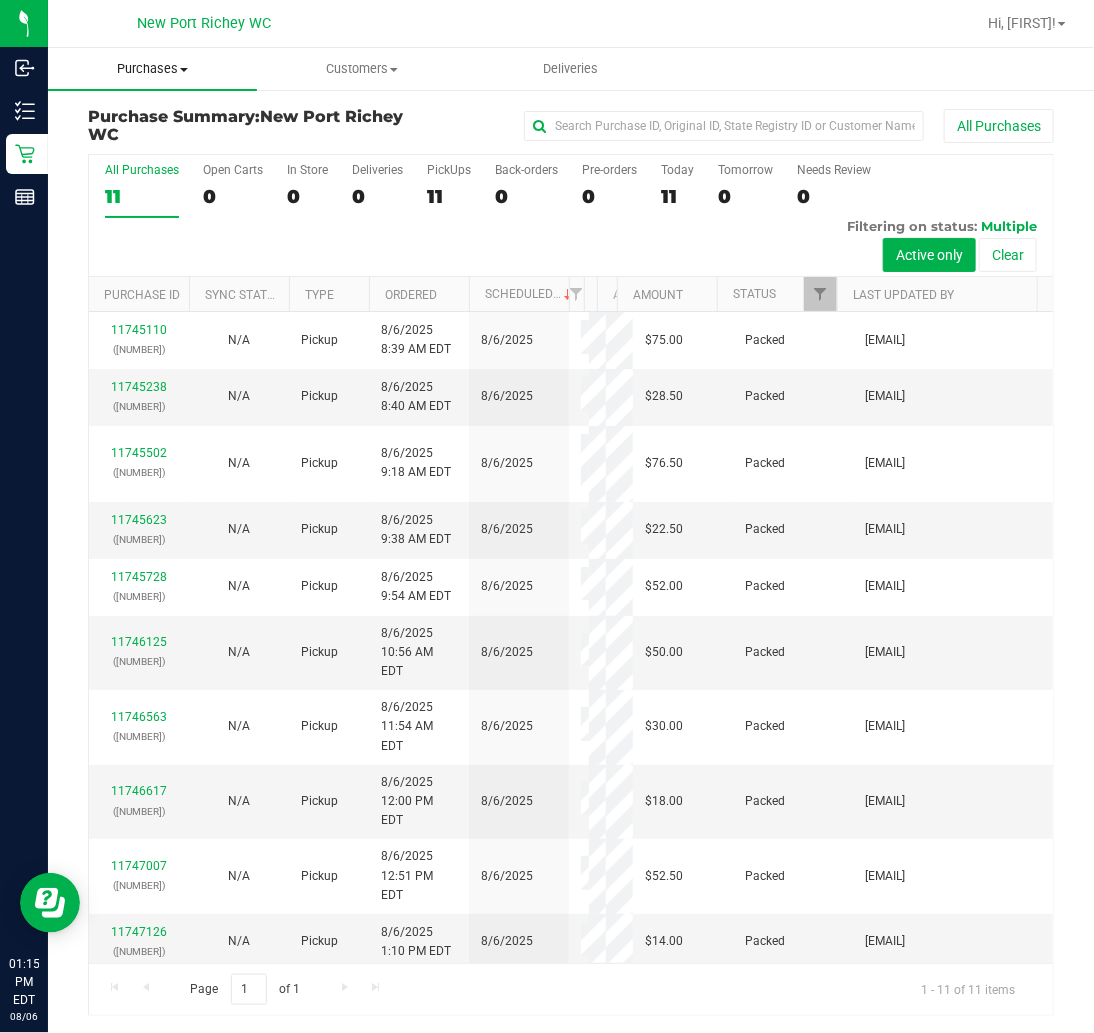 click on "Purchases" at bounding box center (152, 69) 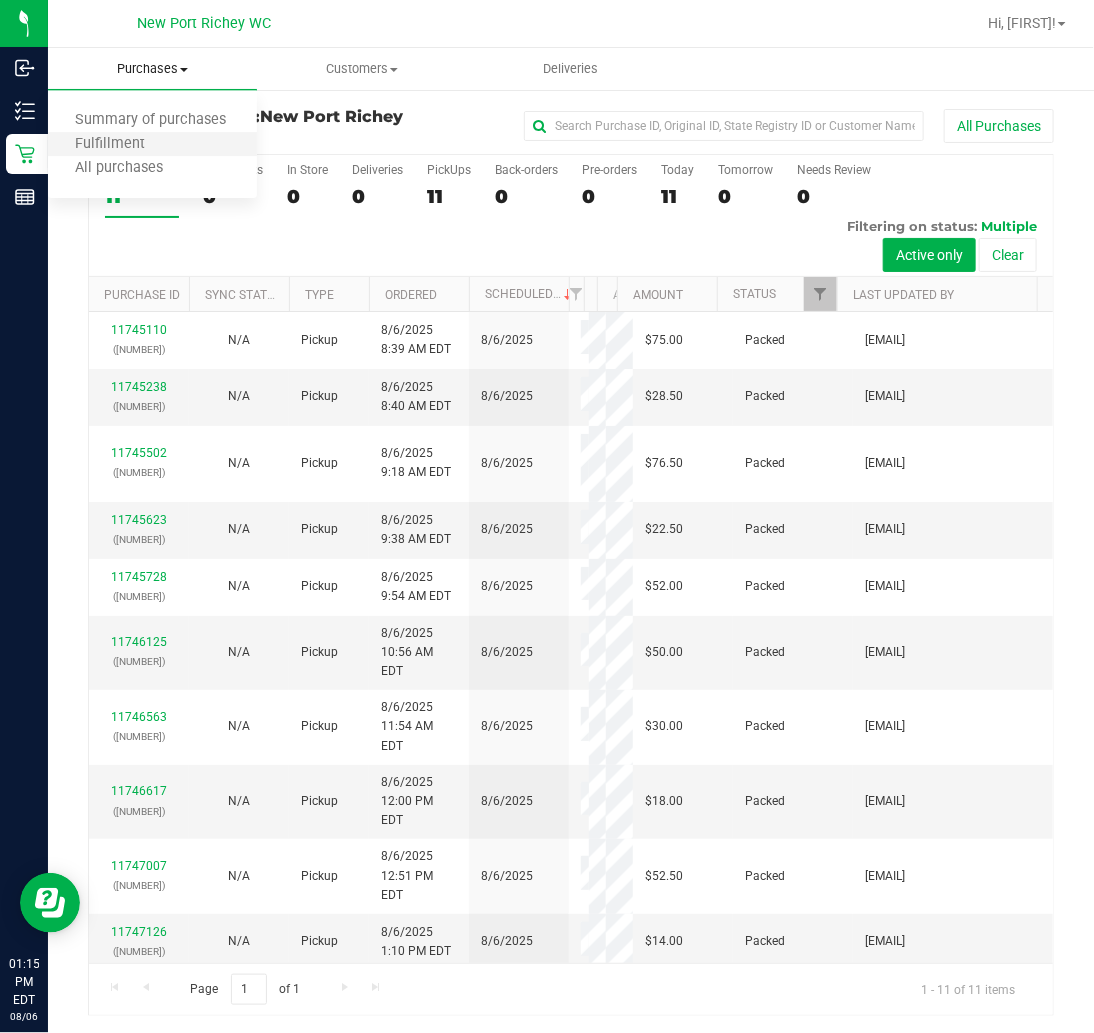 click on "Fulfillment" at bounding box center [152, 145] 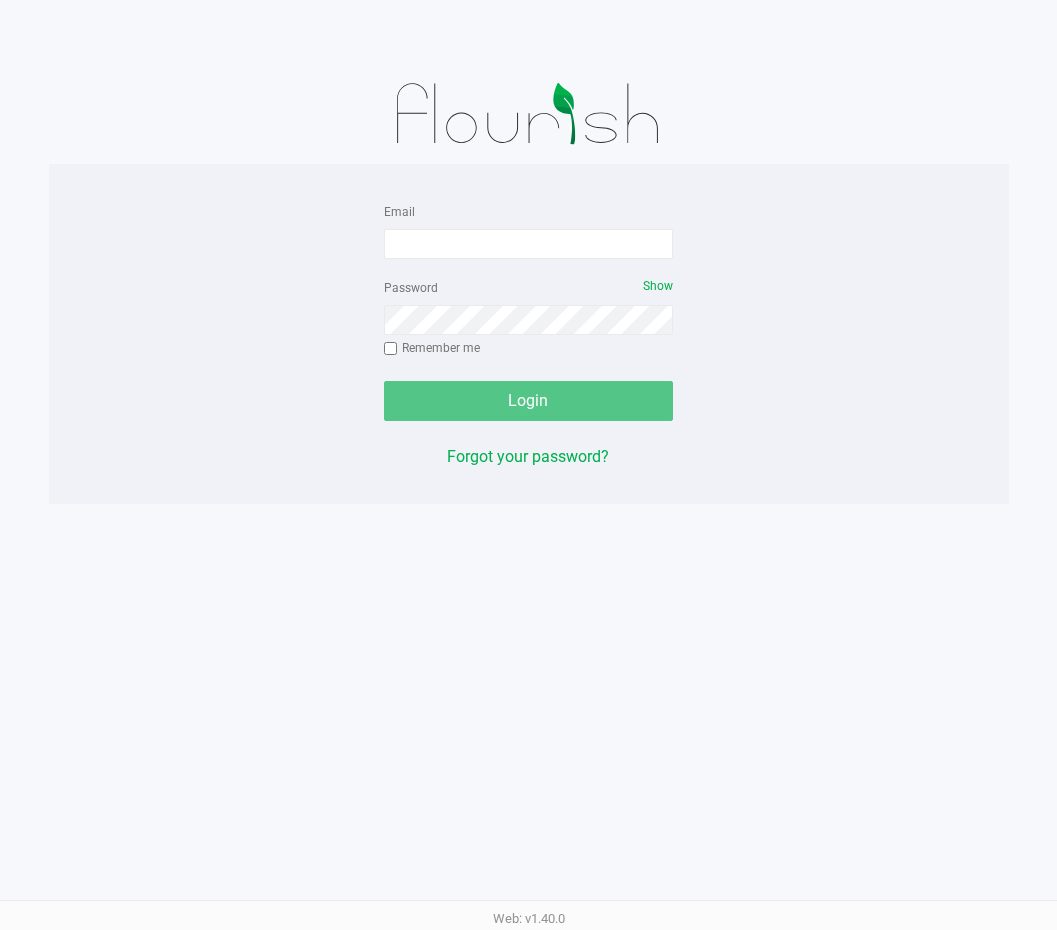 scroll, scrollTop: 0, scrollLeft: 0, axis: both 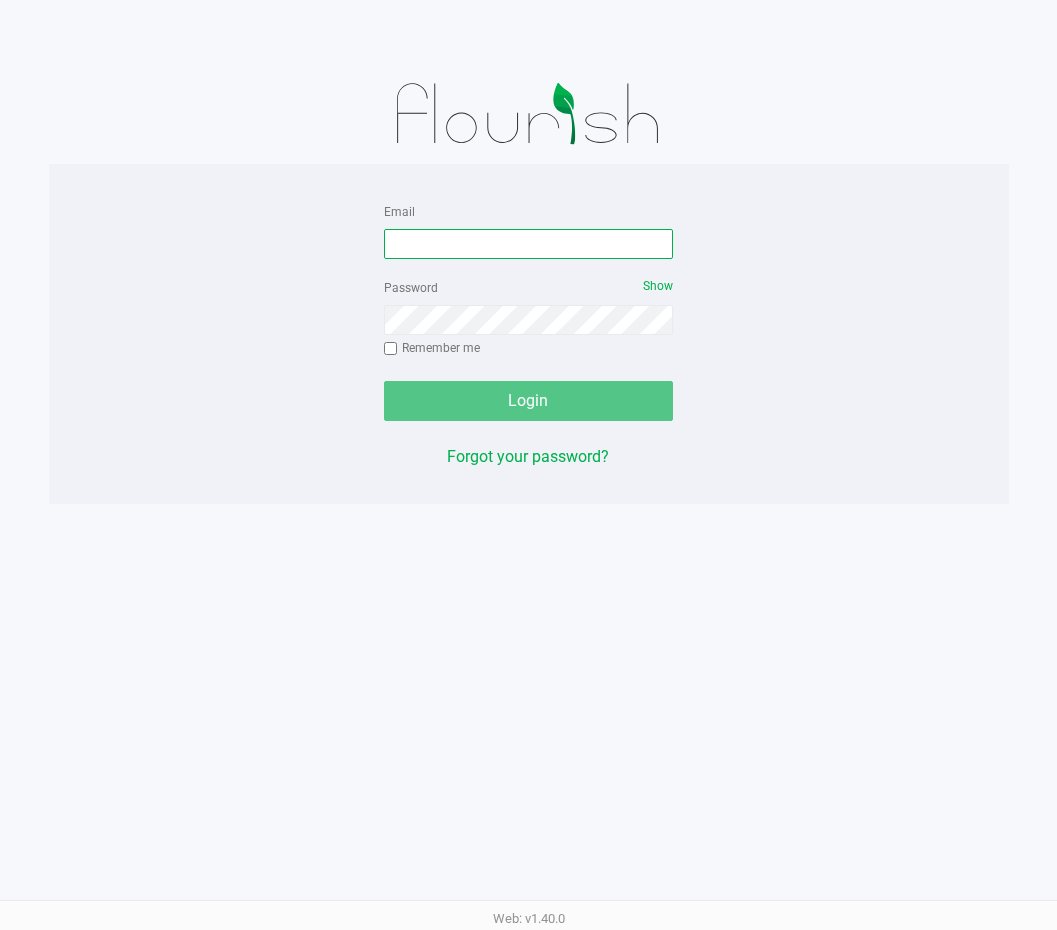click on "Email" at bounding box center (529, 244) 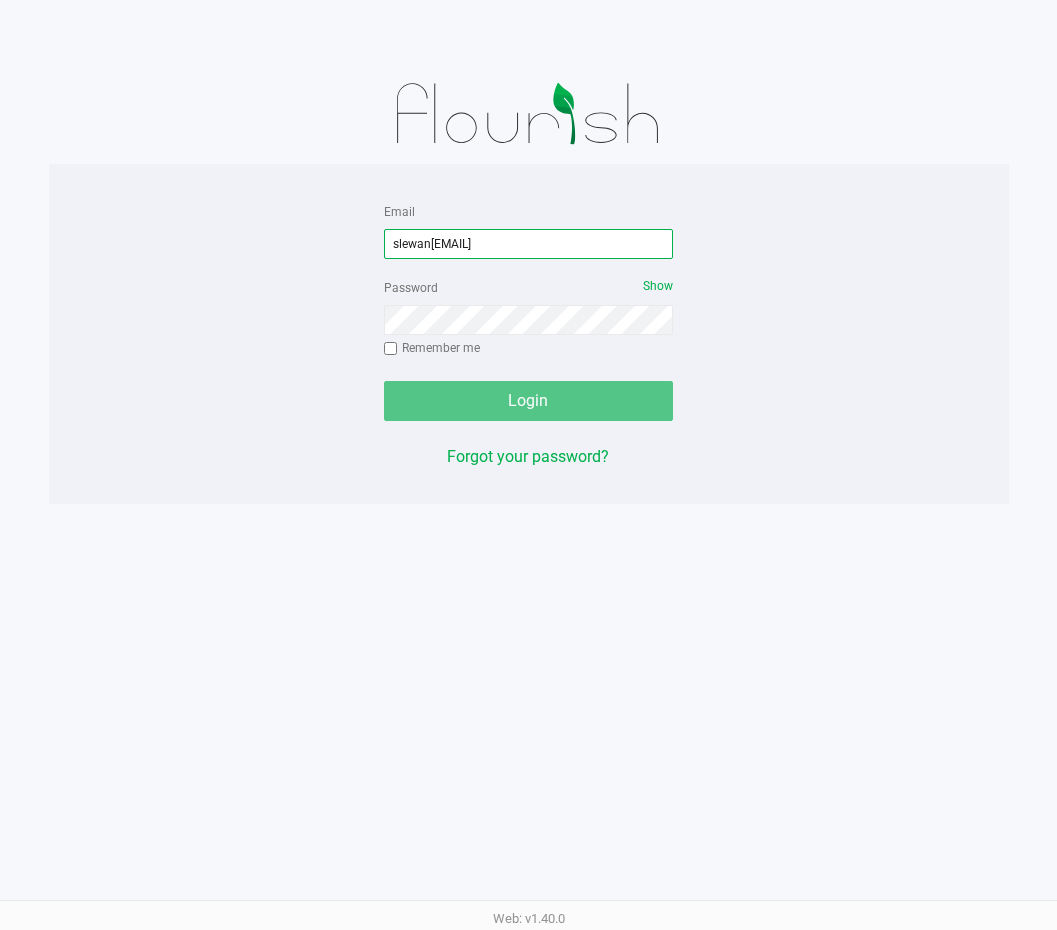 type on "[EMAIL]" 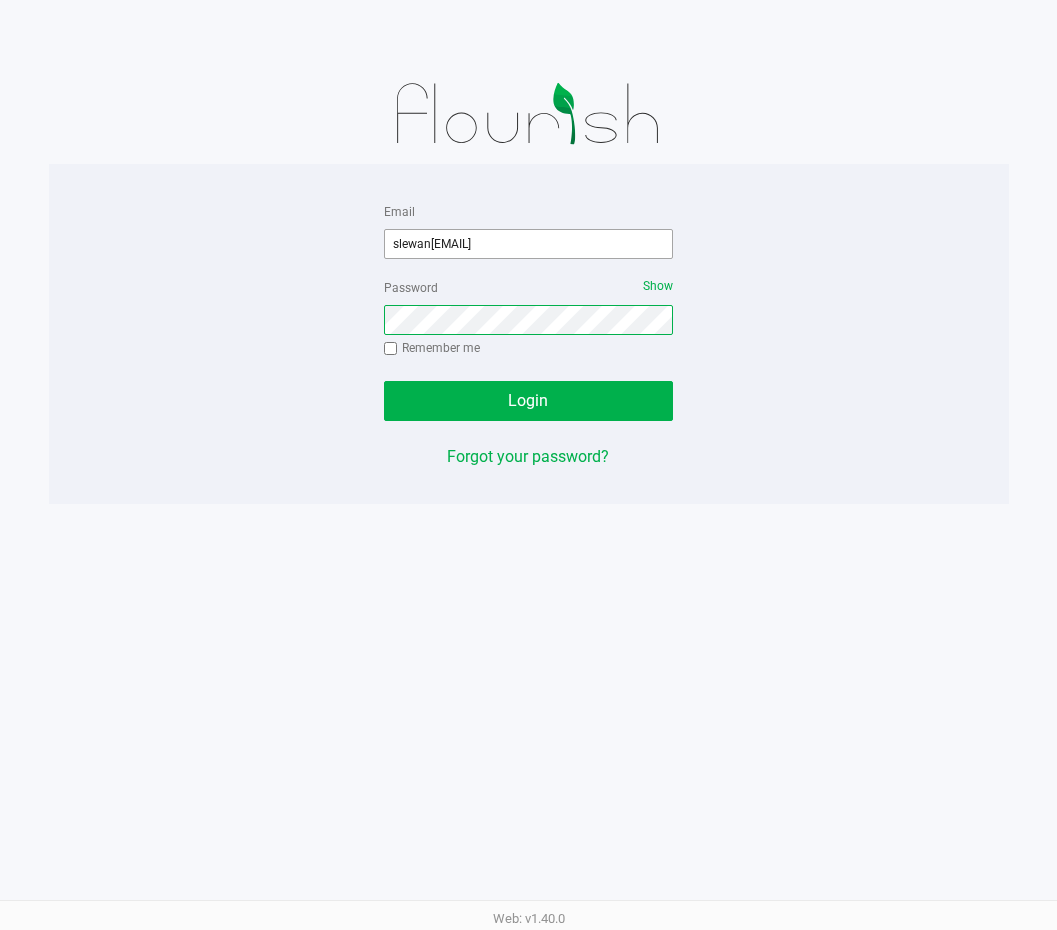 click on "Login" 